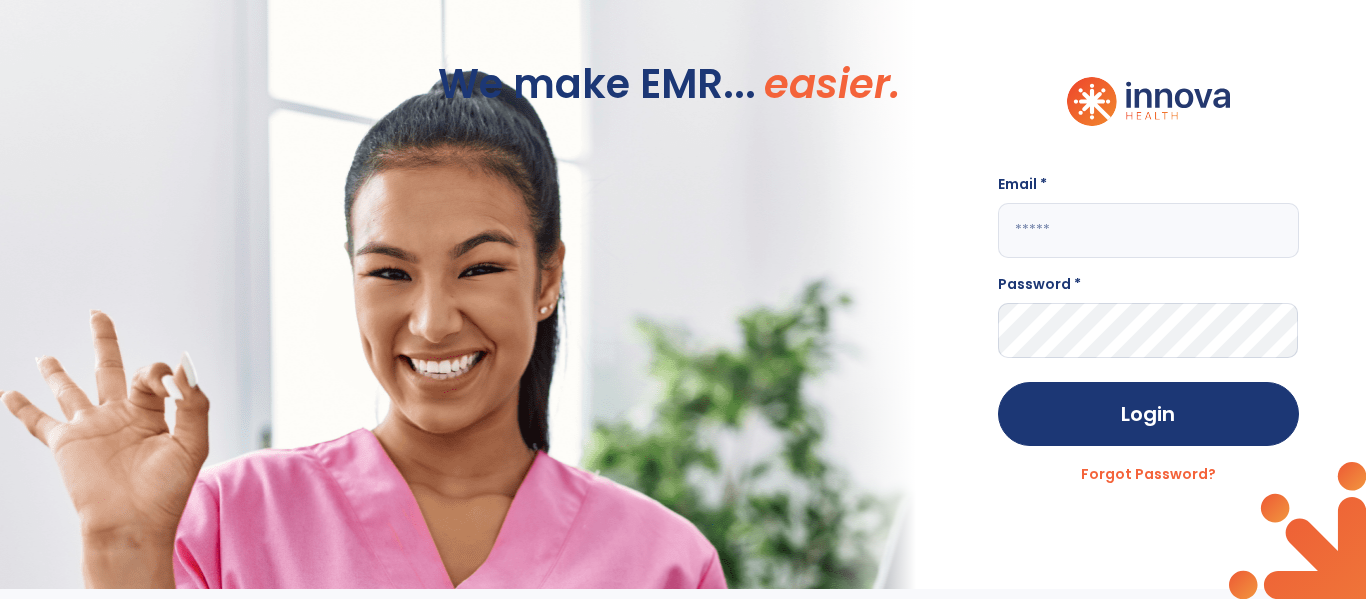 scroll, scrollTop: 0, scrollLeft: 0, axis: both 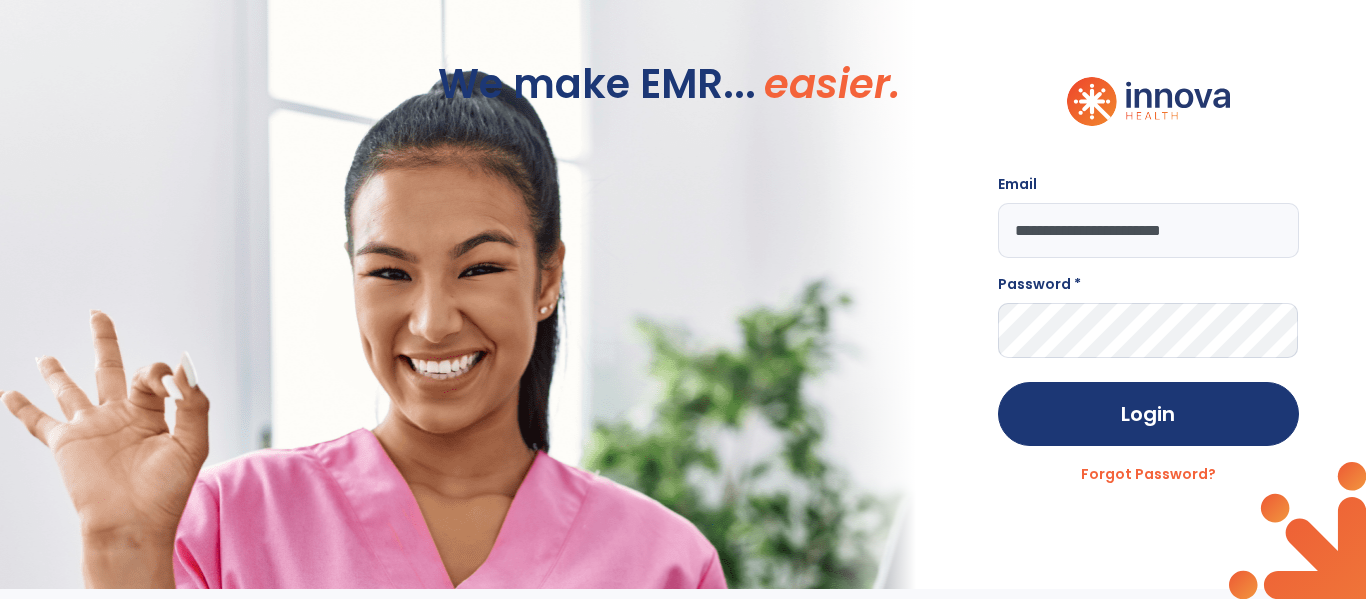 type on "**********" 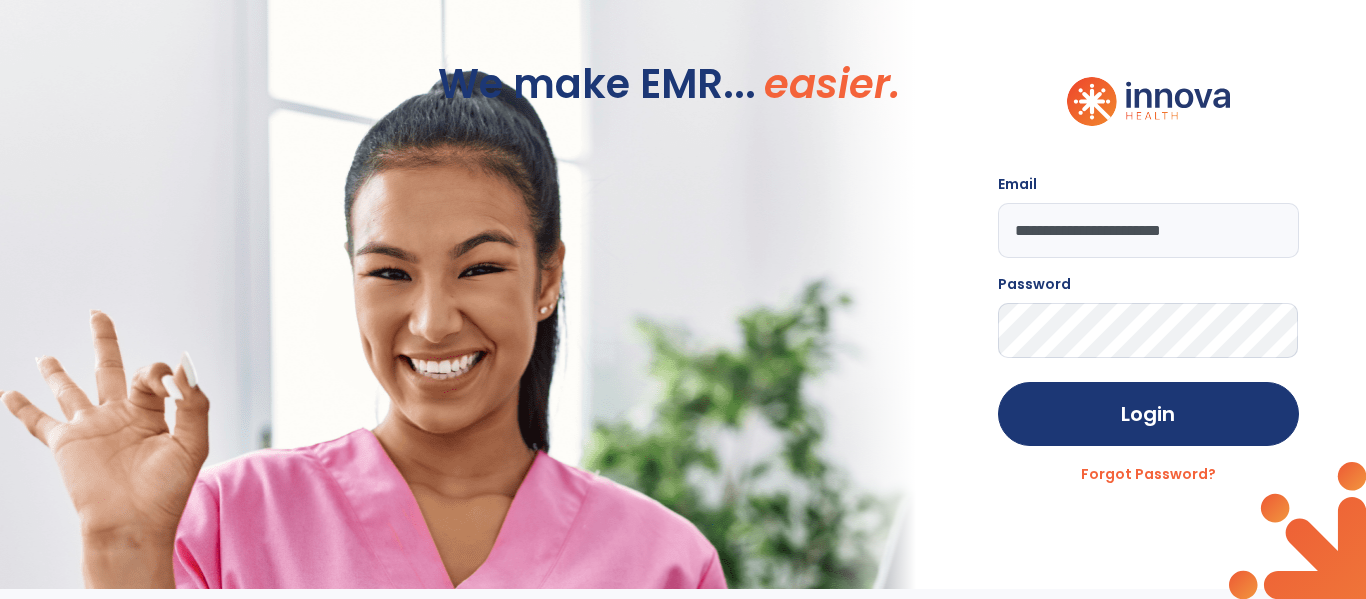 click on "Login" 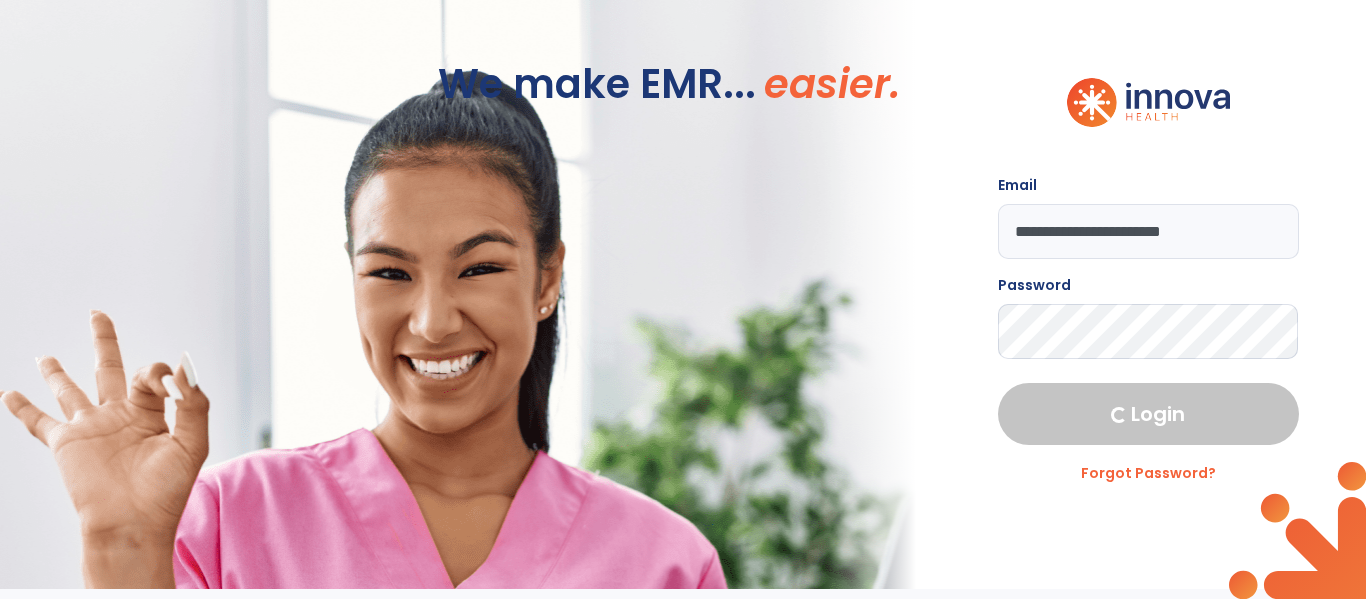 select on "****" 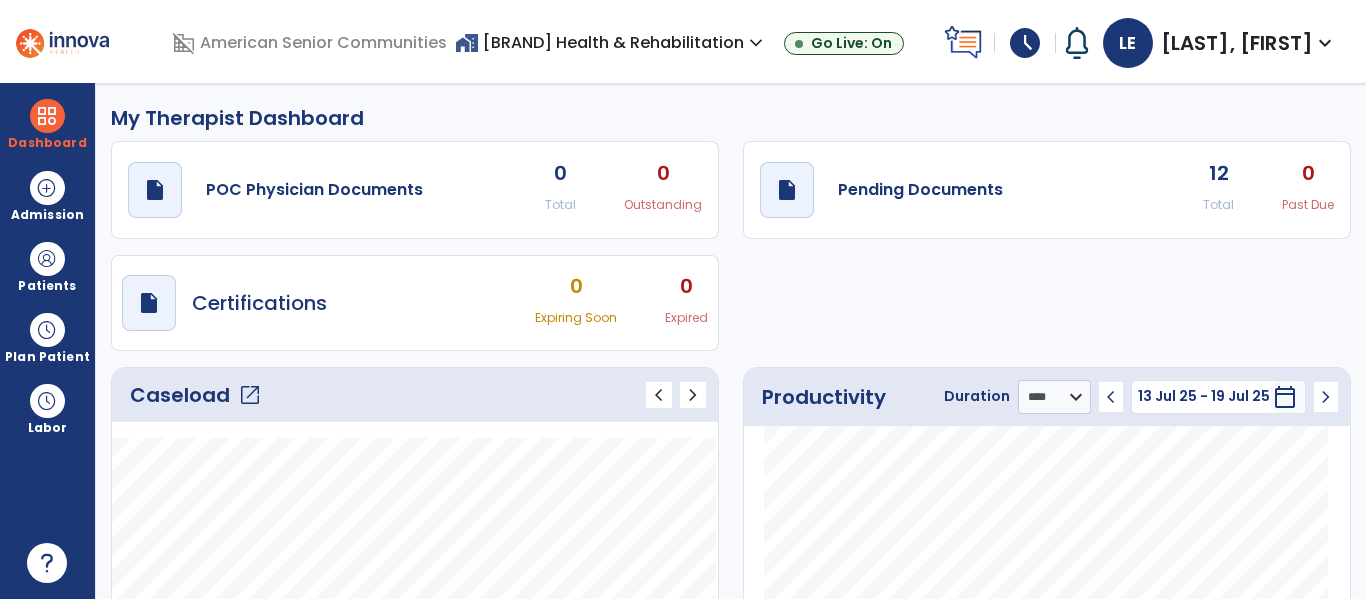 click on "open_in_new" 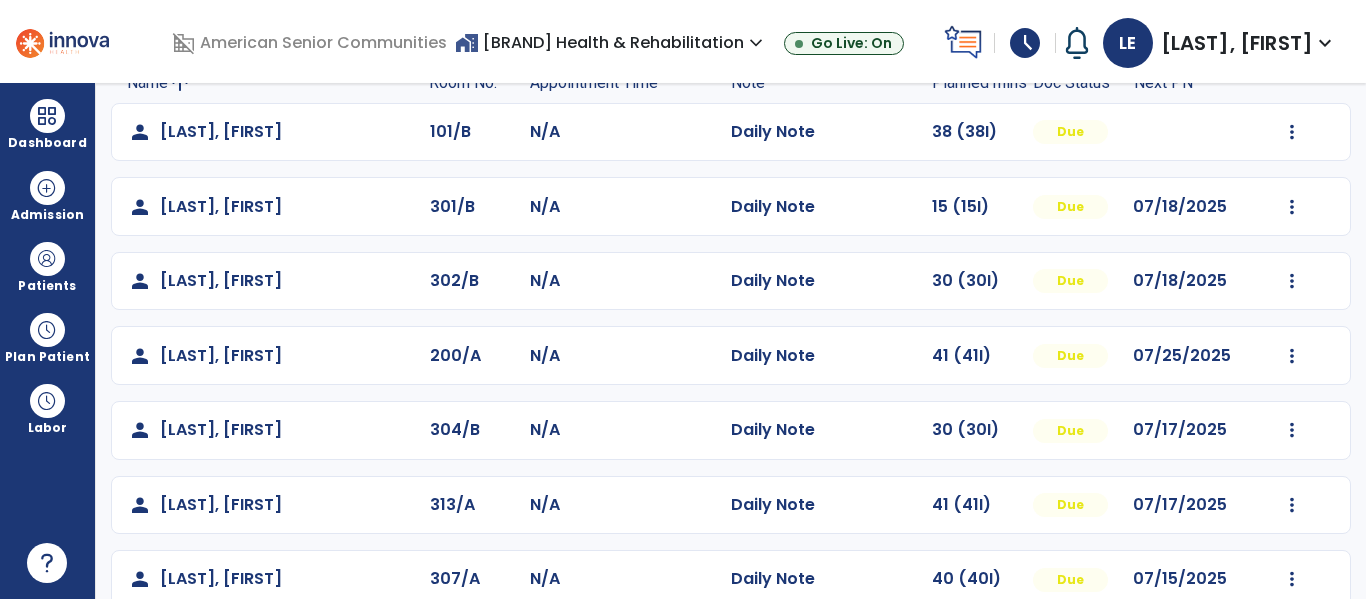 scroll, scrollTop: 157, scrollLeft: 0, axis: vertical 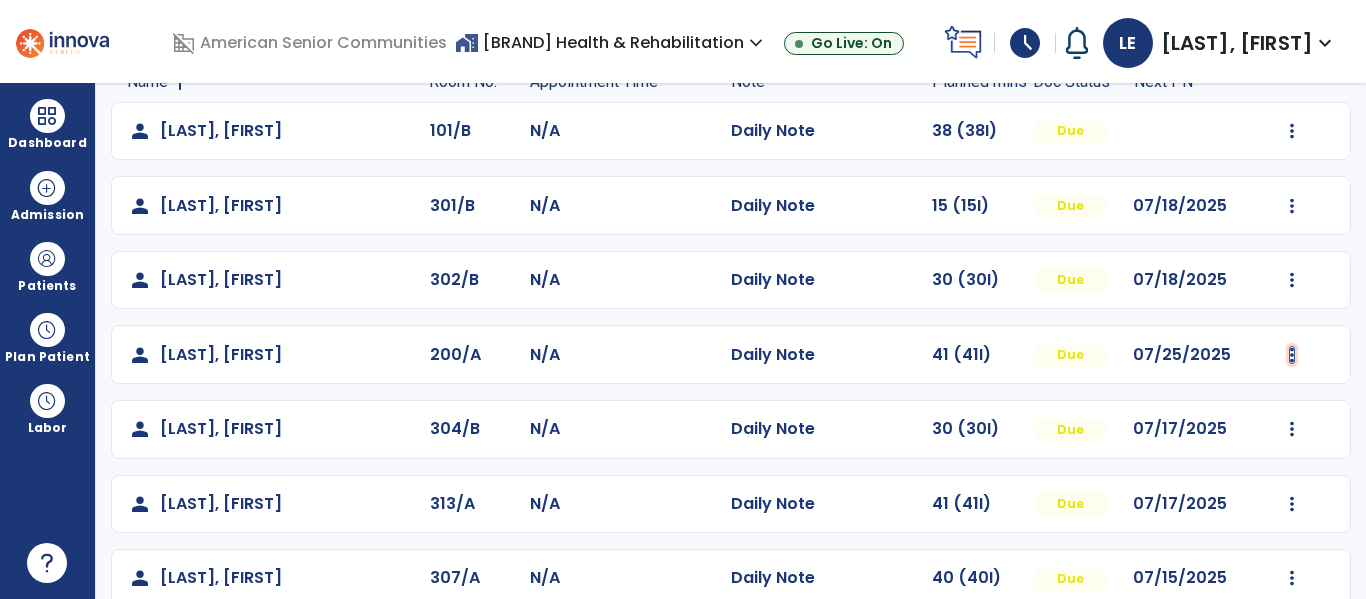 click at bounding box center [1292, 131] 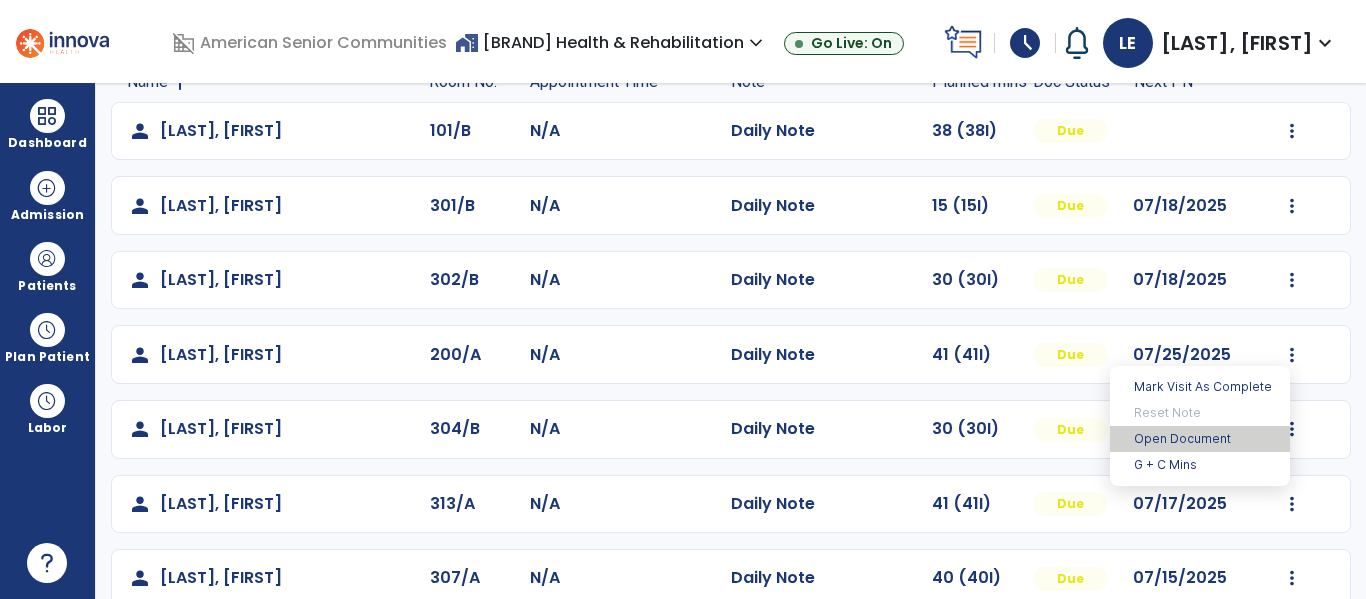 click on "Open Document" at bounding box center (1200, 439) 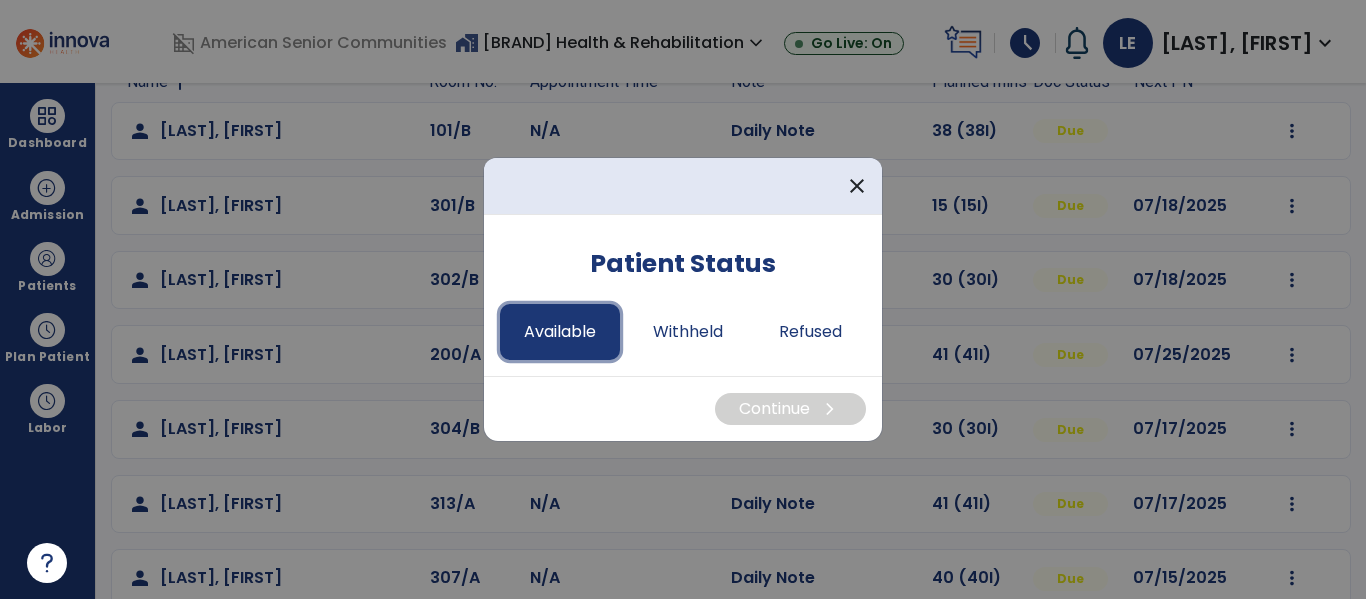 click on "Available" at bounding box center [560, 332] 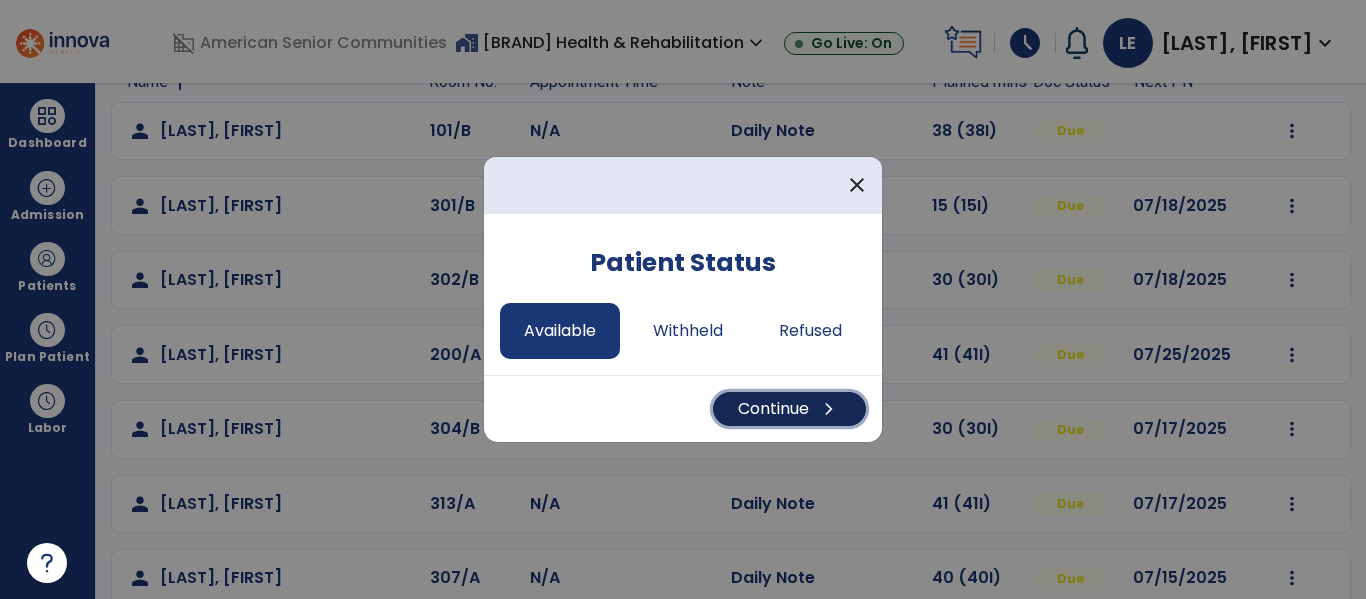 click on "Continue   chevron_right" at bounding box center [789, 409] 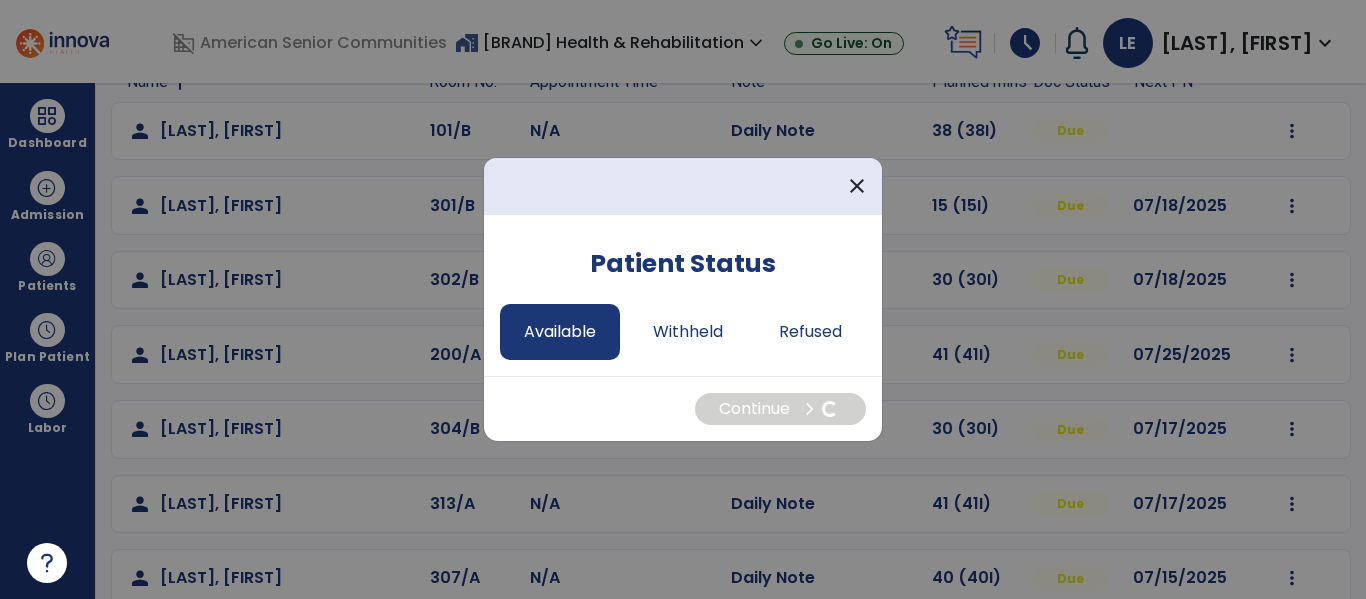 select on "*" 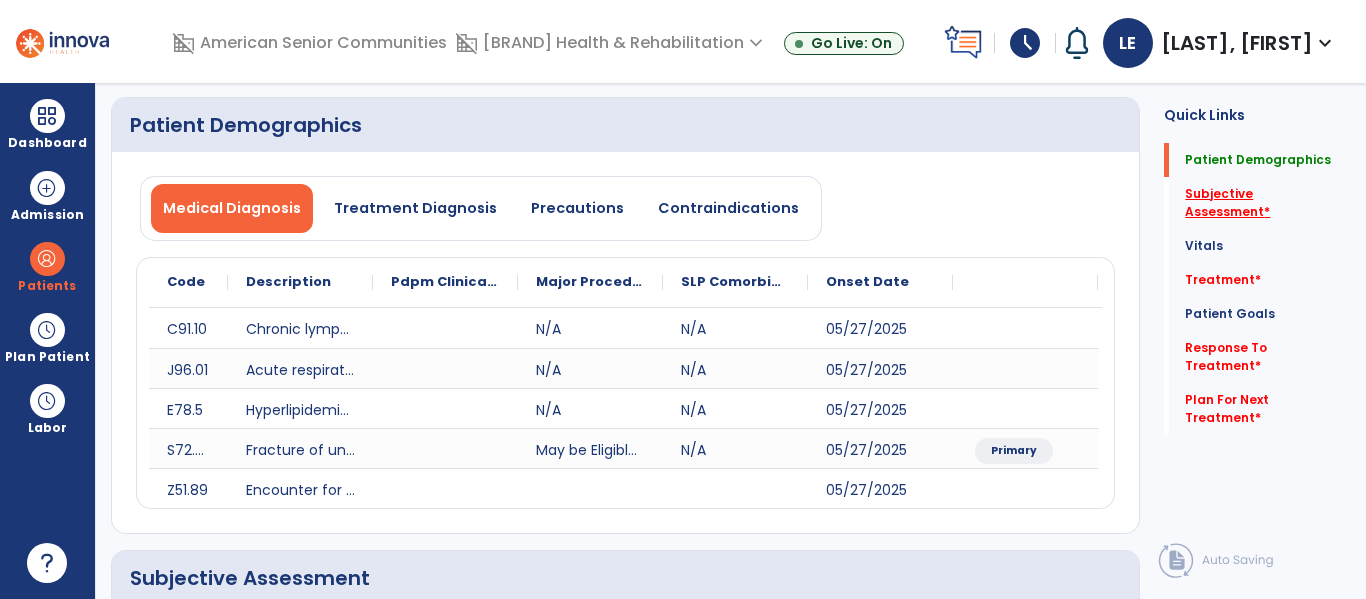 click on "Subjective Assessment   *" 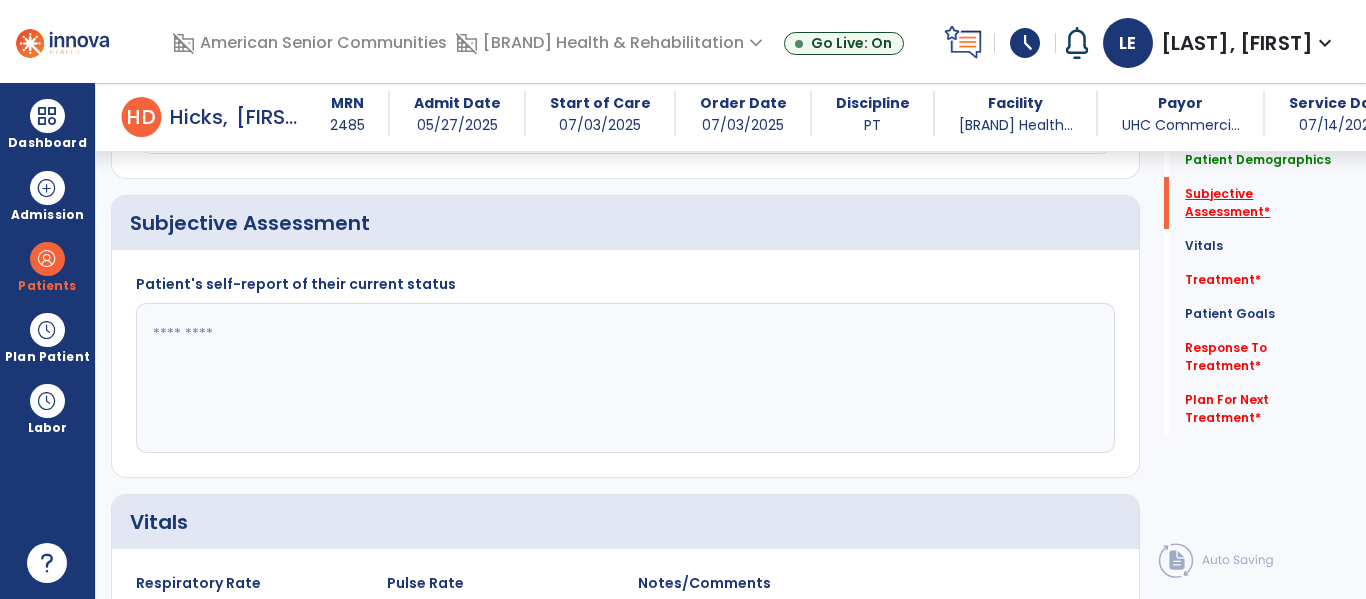 scroll, scrollTop: 507, scrollLeft: 0, axis: vertical 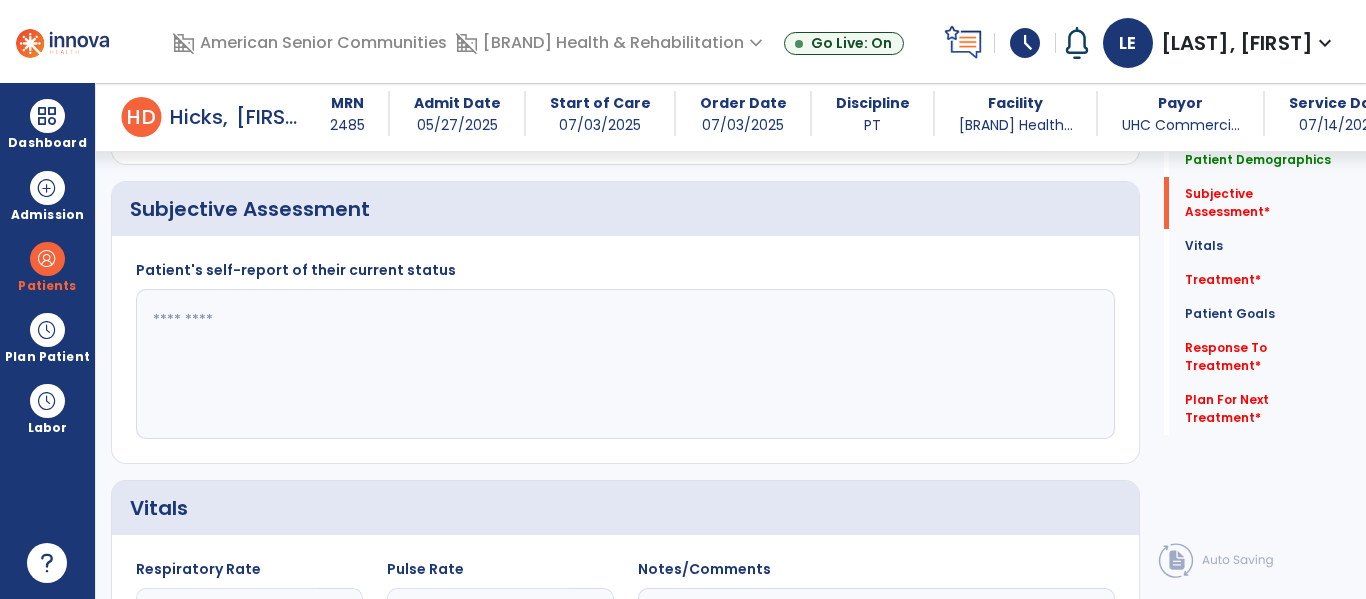 click 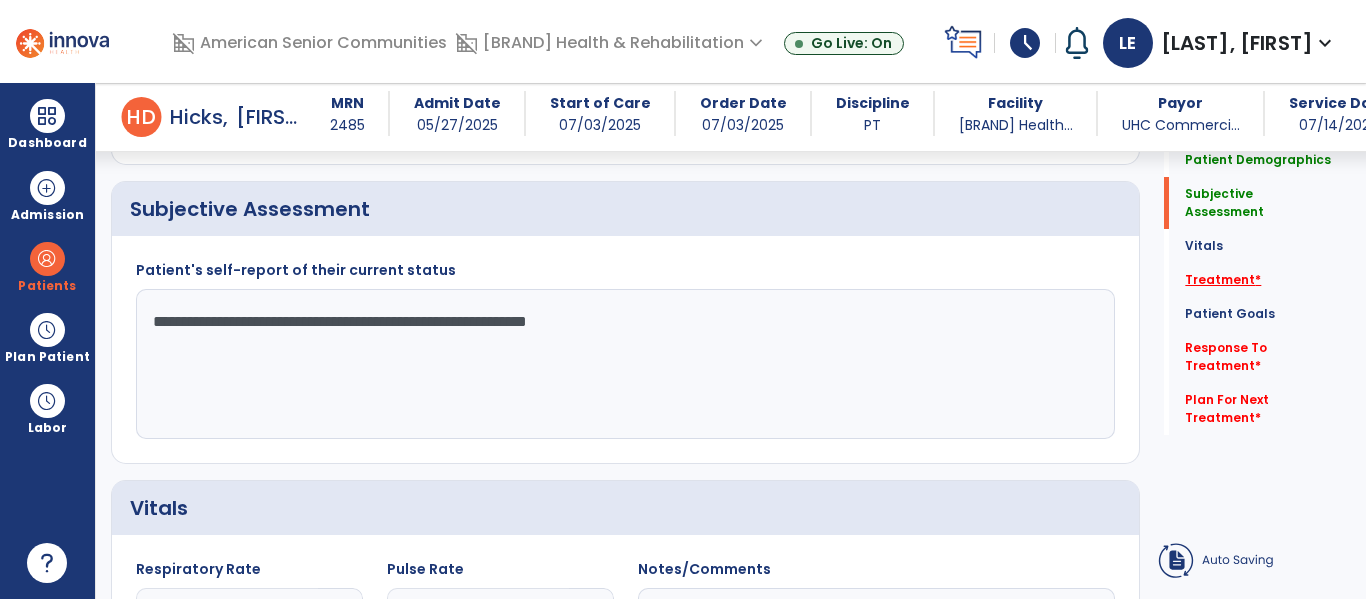 type on "**********" 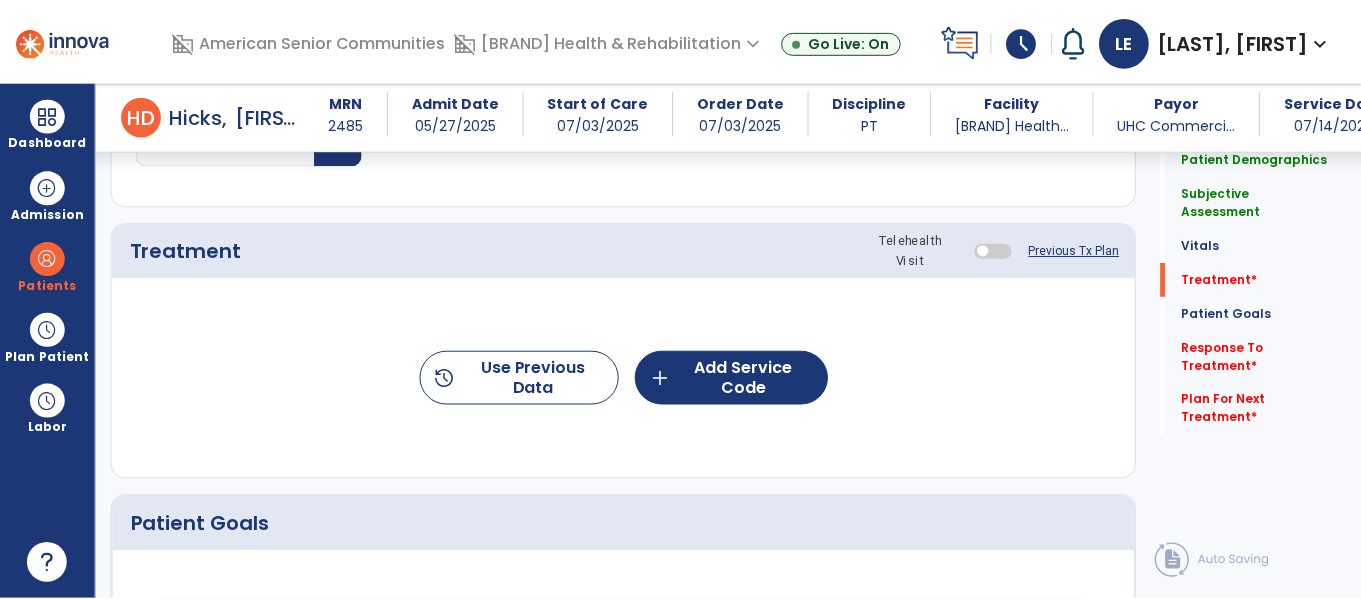 scroll, scrollTop: 1196, scrollLeft: 0, axis: vertical 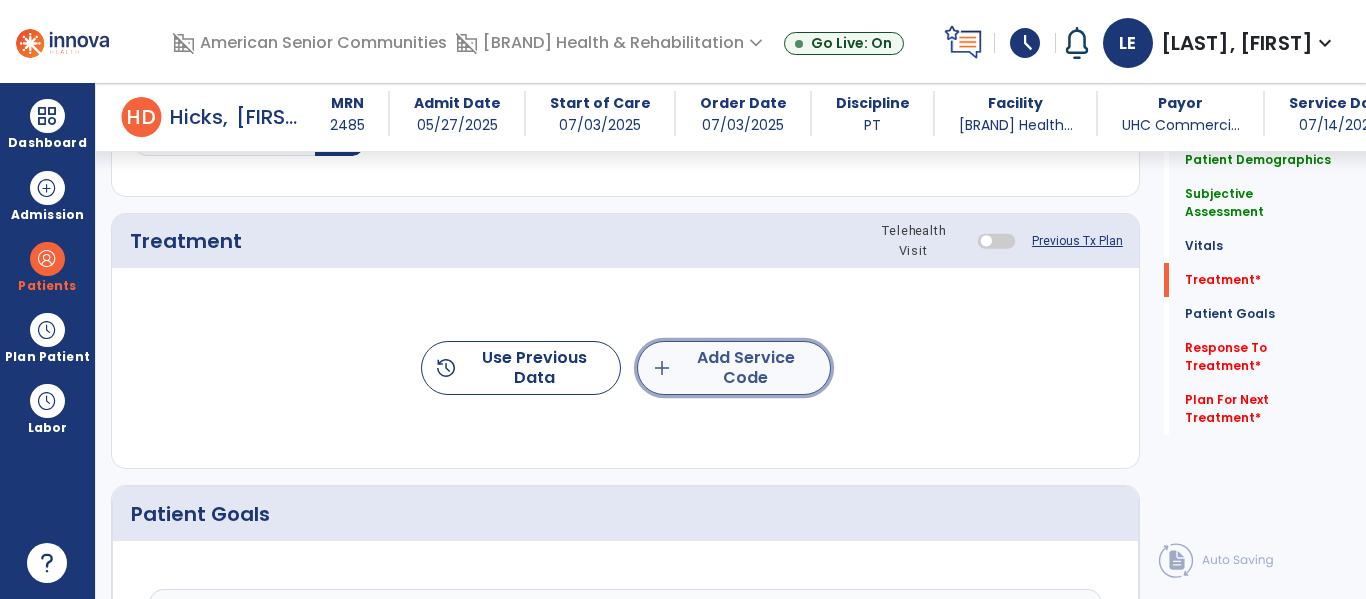 click on "add  Add Service Code" 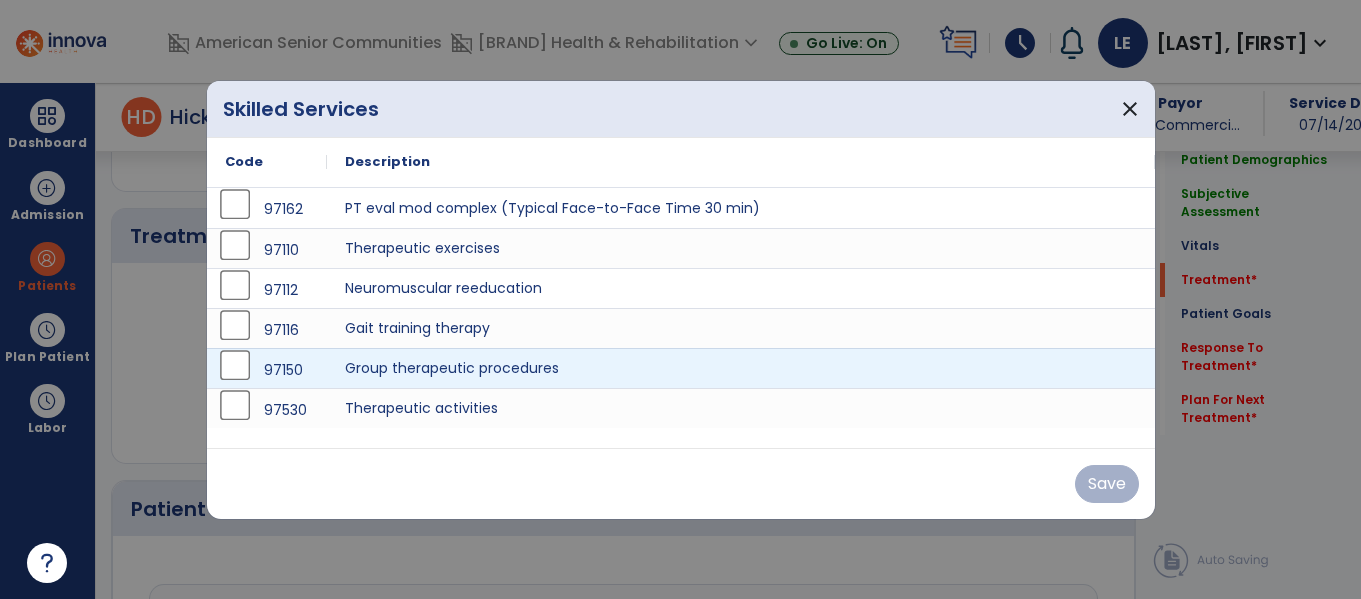 scroll, scrollTop: 1196, scrollLeft: 0, axis: vertical 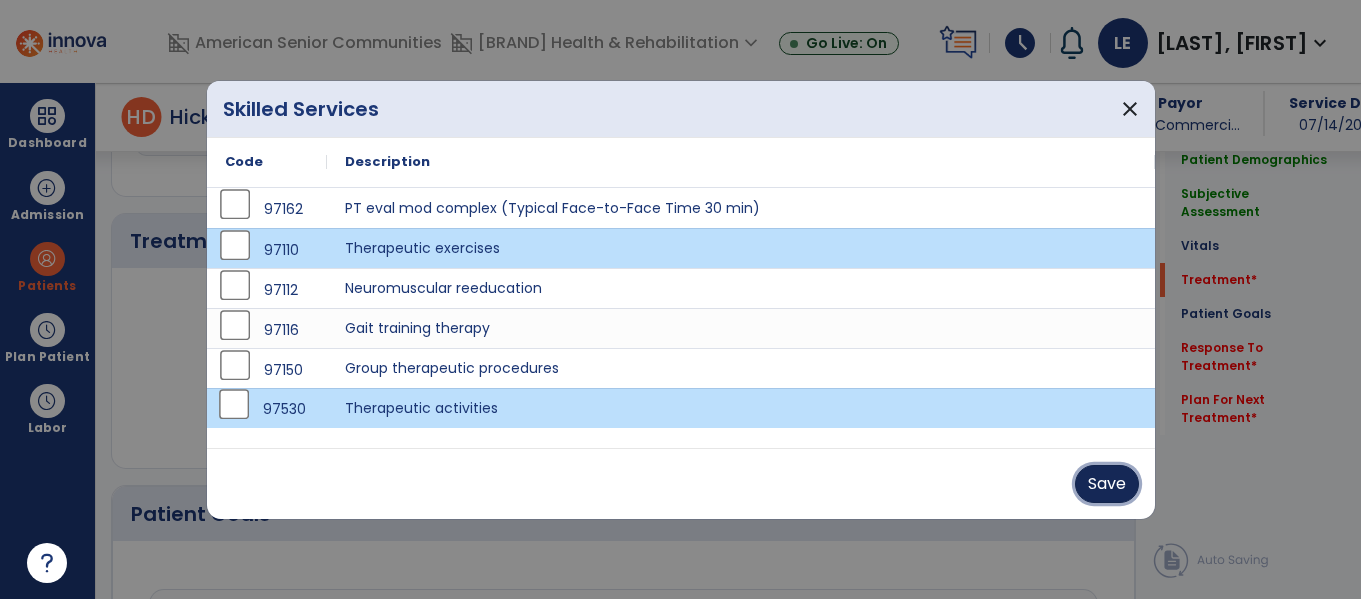 click on "Save" at bounding box center [1107, 484] 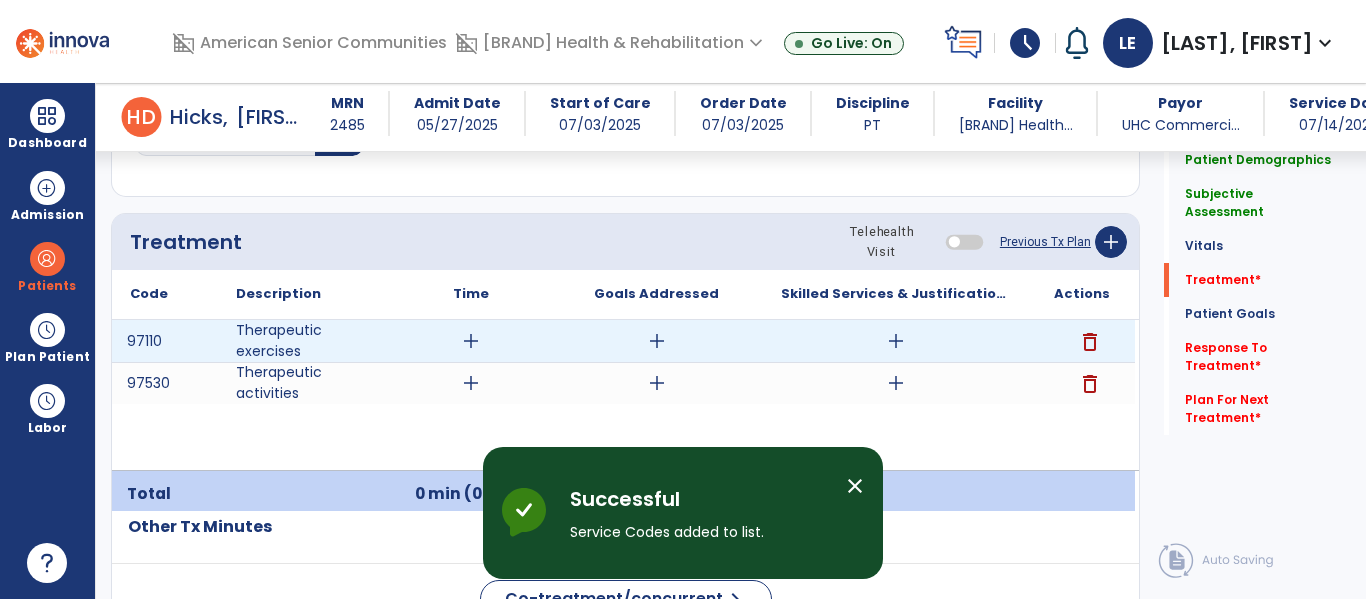 click on "add" at bounding box center [471, 341] 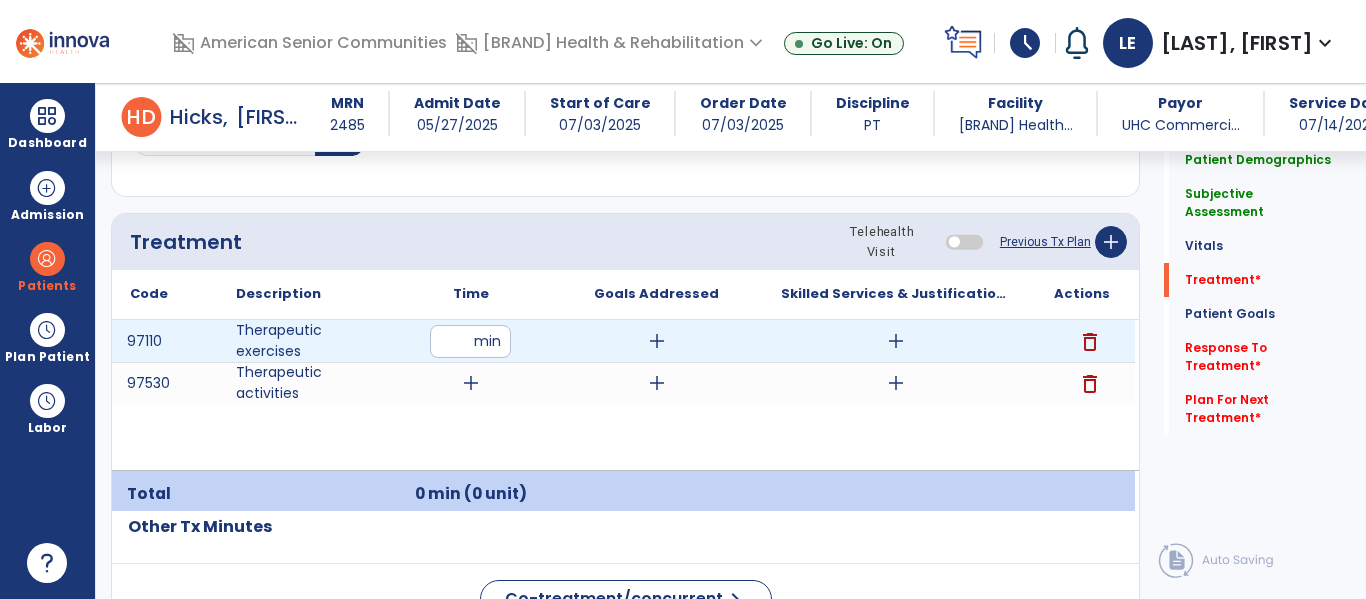 type on "**" 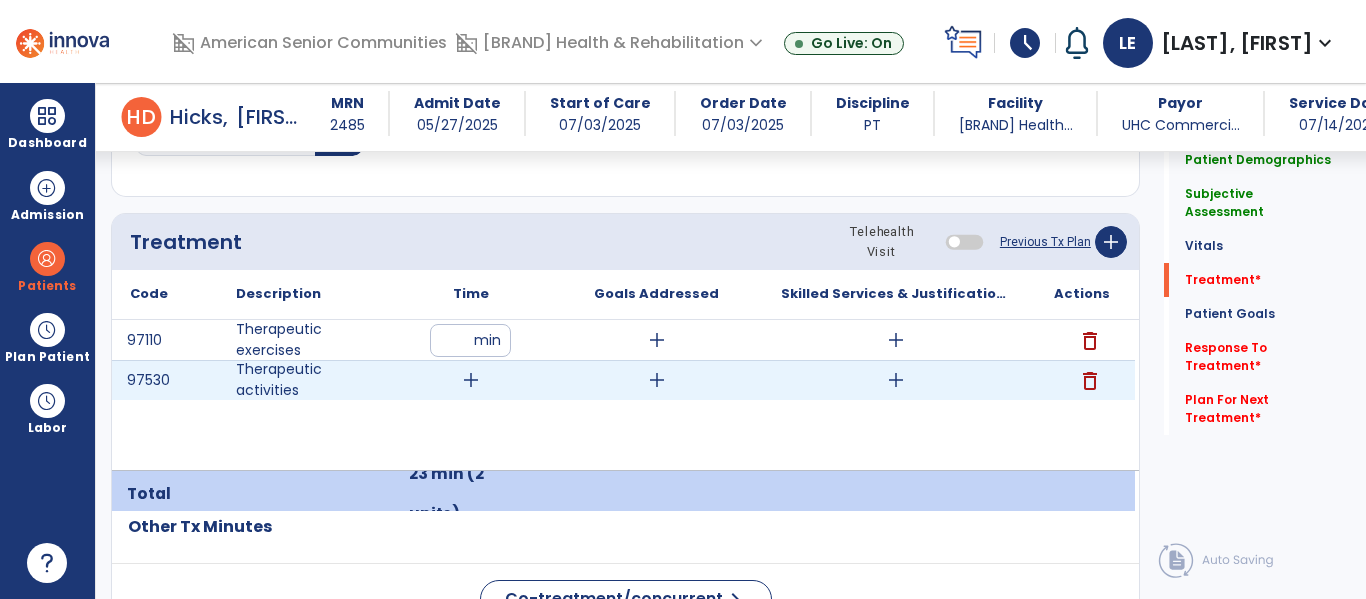 click on "add" at bounding box center (471, 380) 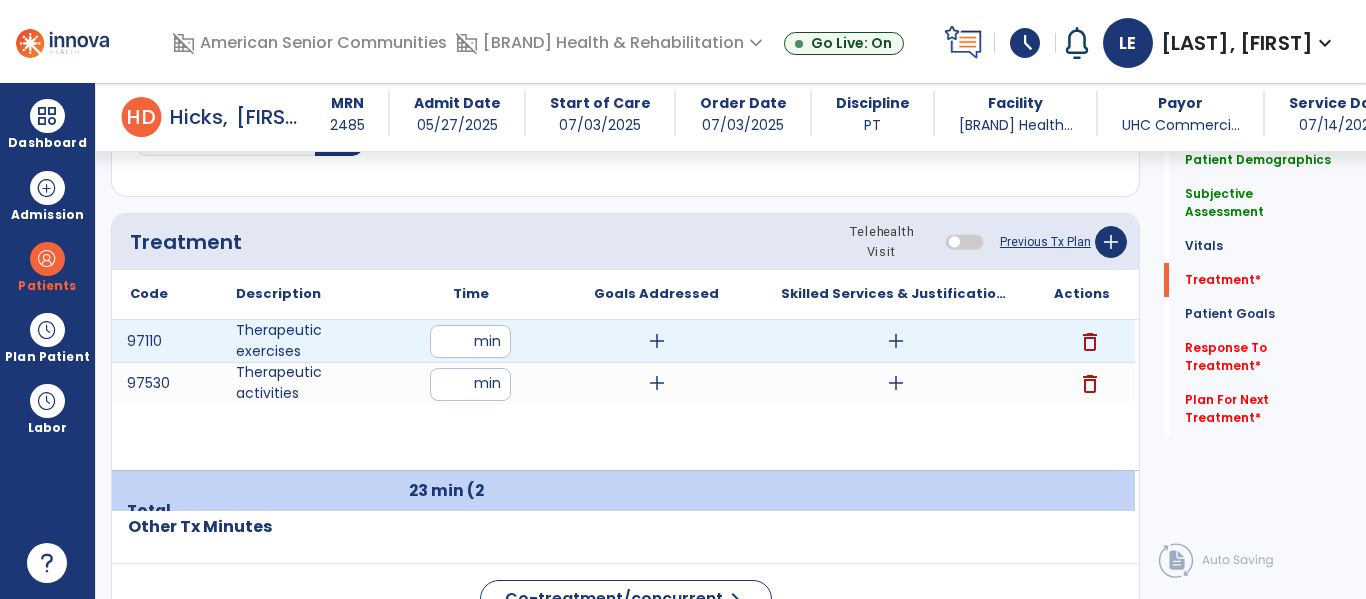 type on "**" 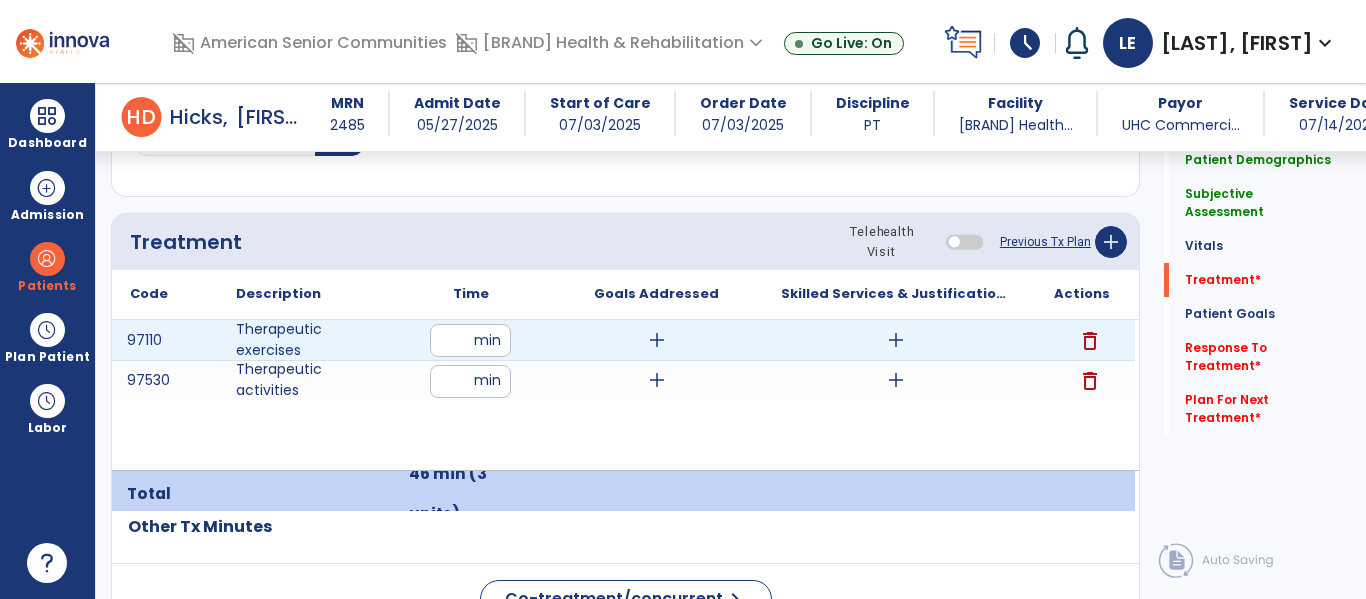 click on "**" at bounding box center [470, 340] 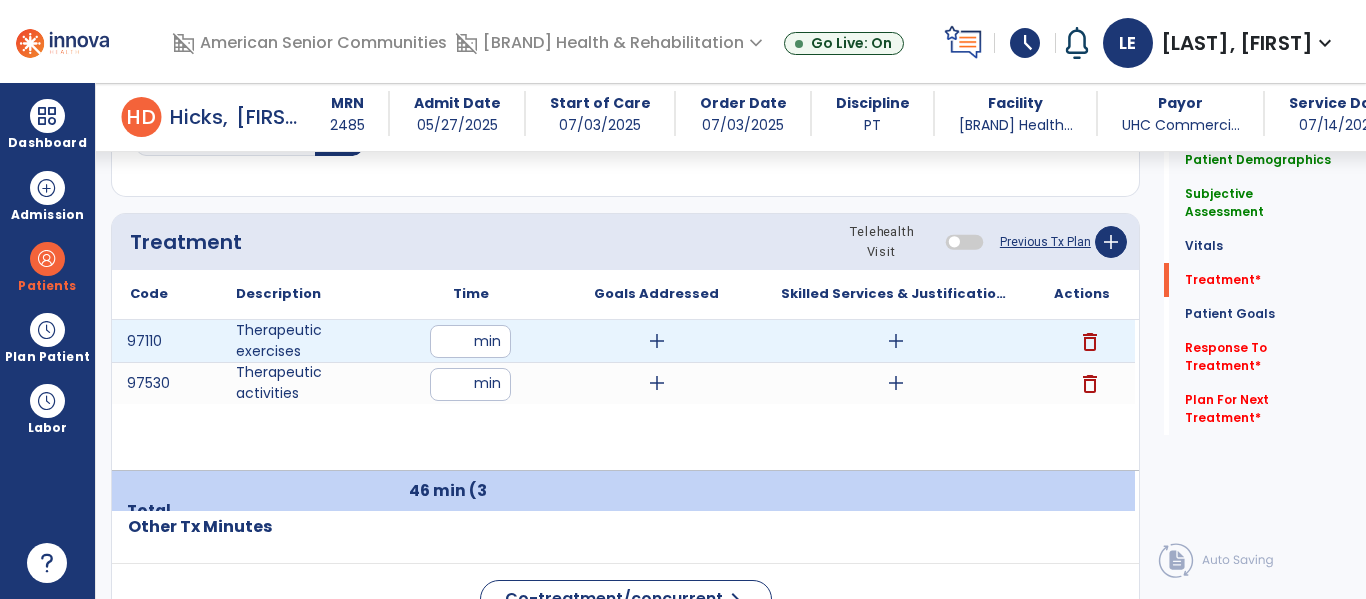type on "*" 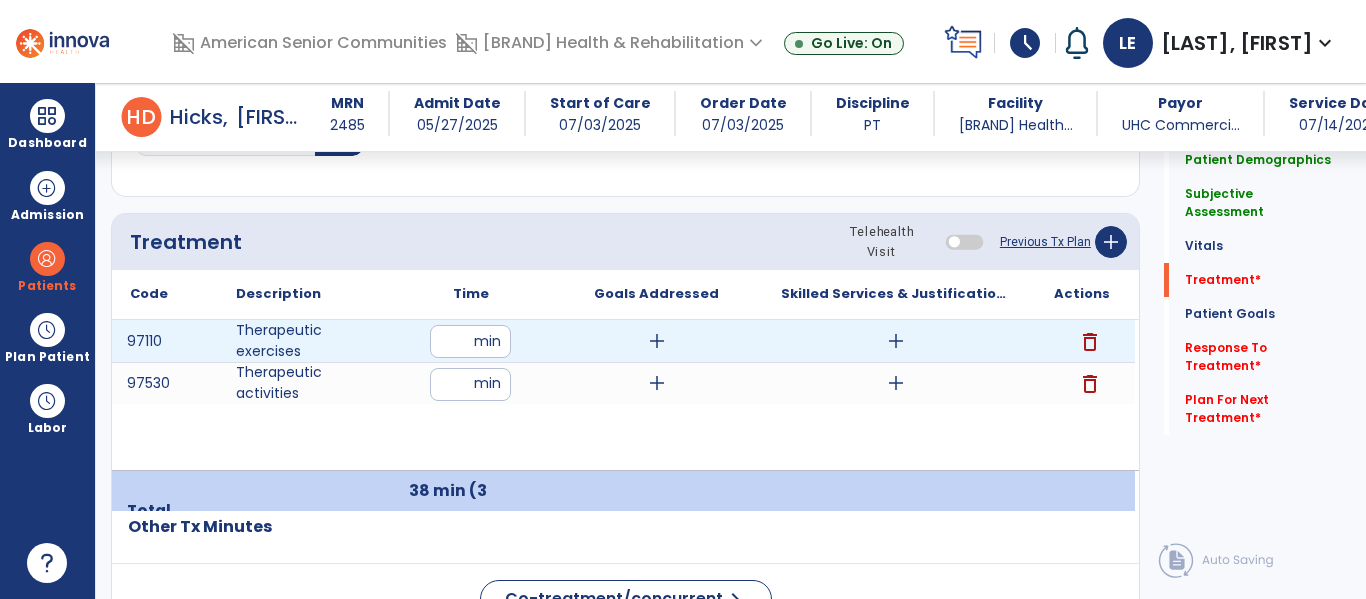 click on "add" at bounding box center (657, 341) 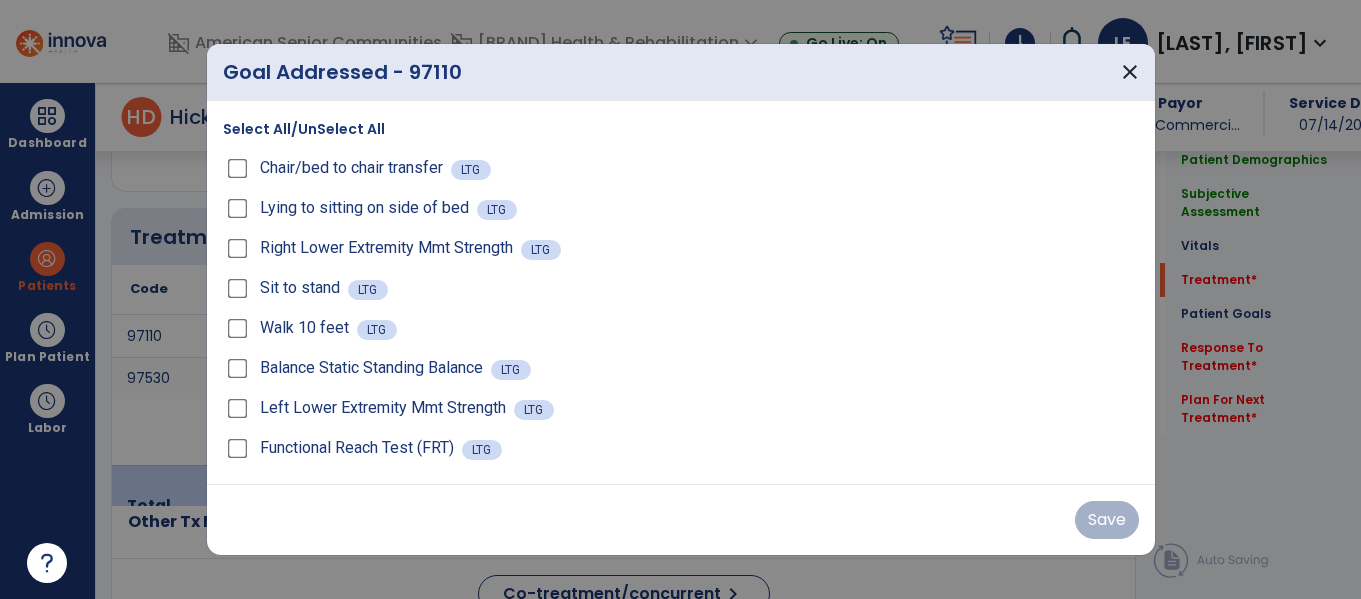 scroll, scrollTop: 1196, scrollLeft: 0, axis: vertical 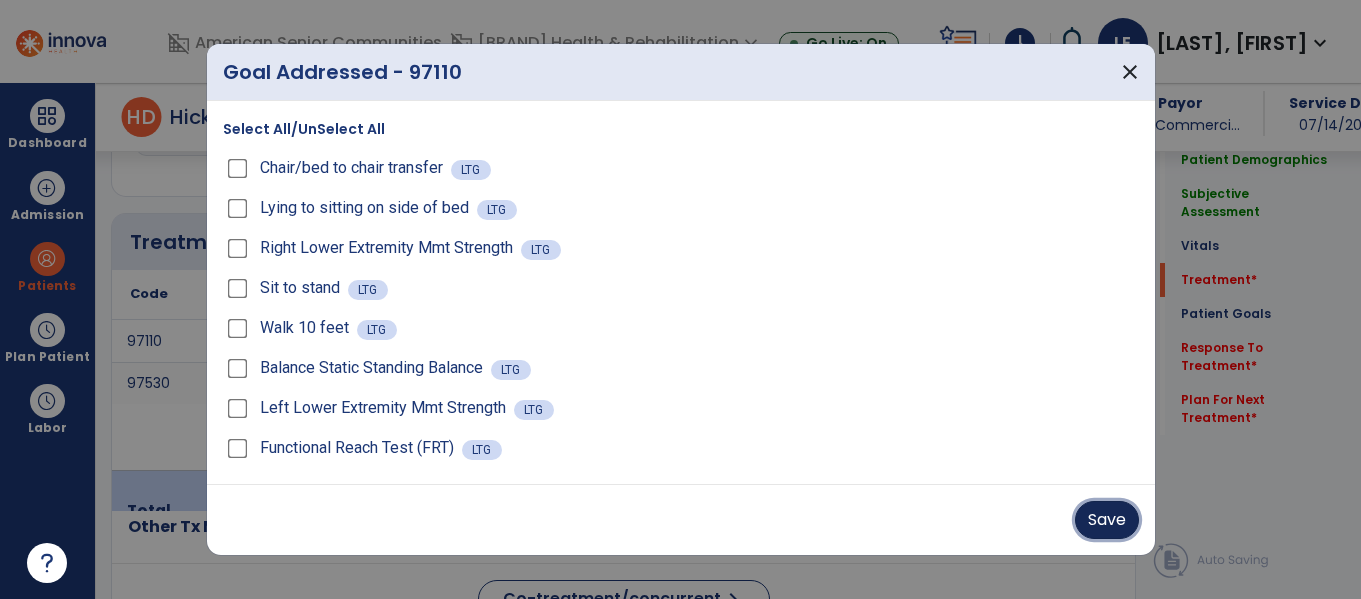 click on "Save" at bounding box center [1107, 520] 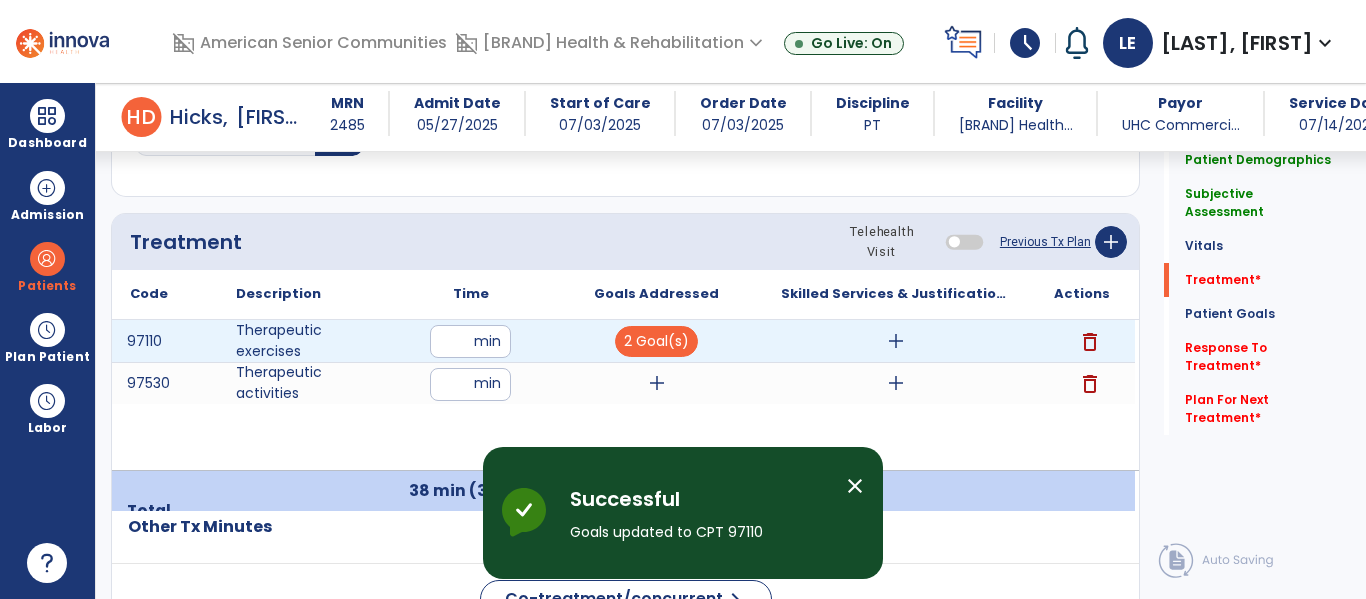 click on "add" at bounding box center [896, 341] 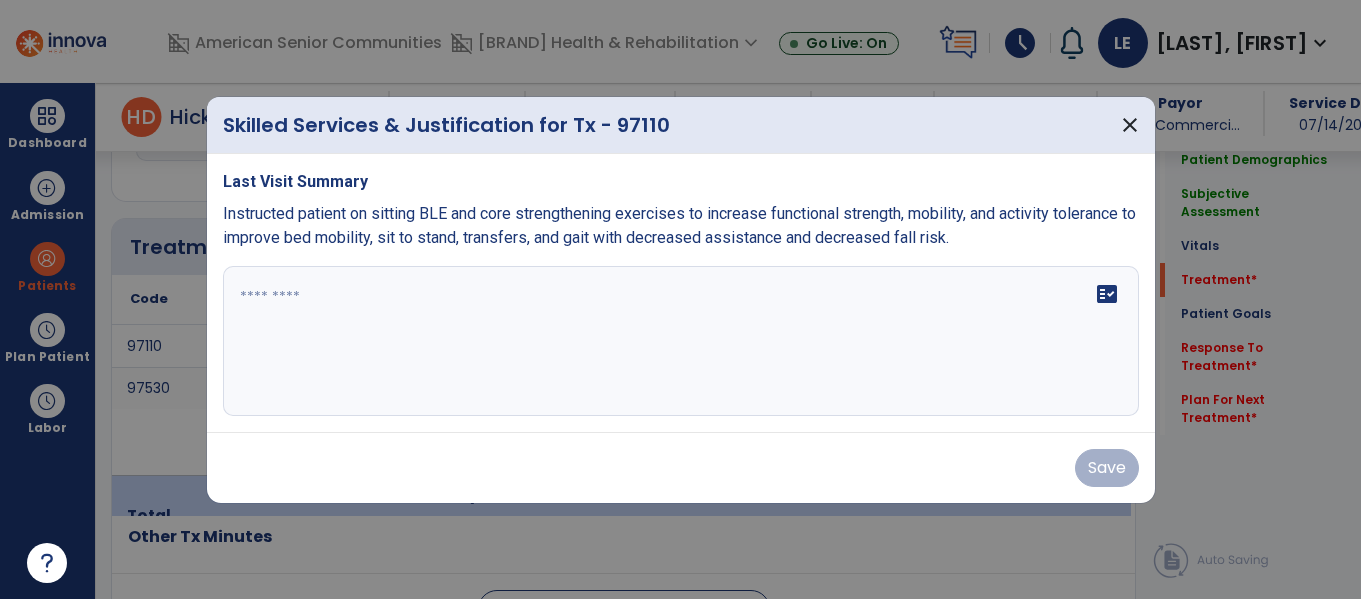 scroll, scrollTop: 1196, scrollLeft: 0, axis: vertical 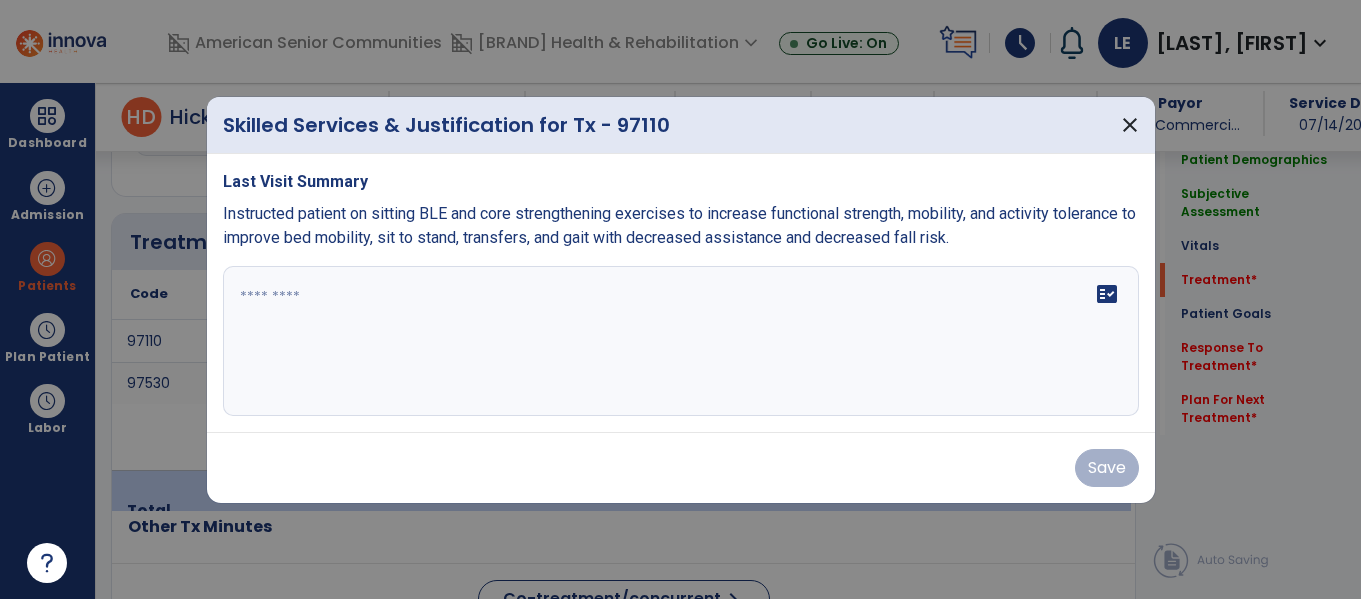 click on "fact_check" at bounding box center (681, 341) 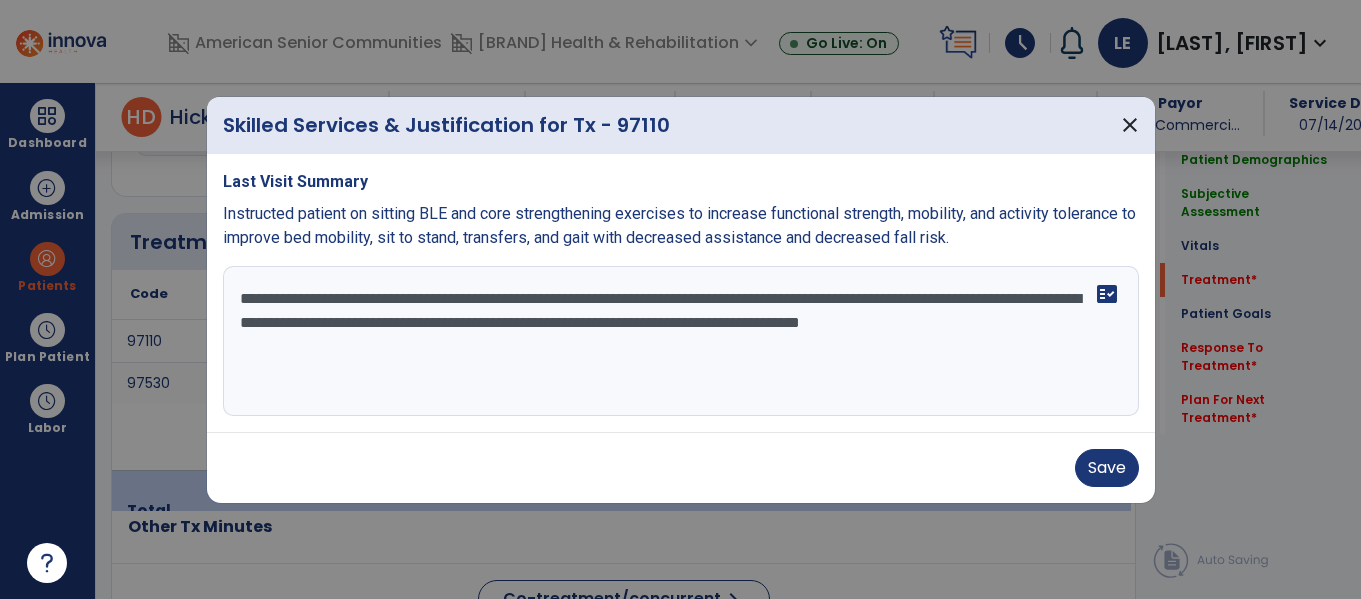 type on "**********" 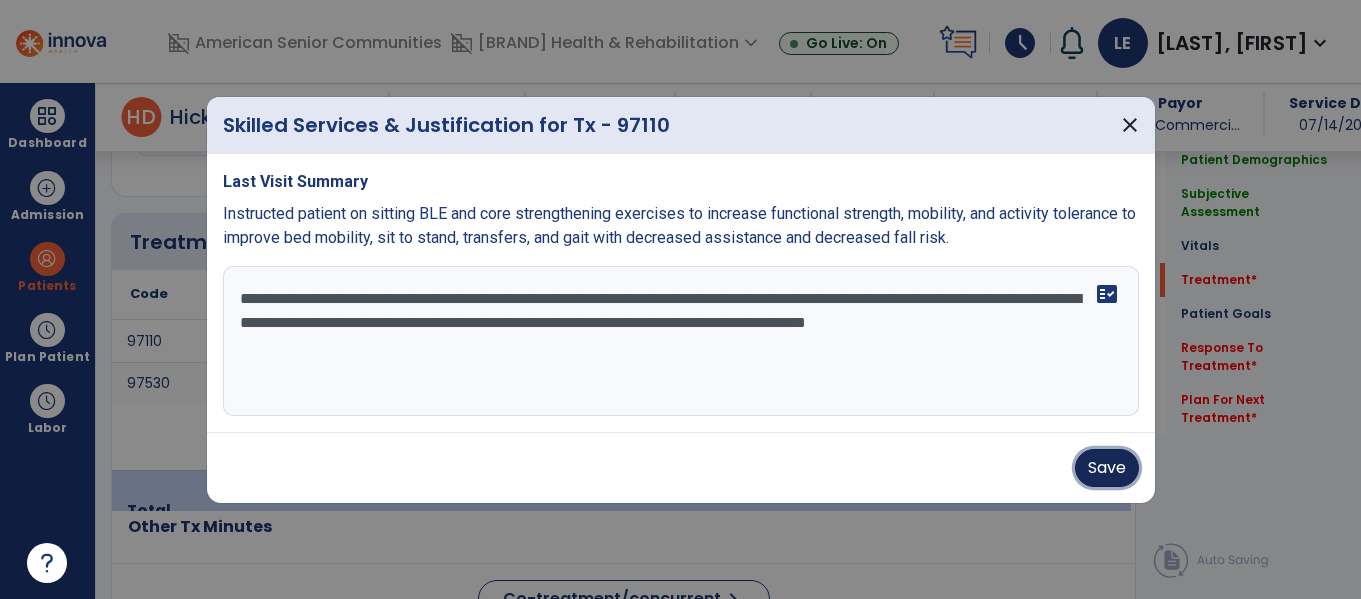 click on "Save" at bounding box center [1107, 468] 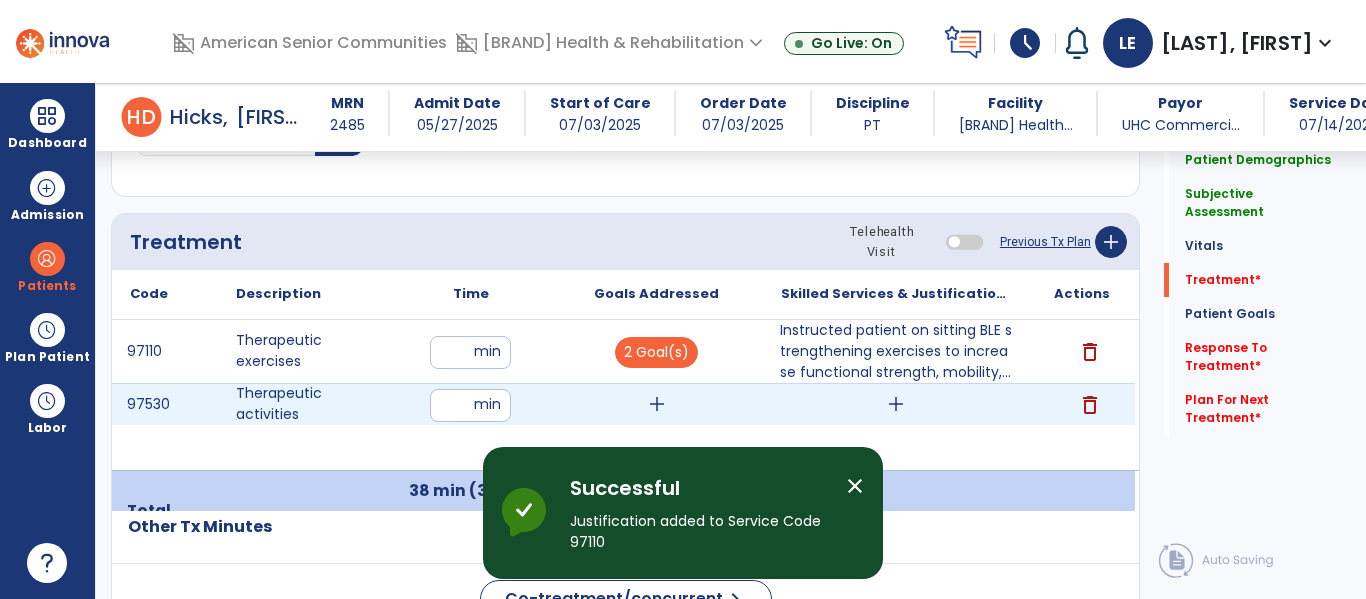 click on "add" at bounding box center [657, 404] 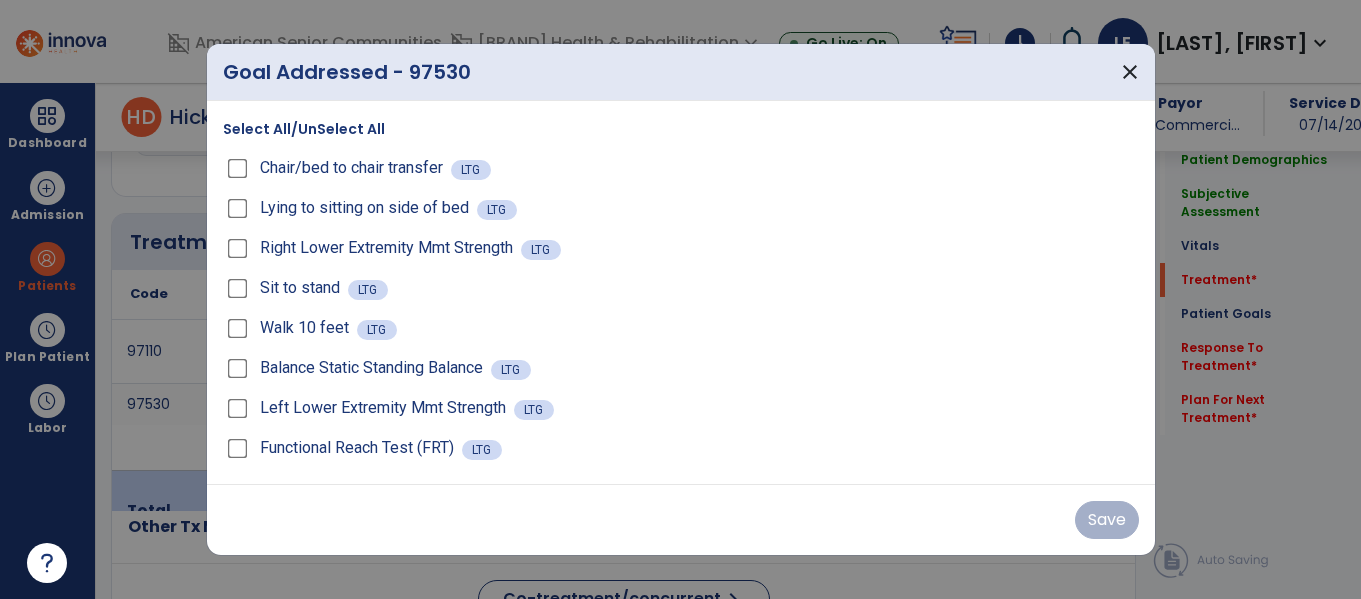 scroll, scrollTop: 1196, scrollLeft: 0, axis: vertical 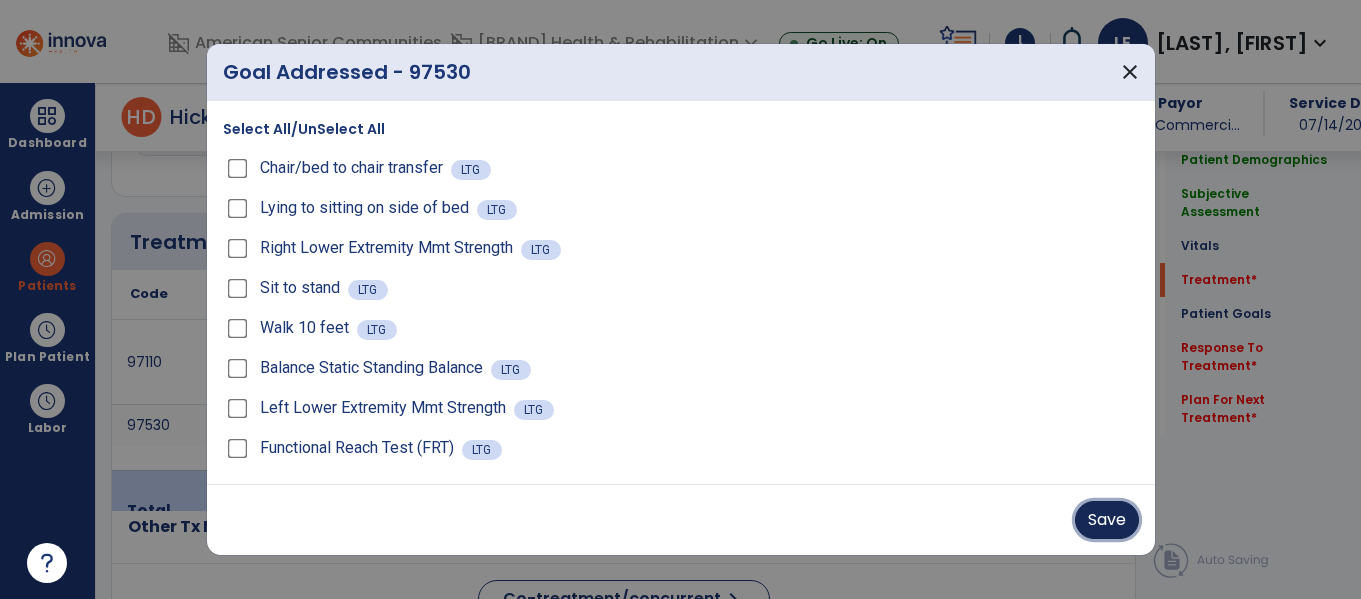 click on "Save" at bounding box center (1107, 520) 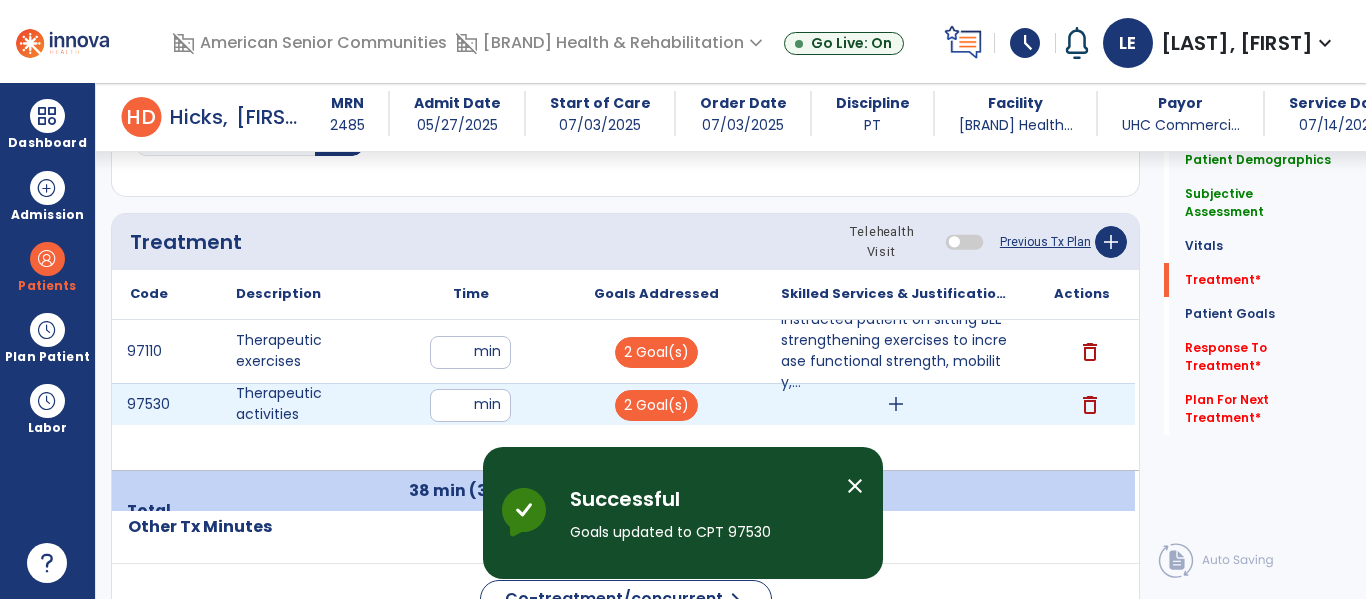 click on "add" at bounding box center [896, 404] 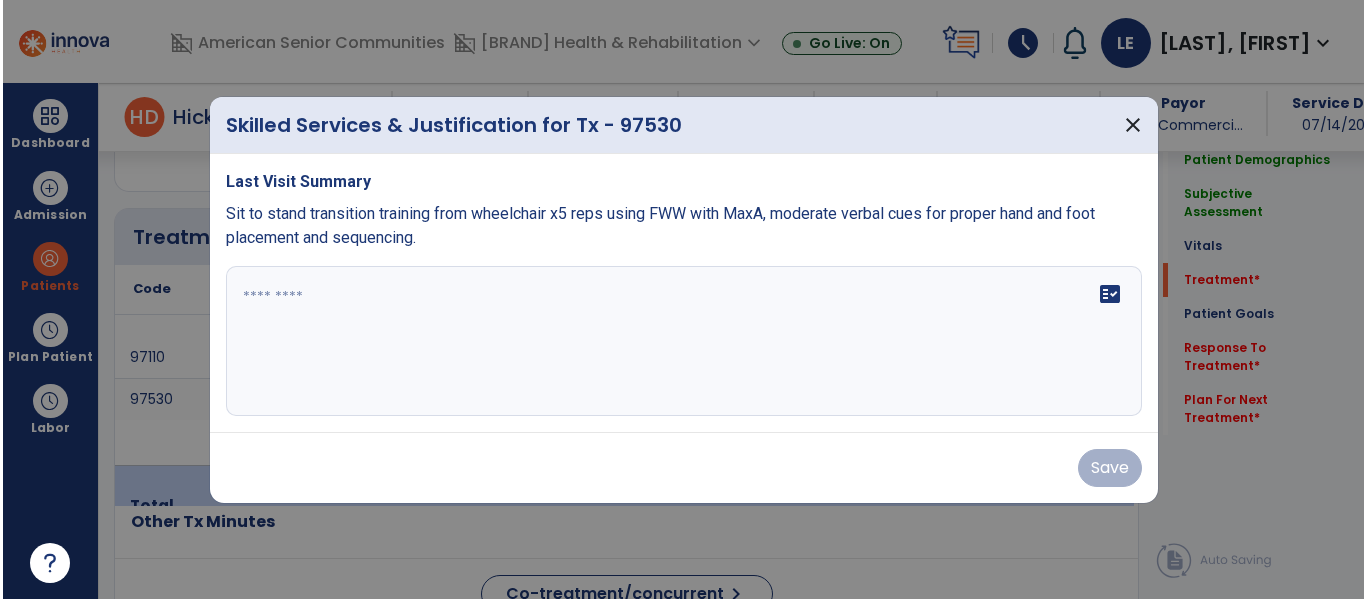 scroll, scrollTop: 1196, scrollLeft: 0, axis: vertical 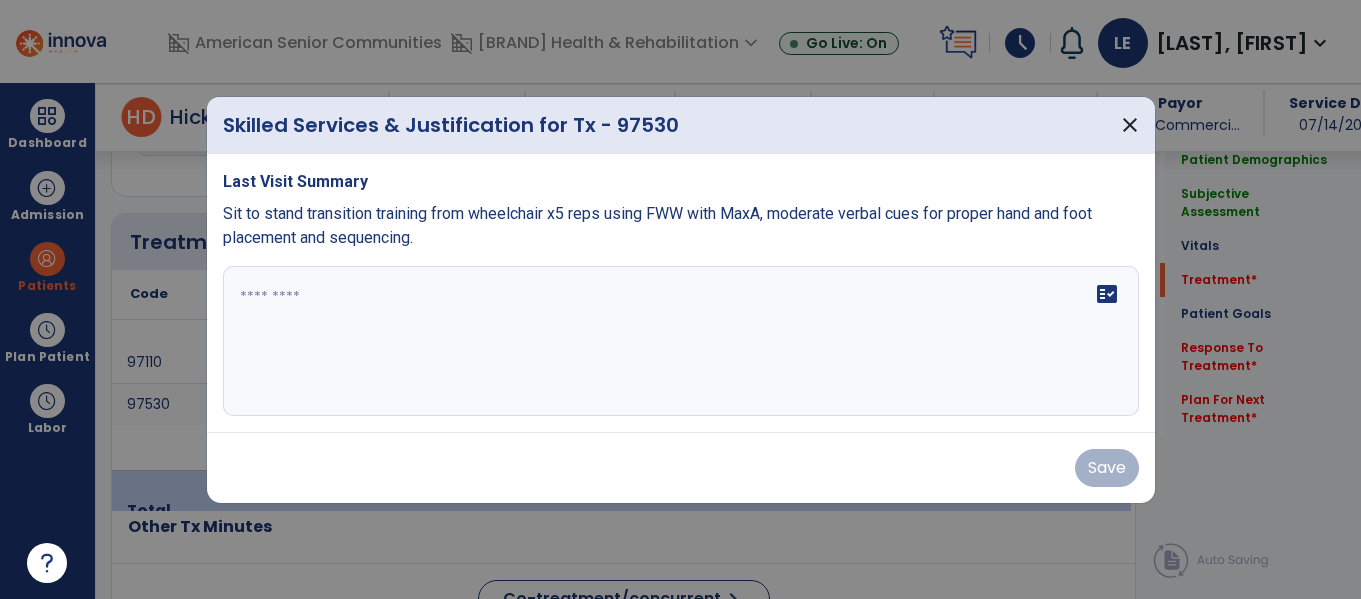 click on "fact_check" at bounding box center [681, 341] 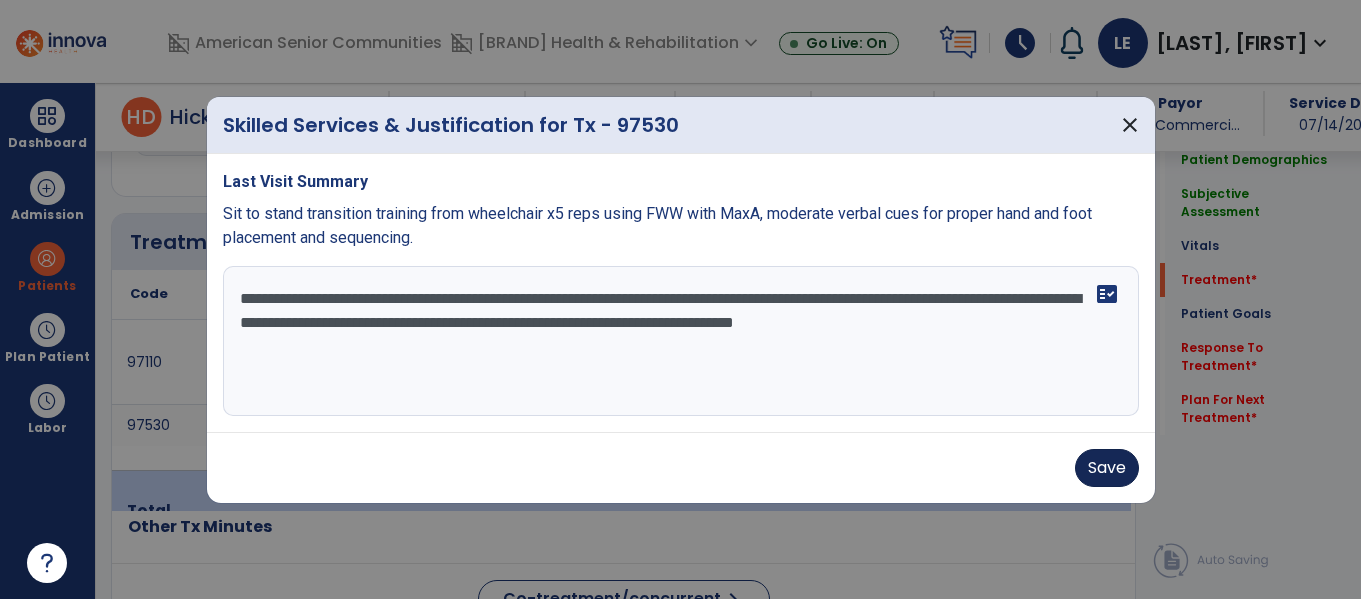 type on "**********" 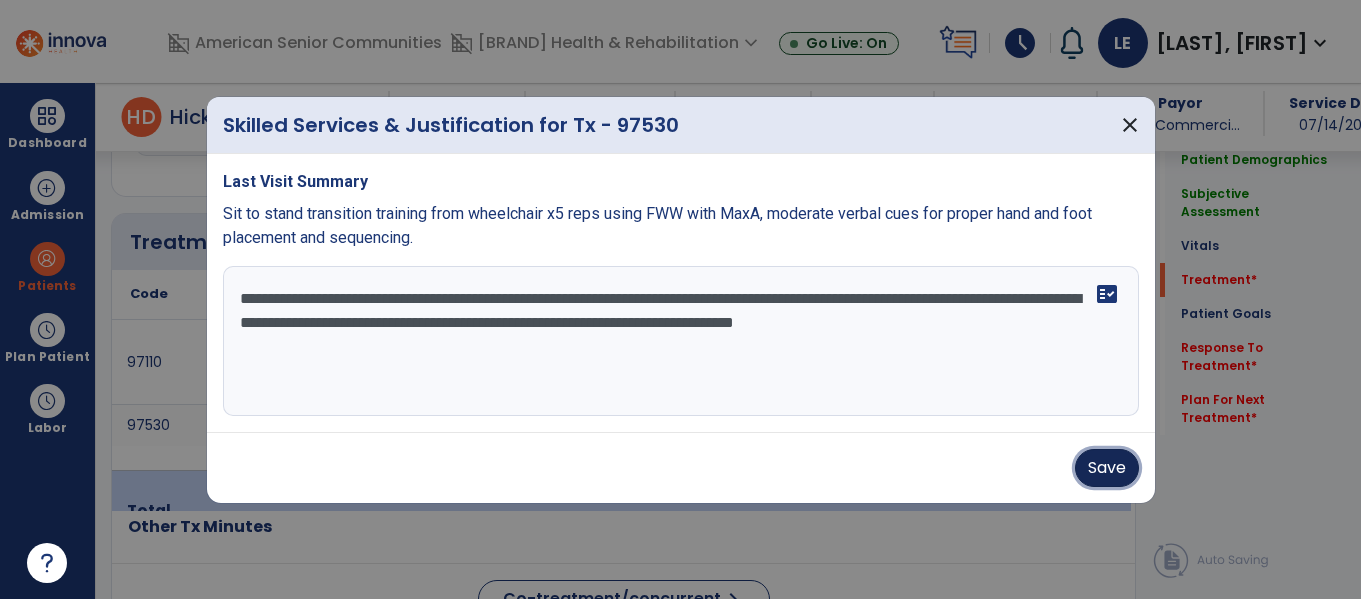 click on "Save" at bounding box center [1107, 468] 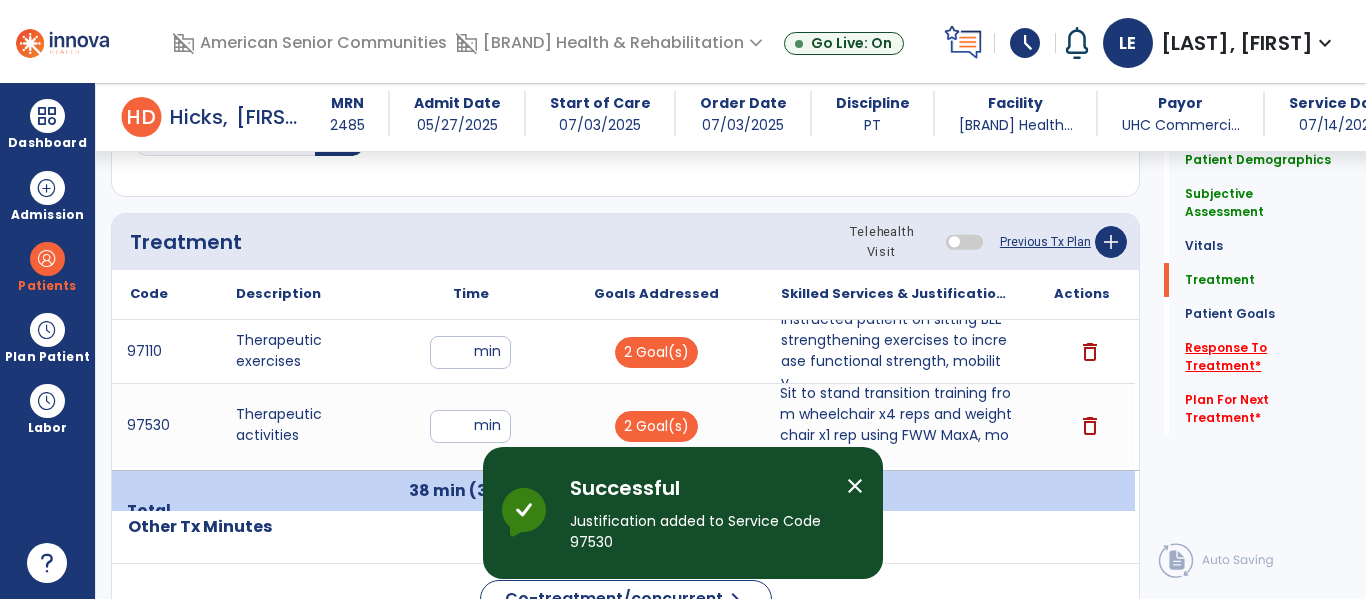 click on "Response To Treatment   *" 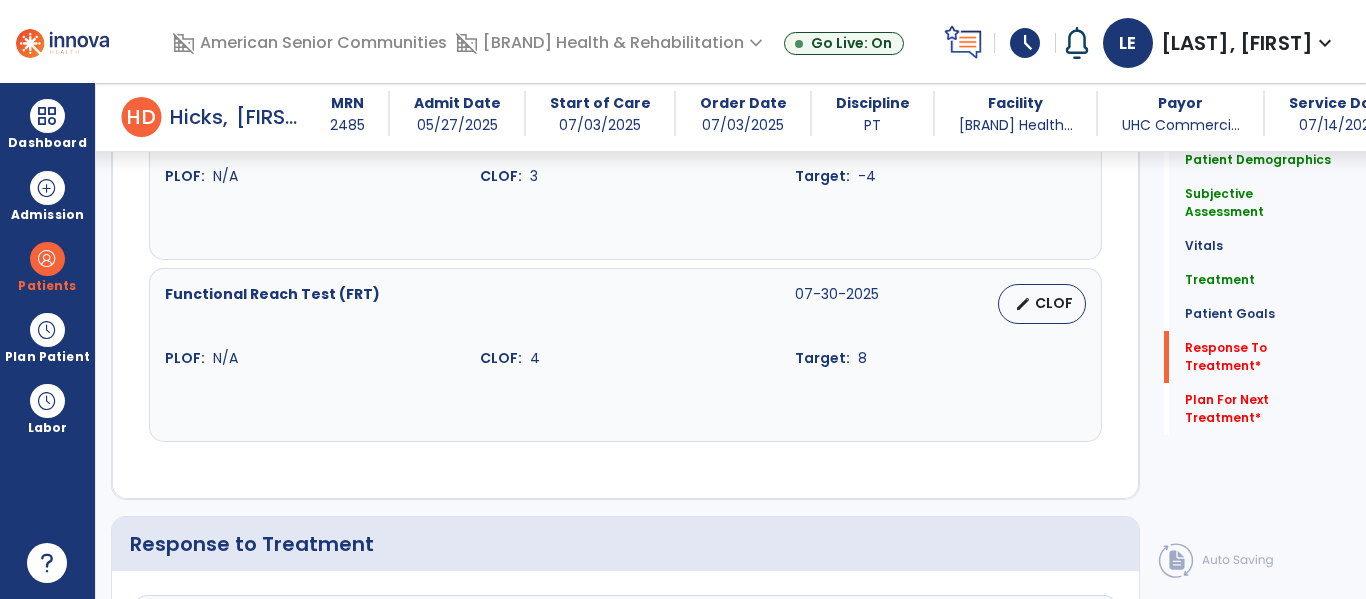 scroll, scrollTop: 3322, scrollLeft: 0, axis: vertical 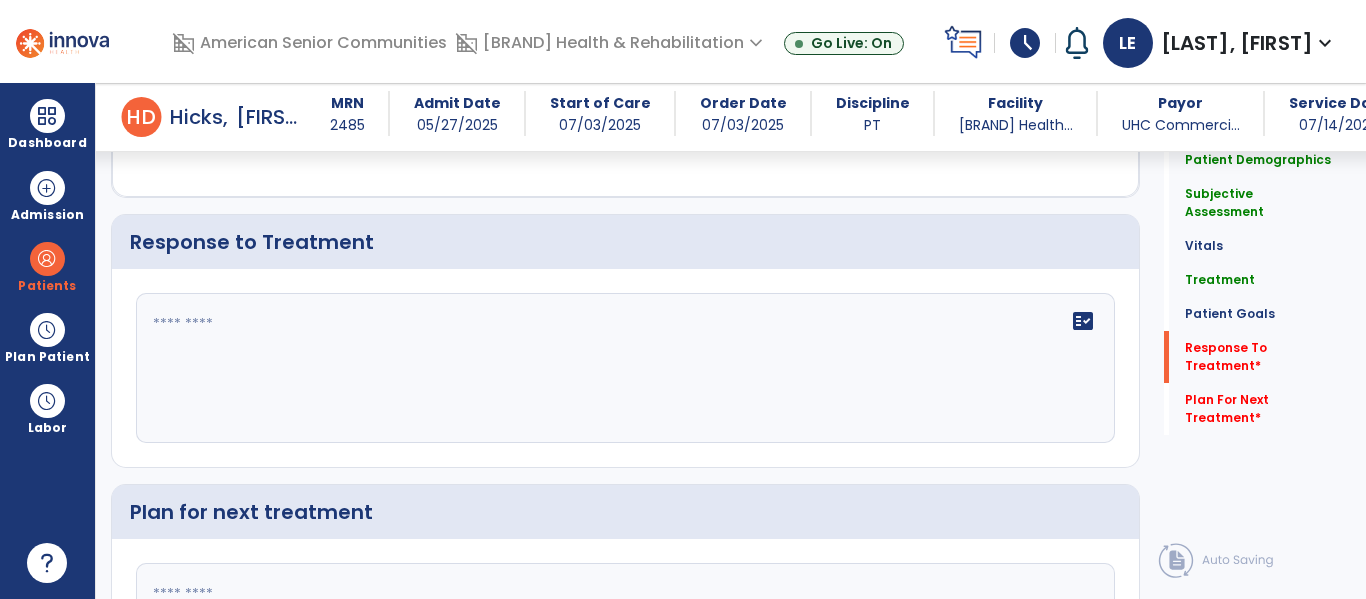 click 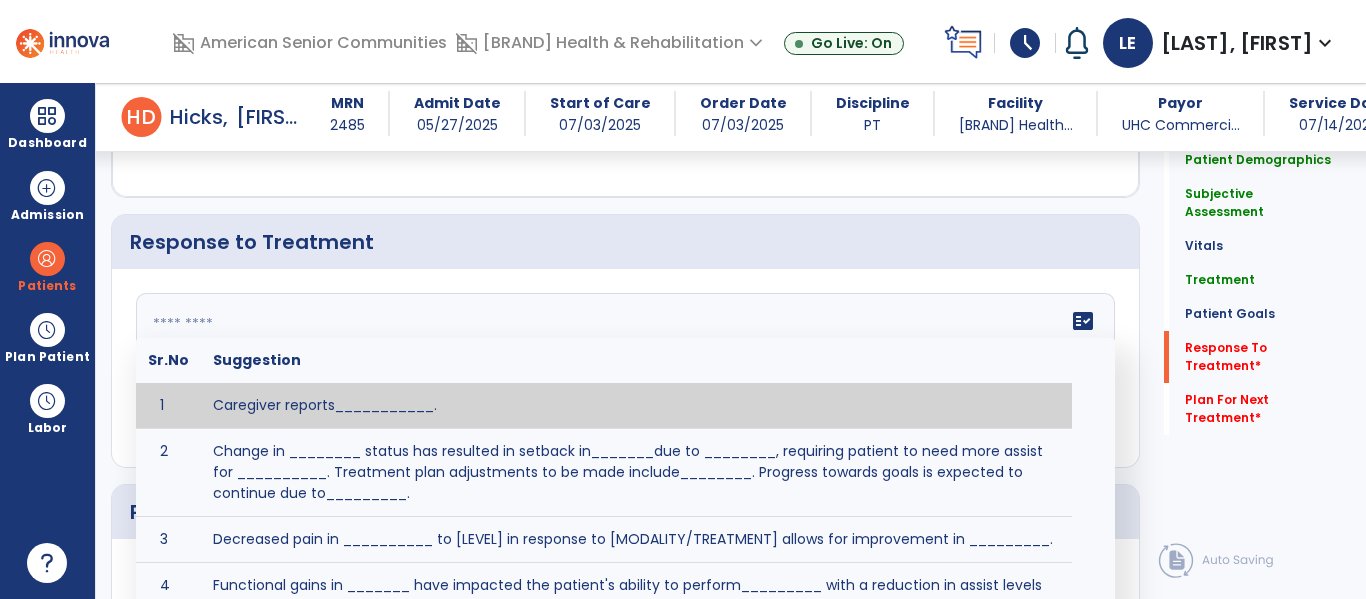 type on "*" 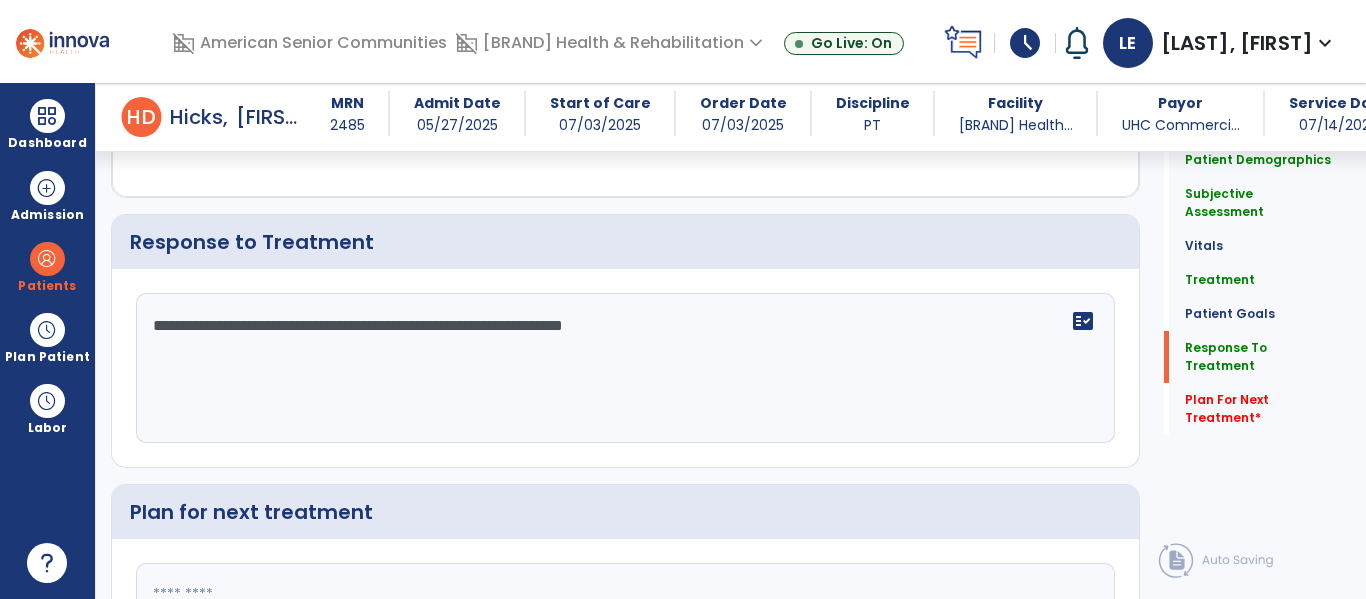 click on "**********" 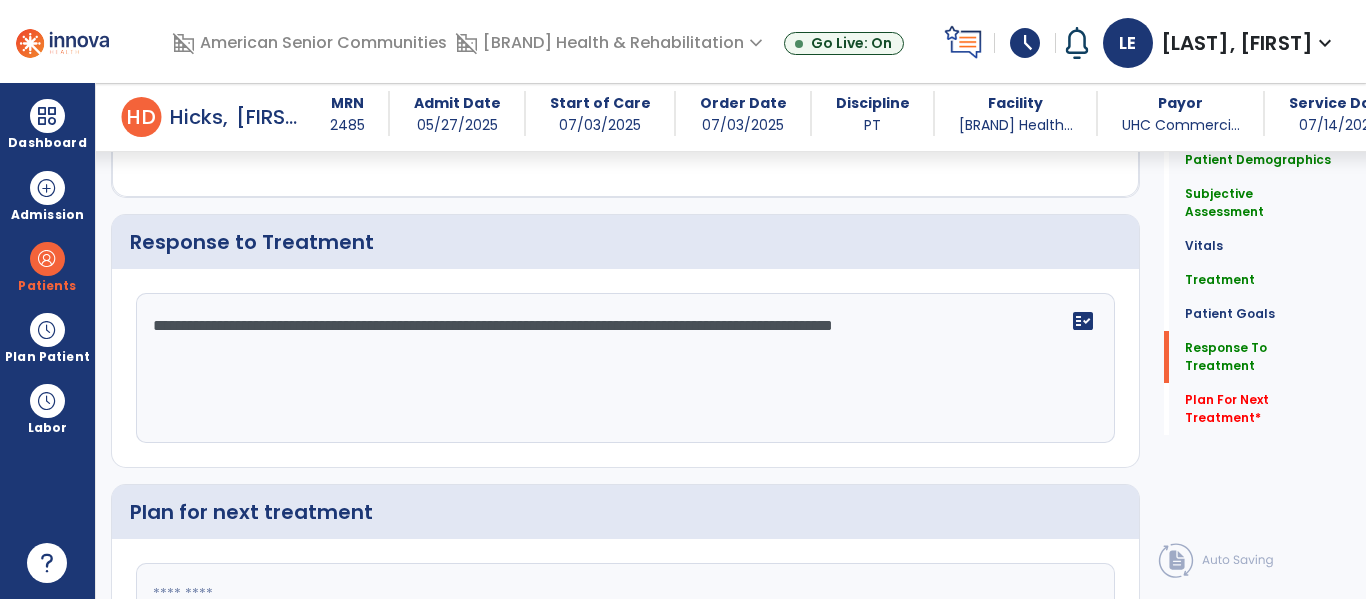 click on "**********" 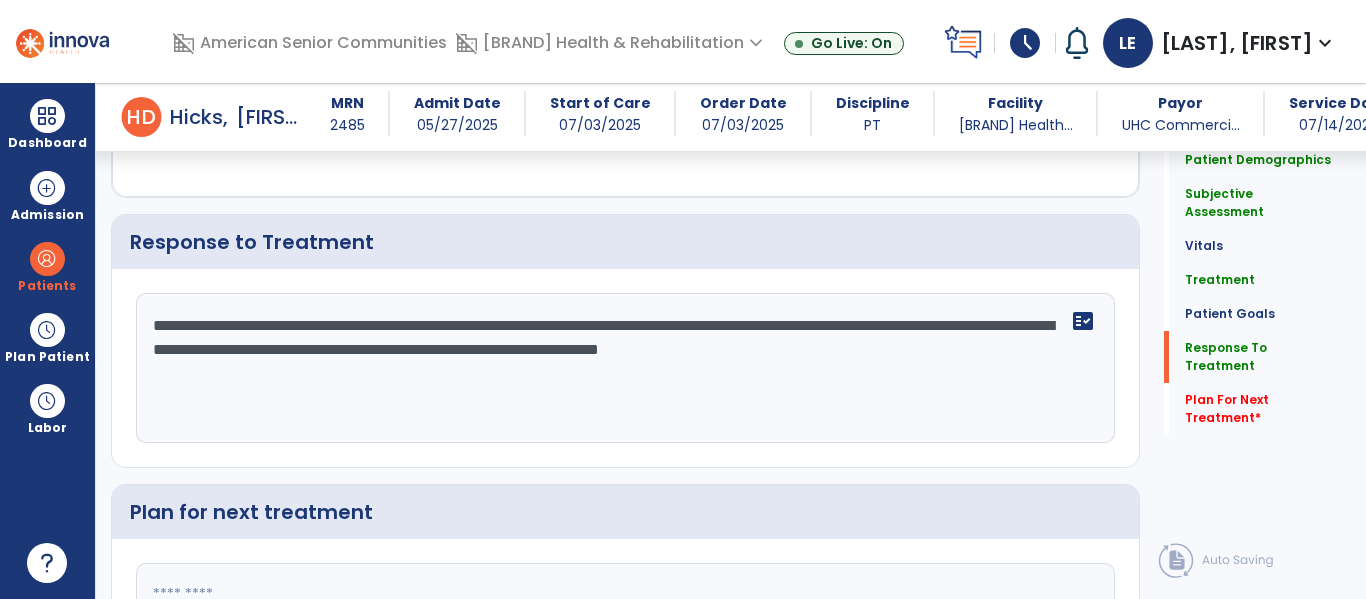 scroll, scrollTop: 3527, scrollLeft: 0, axis: vertical 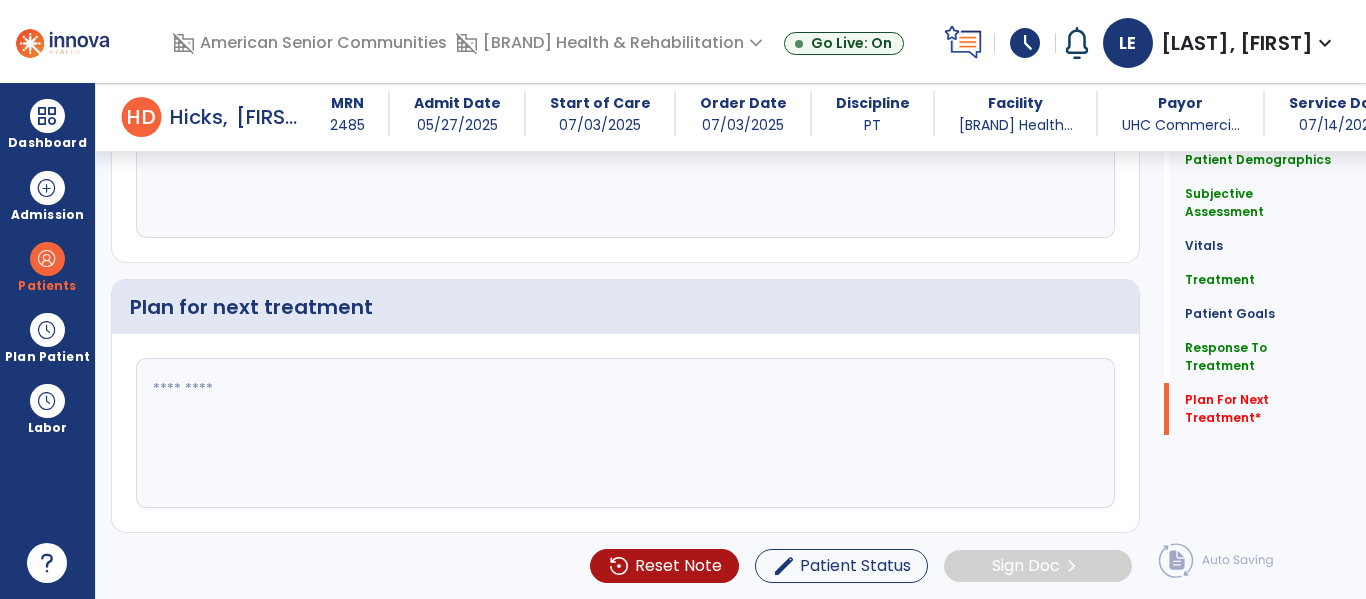 type on "**********" 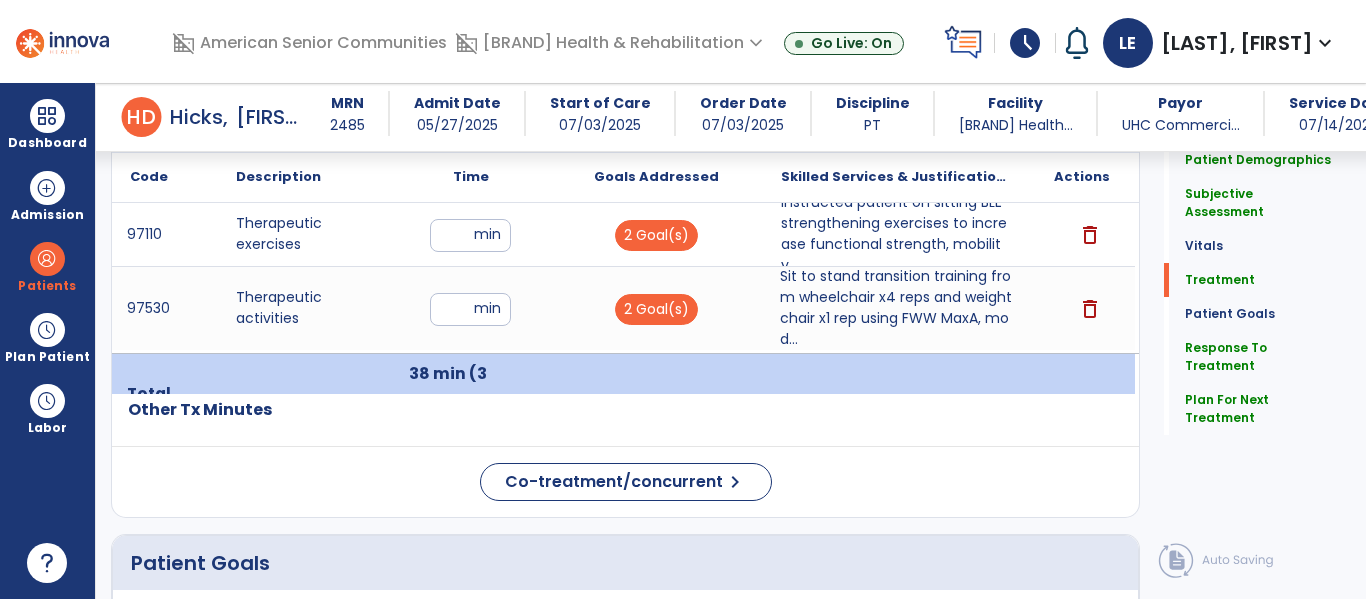 scroll, scrollTop: 1316, scrollLeft: 0, axis: vertical 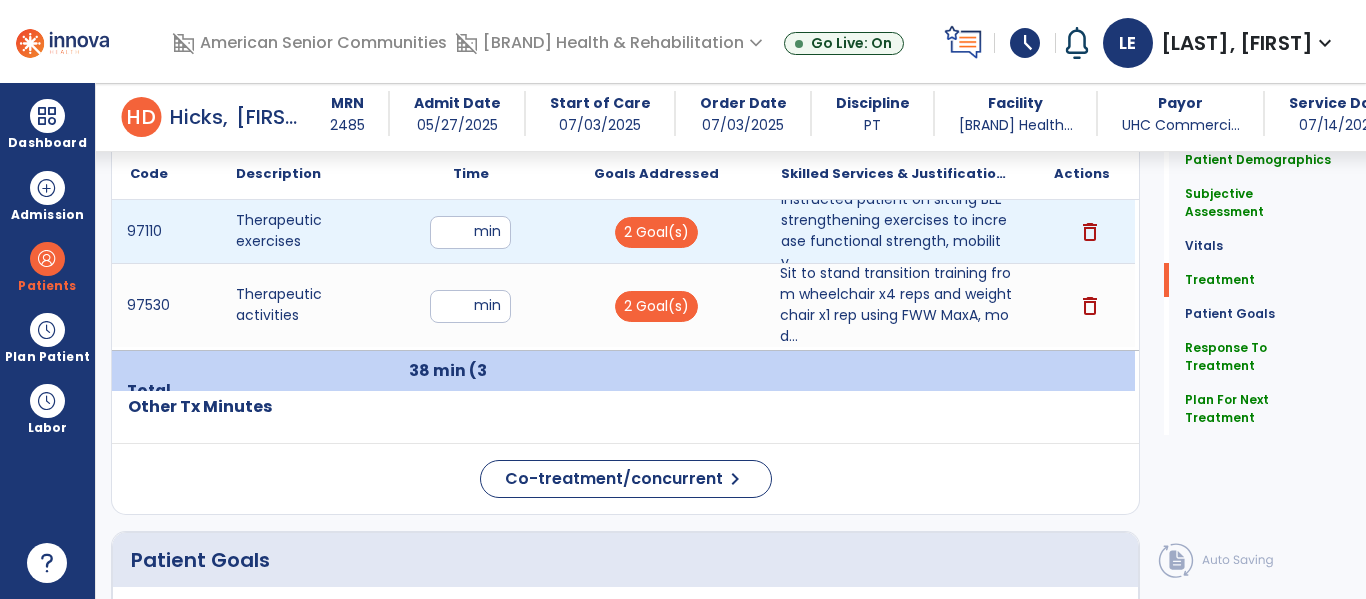type on "**********" 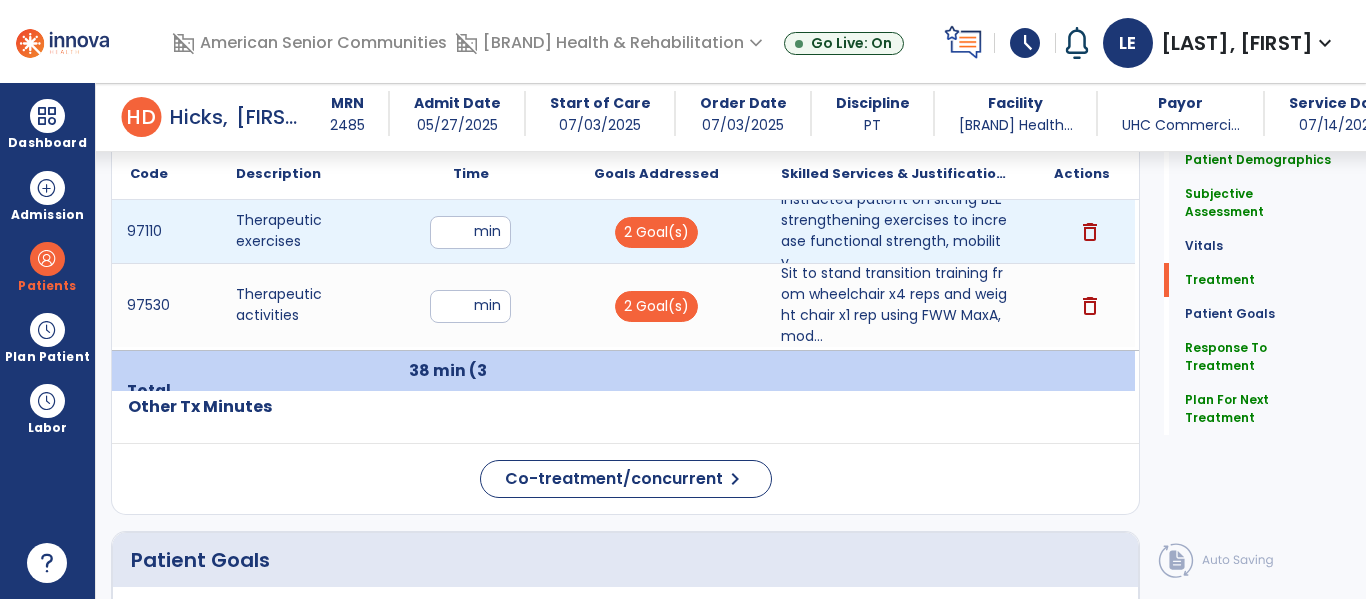 type on "**" 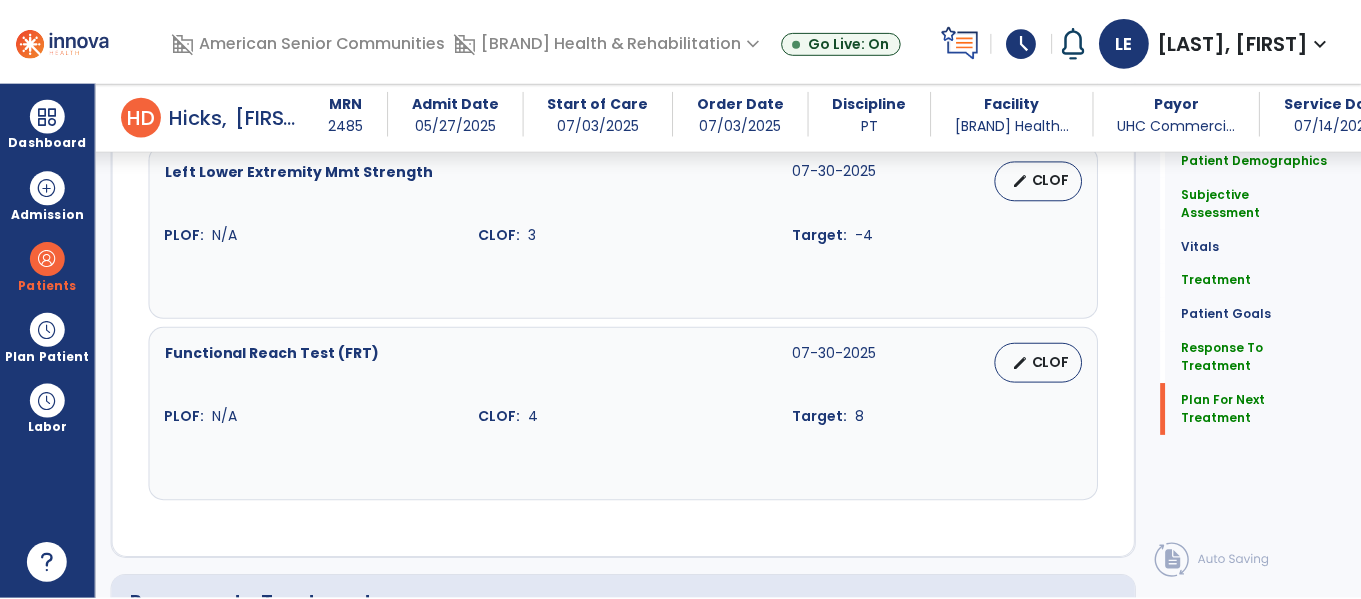 scroll, scrollTop: 3527, scrollLeft: 0, axis: vertical 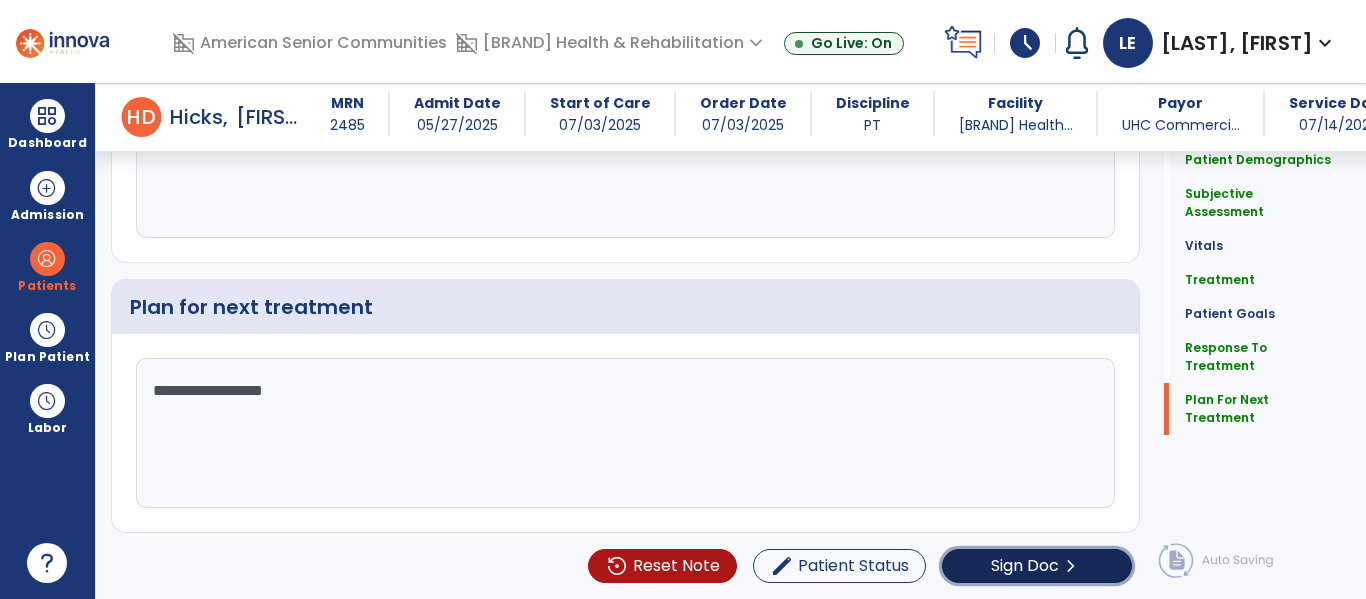 click on "Sign Doc" 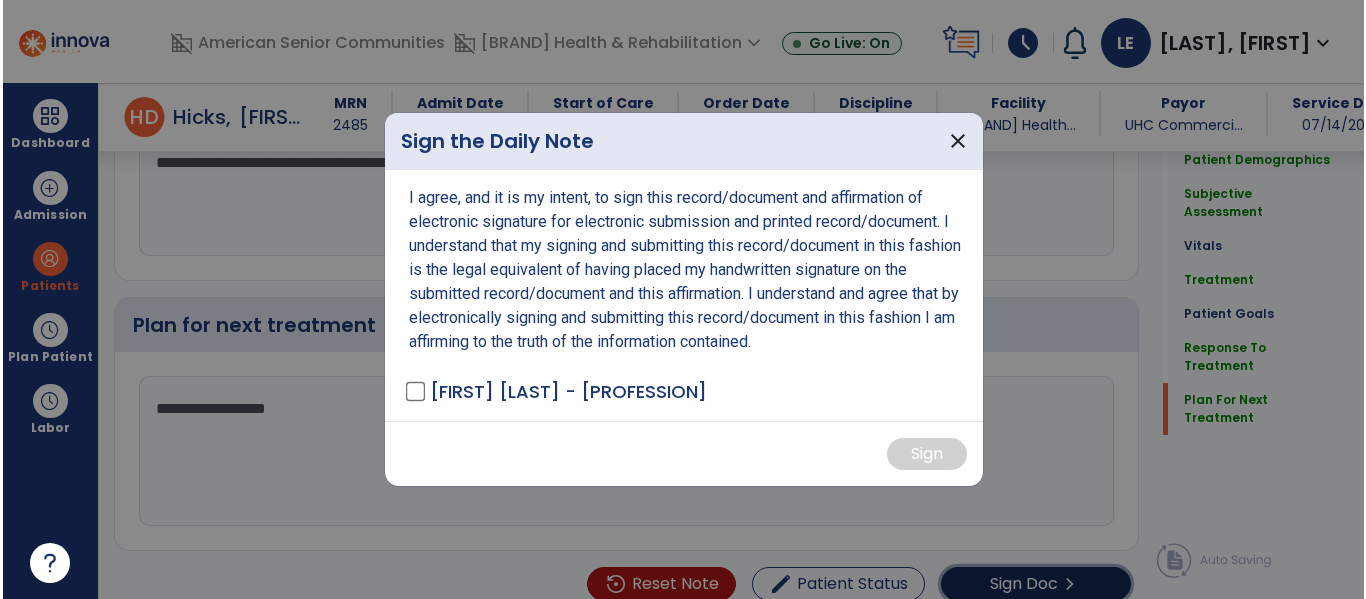 scroll, scrollTop: 3545, scrollLeft: 0, axis: vertical 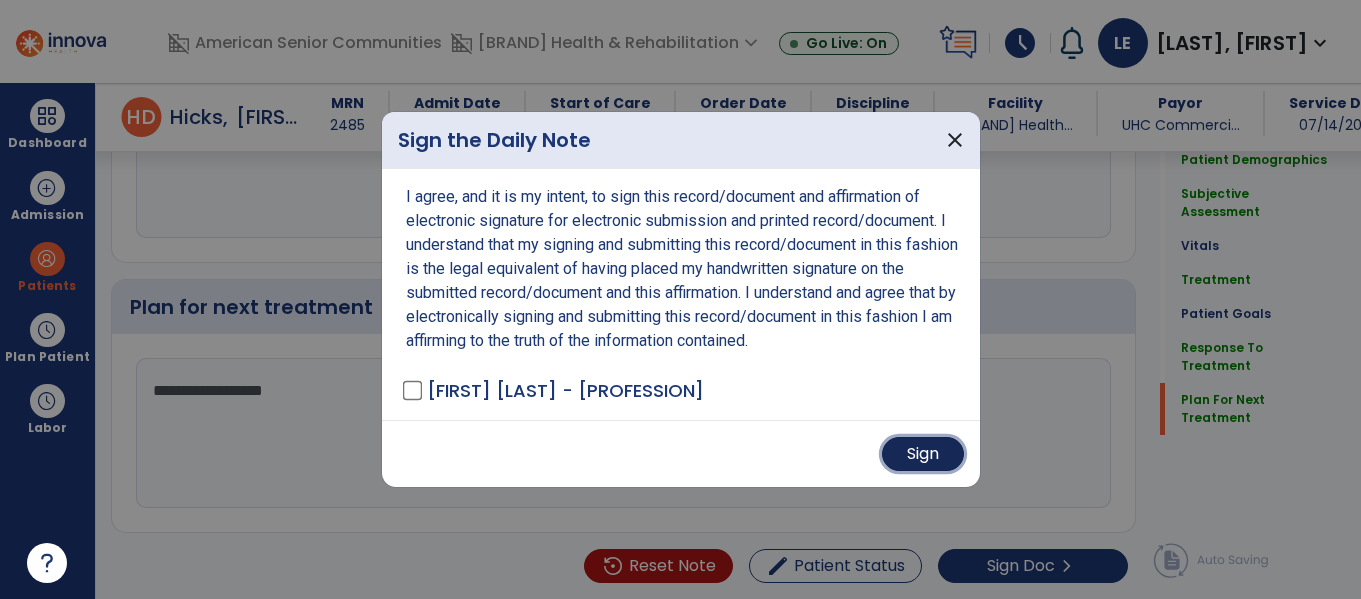 click on "Sign" at bounding box center [923, 454] 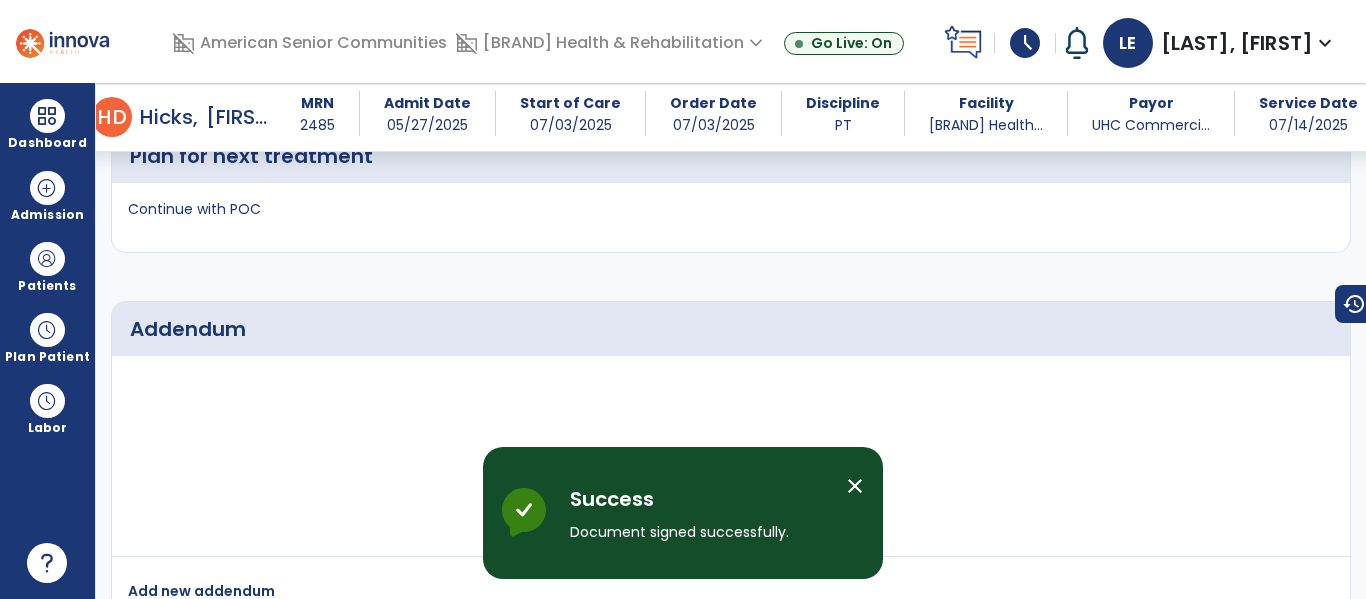 scroll, scrollTop: 4739, scrollLeft: 0, axis: vertical 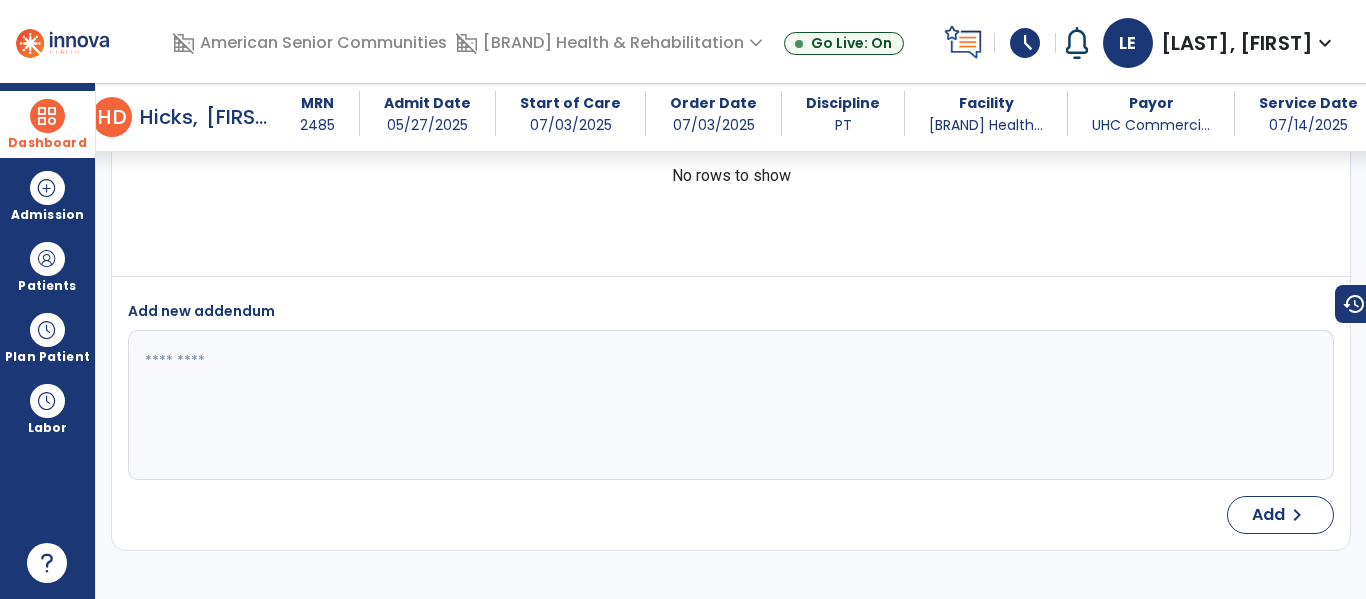 click at bounding box center [47, 116] 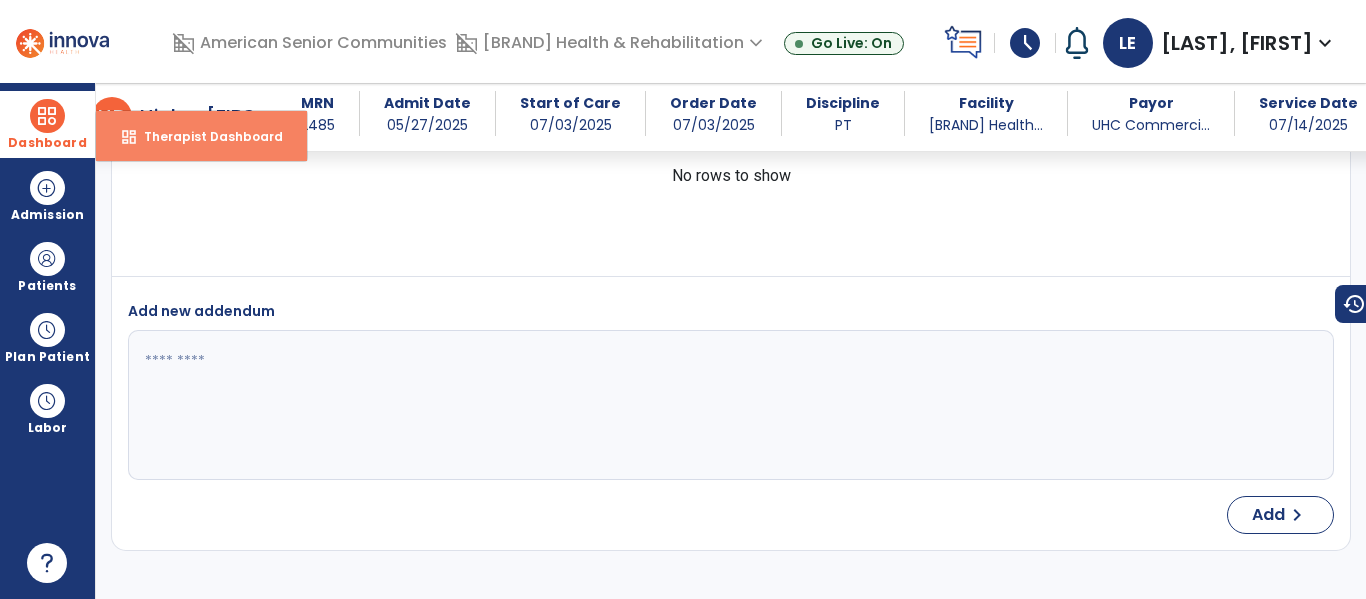 click on "dashboard  Therapist Dashboard" at bounding box center [201, 136] 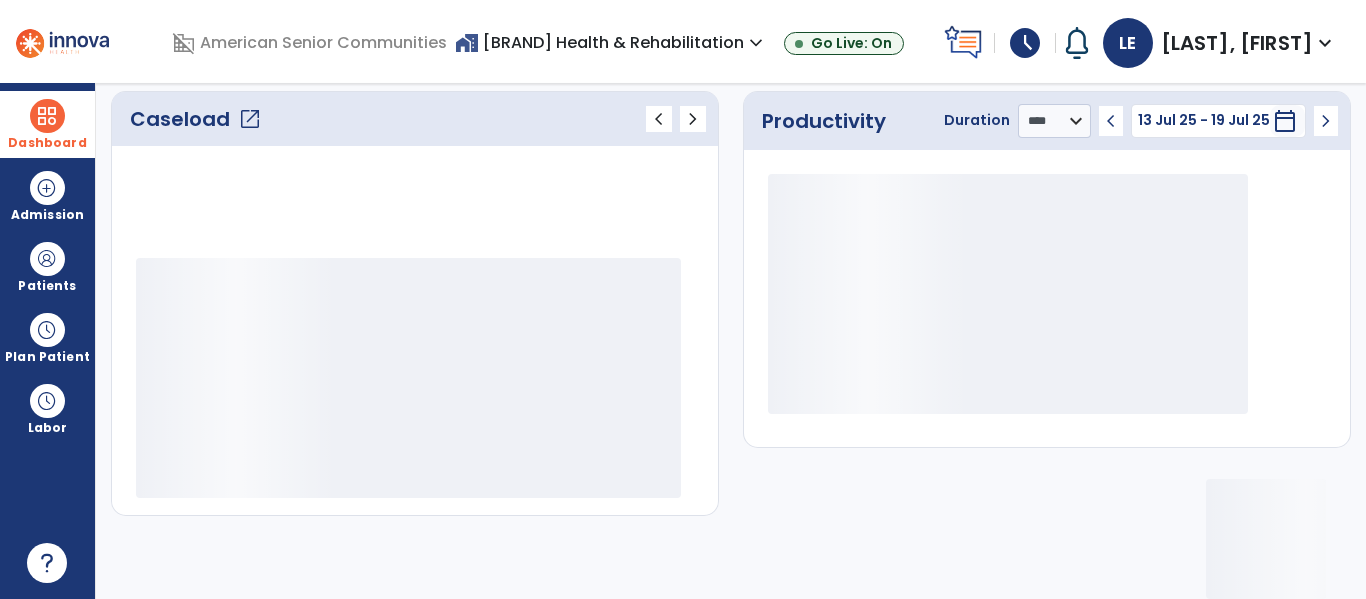 scroll, scrollTop: 276, scrollLeft: 0, axis: vertical 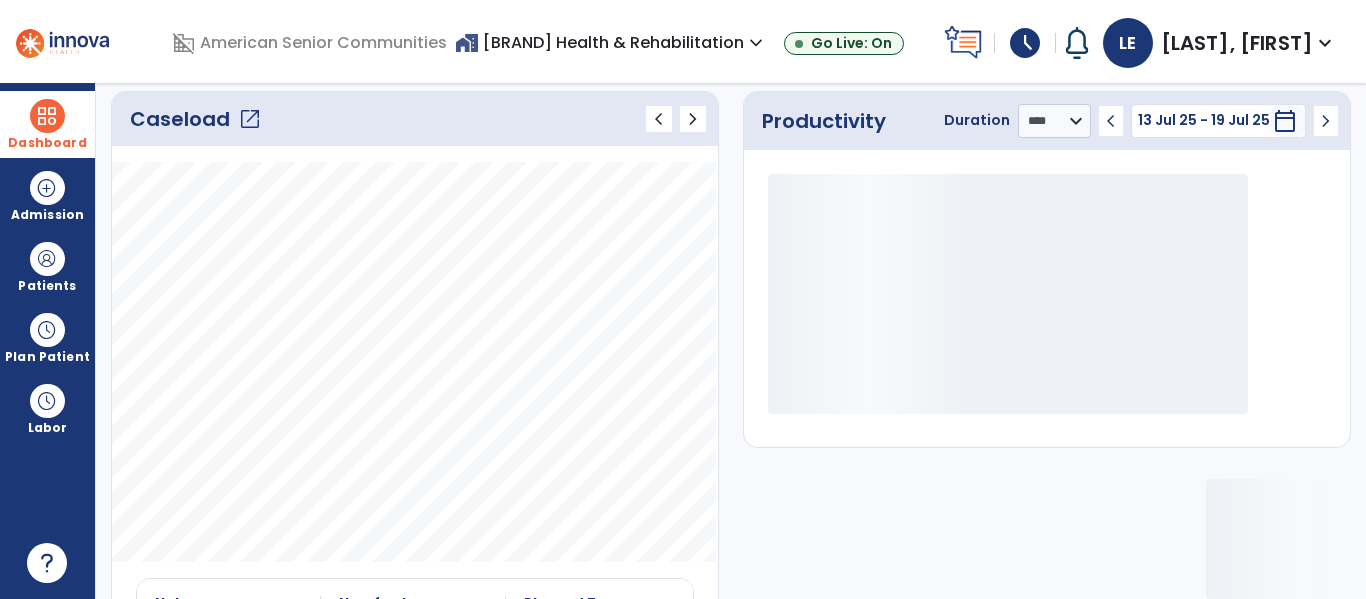click on "open_in_new" 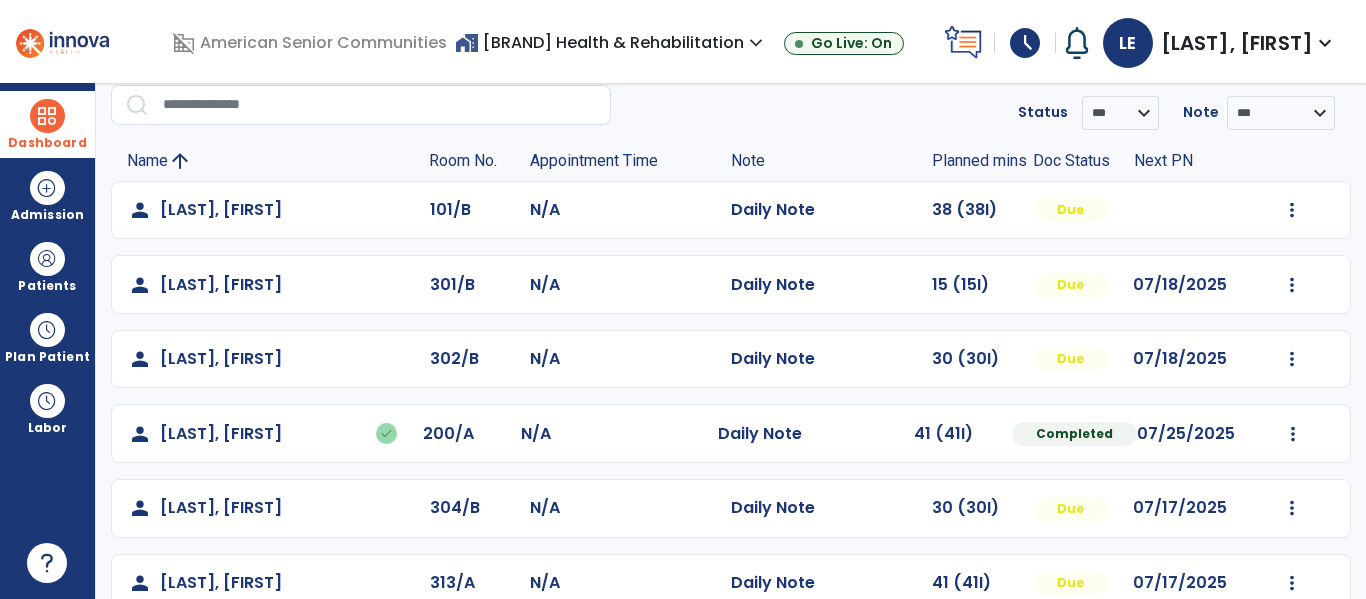 scroll, scrollTop: 563, scrollLeft: 0, axis: vertical 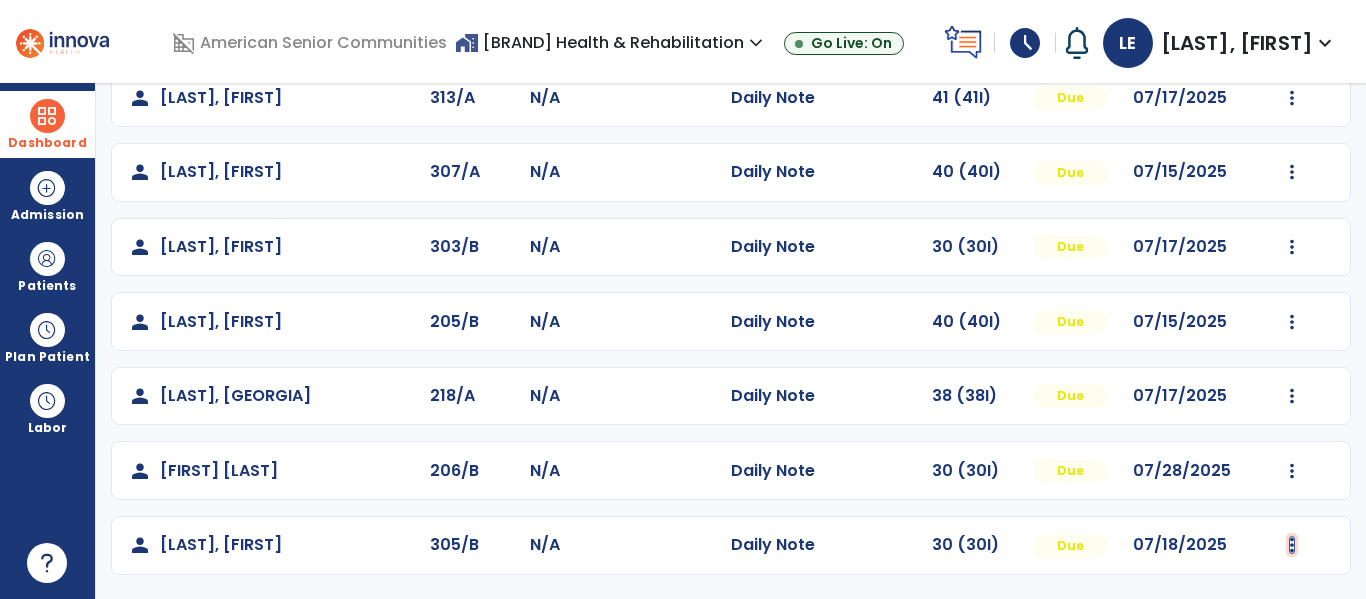 click at bounding box center (1292, -275) 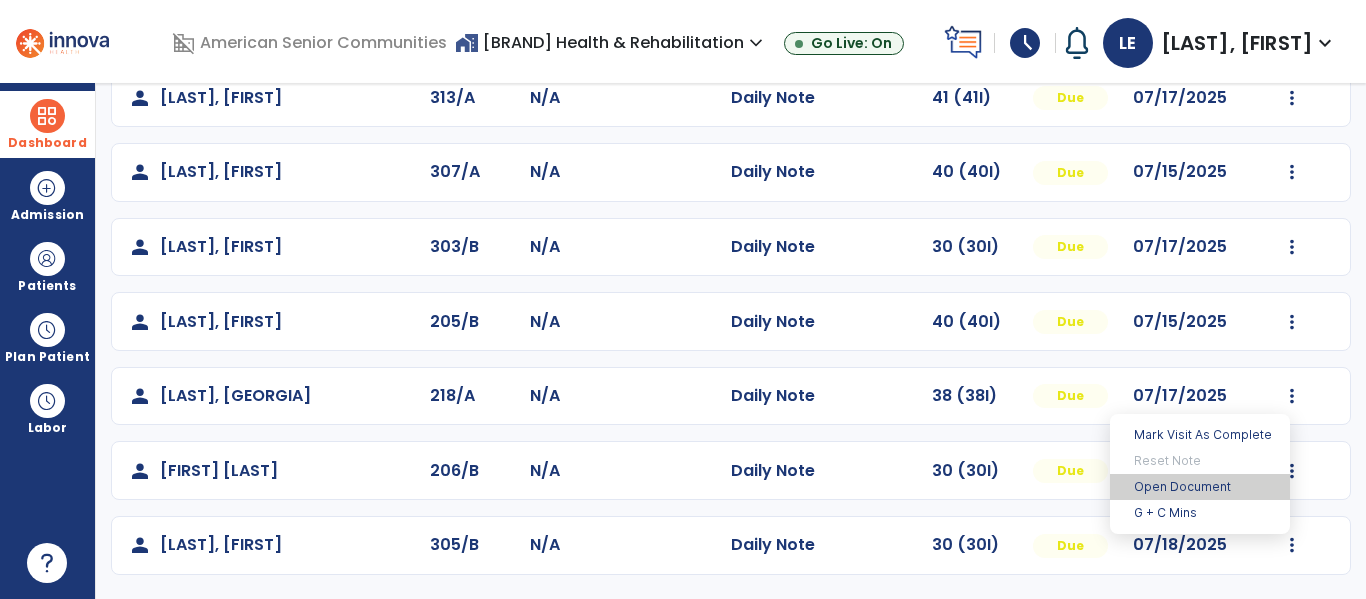 click on "Open Document" at bounding box center (1200, 487) 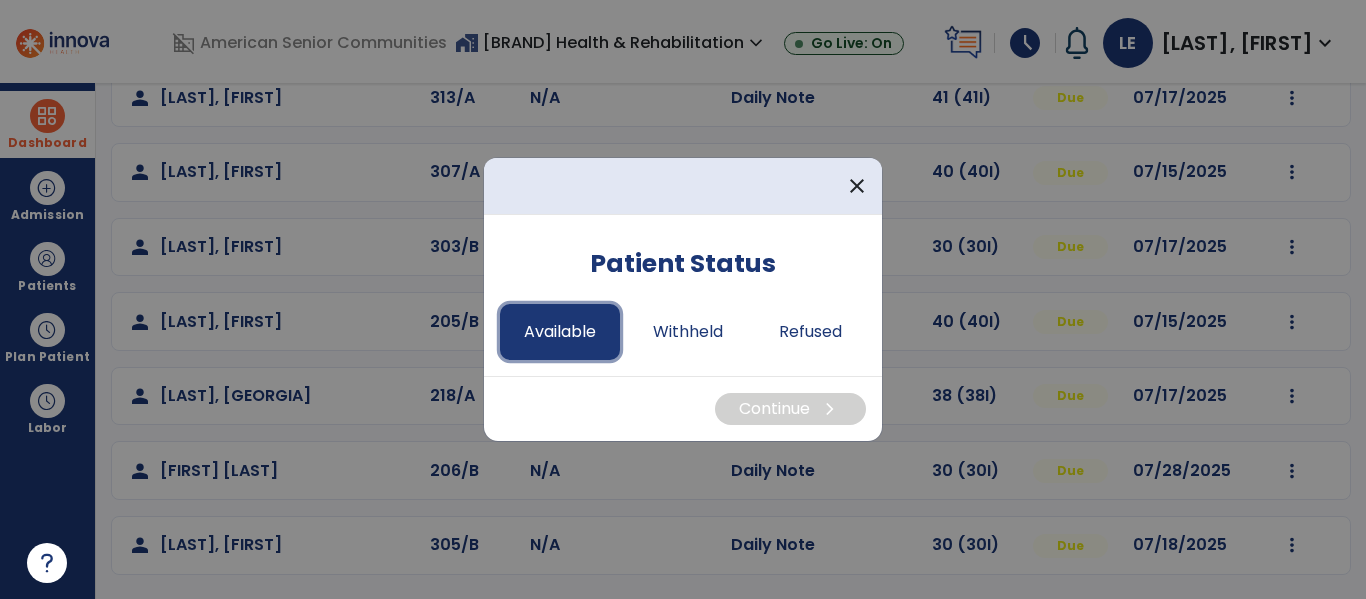 click on "Available" at bounding box center [560, 332] 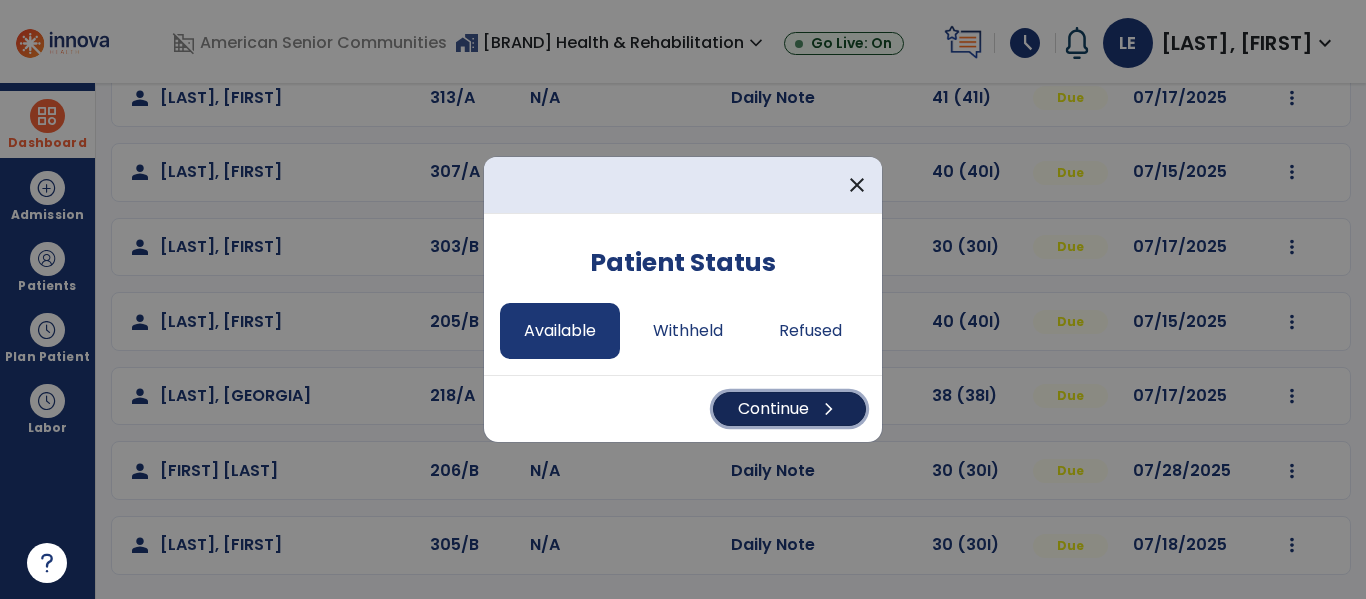 click on "Continue   chevron_right" at bounding box center (789, 409) 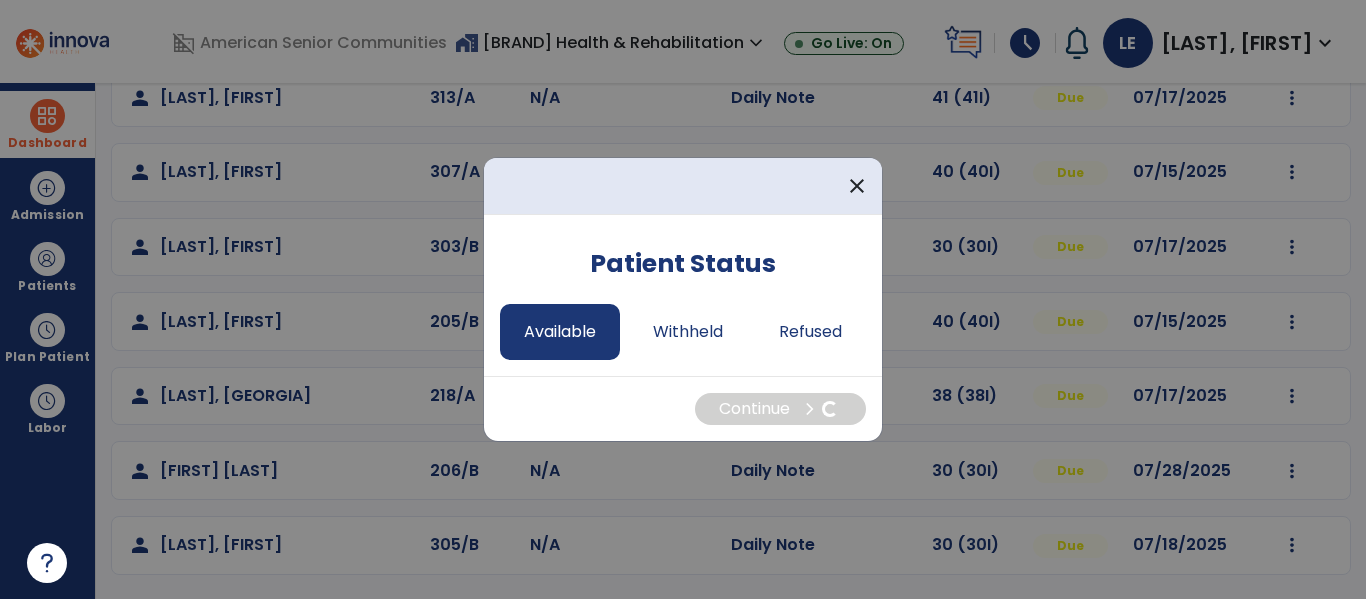 select on "*" 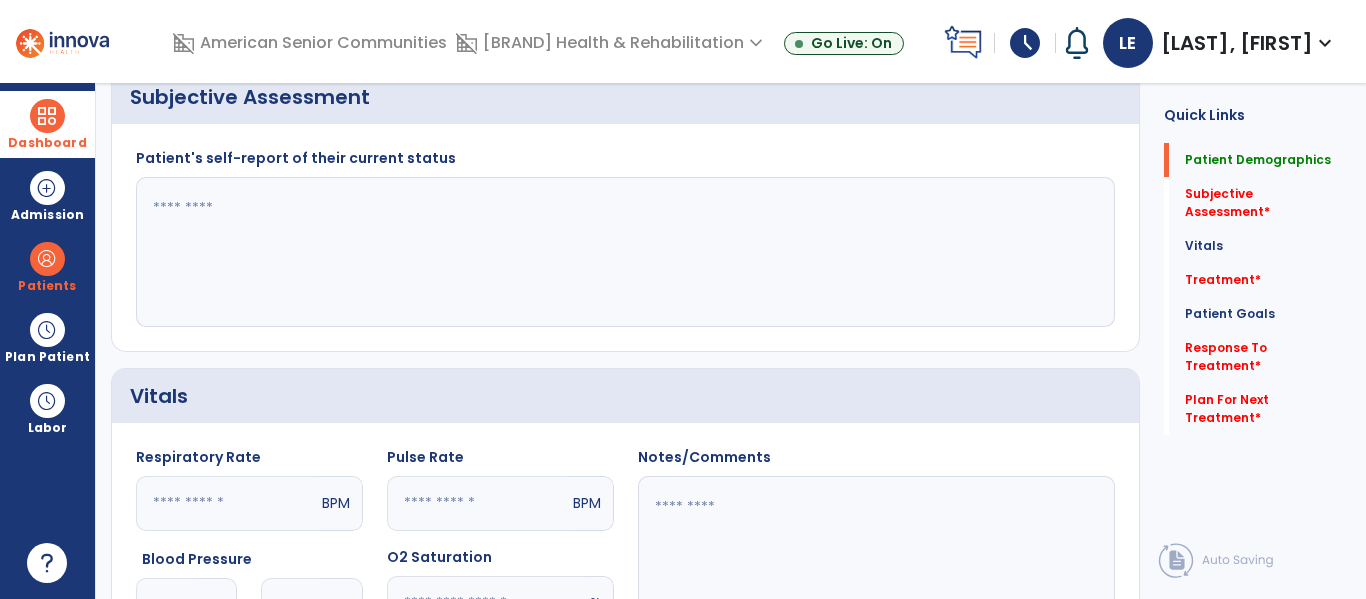 scroll, scrollTop: 0, scrollLeft: 0, axis: both 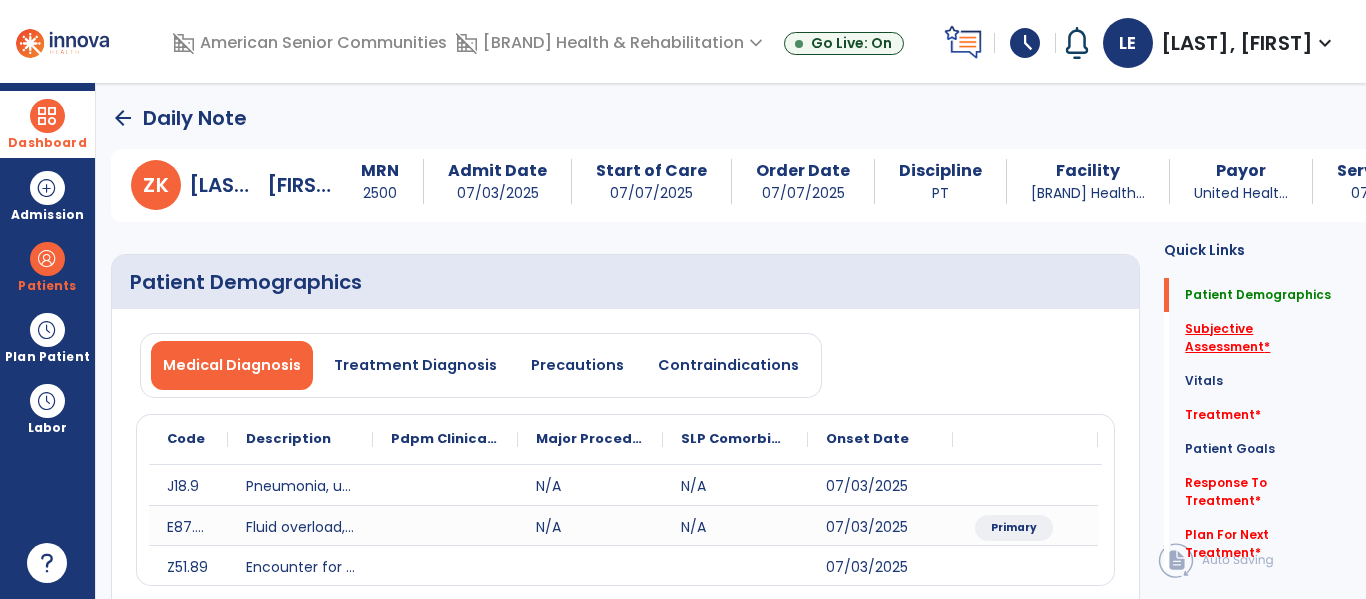 click on "Subjective Assessment   *" 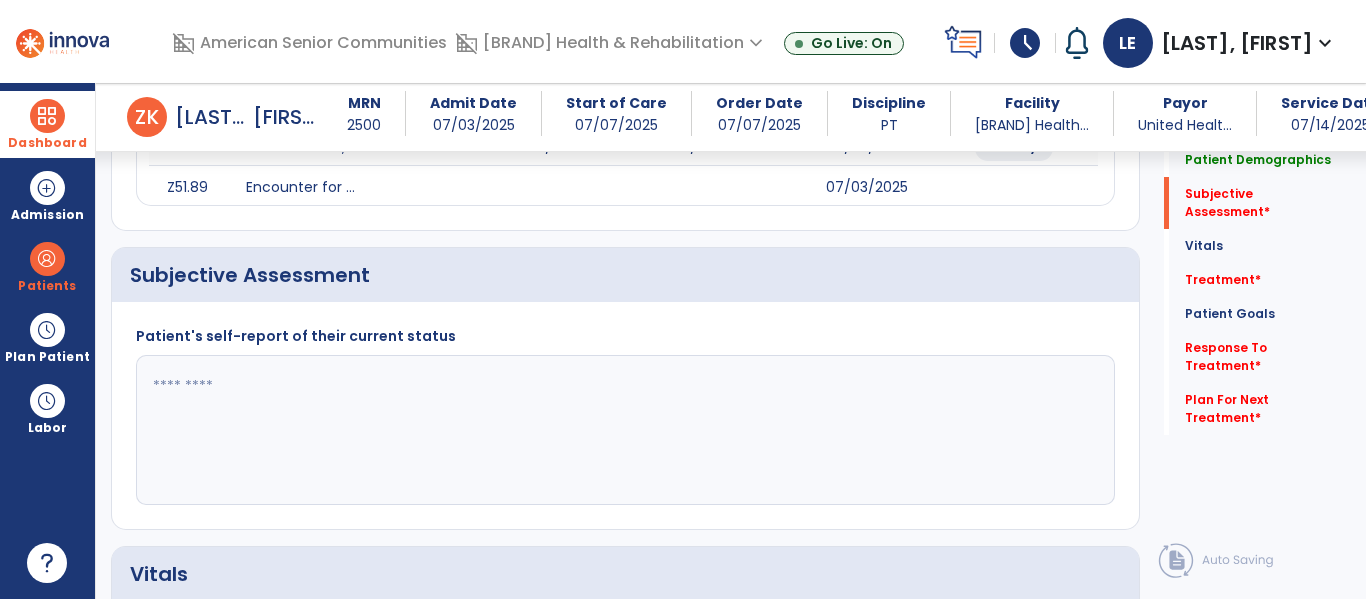 scroll, scrollTop: 427, scrollLeft: 0, axis: vertical 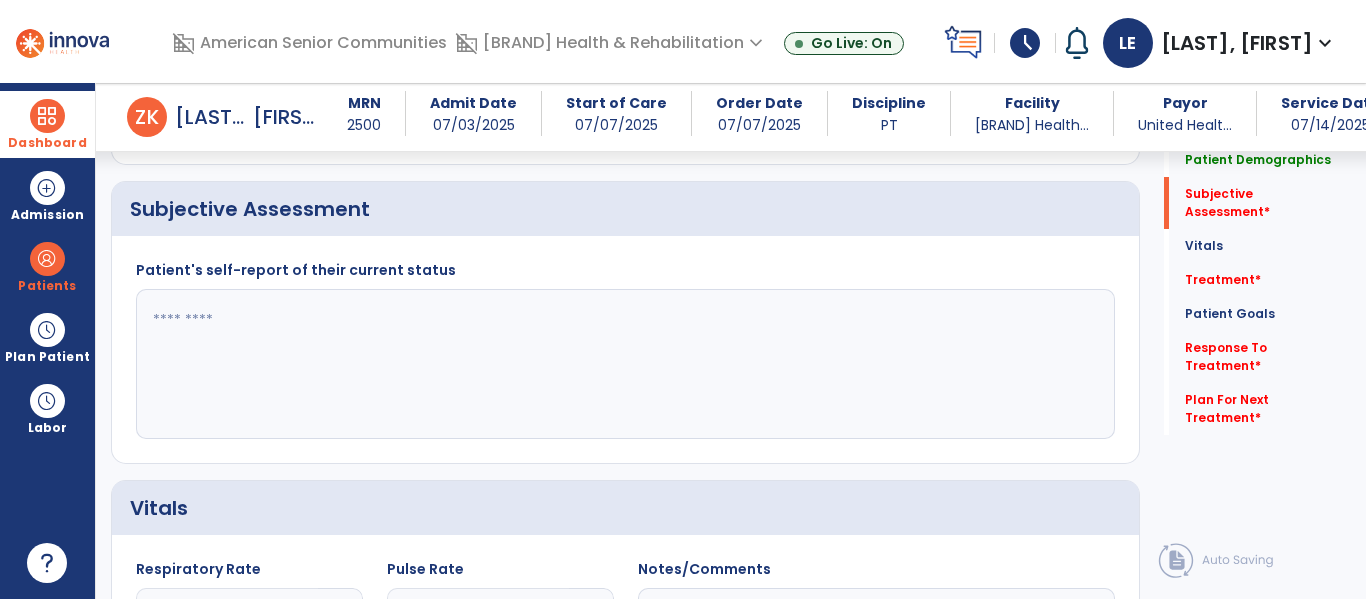 click 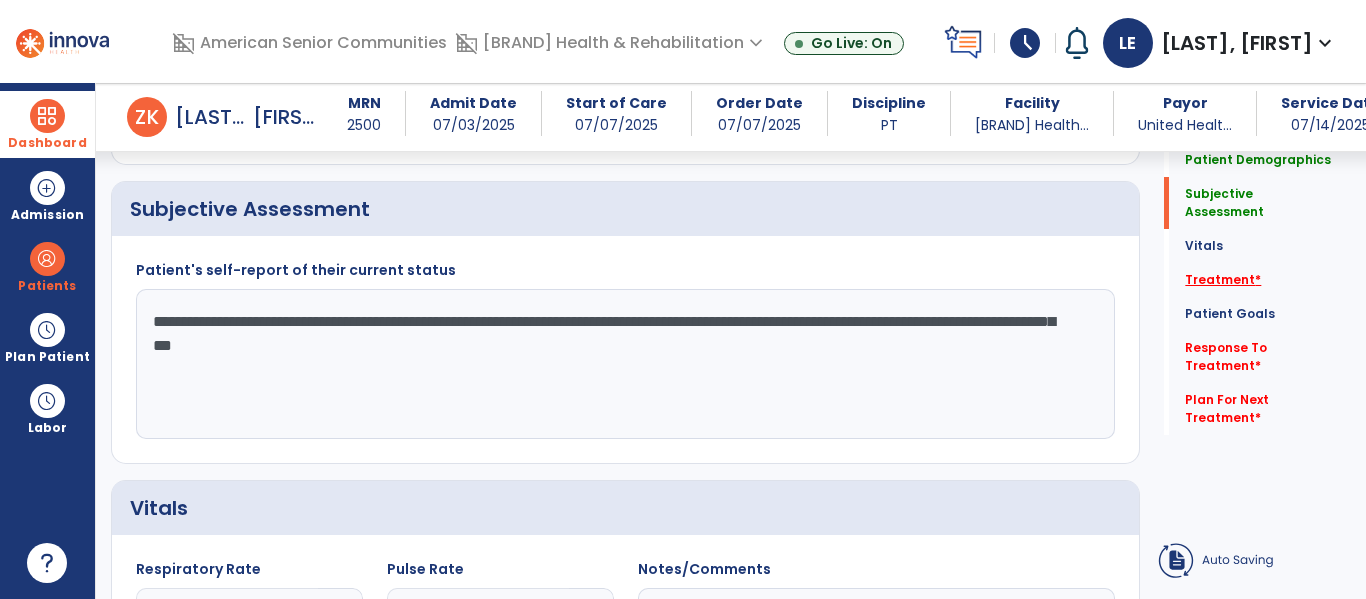 type on "**********" 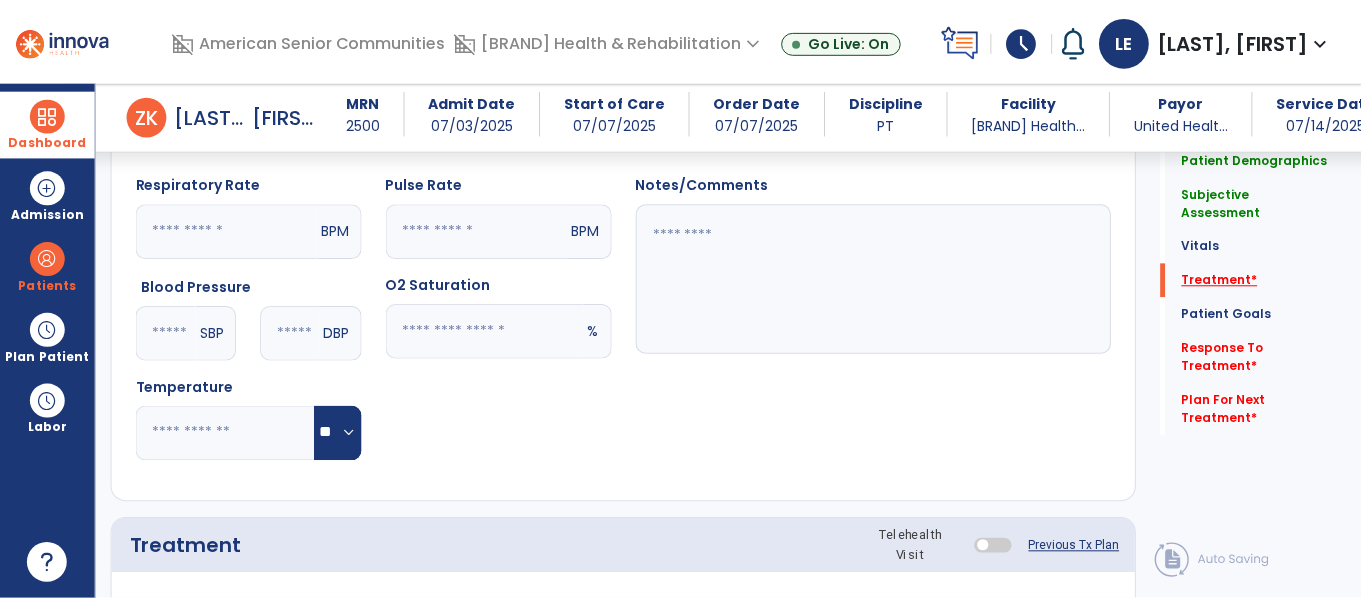 scroll, scrollTop: 1116, scrollLeft: 0, axis: vertical 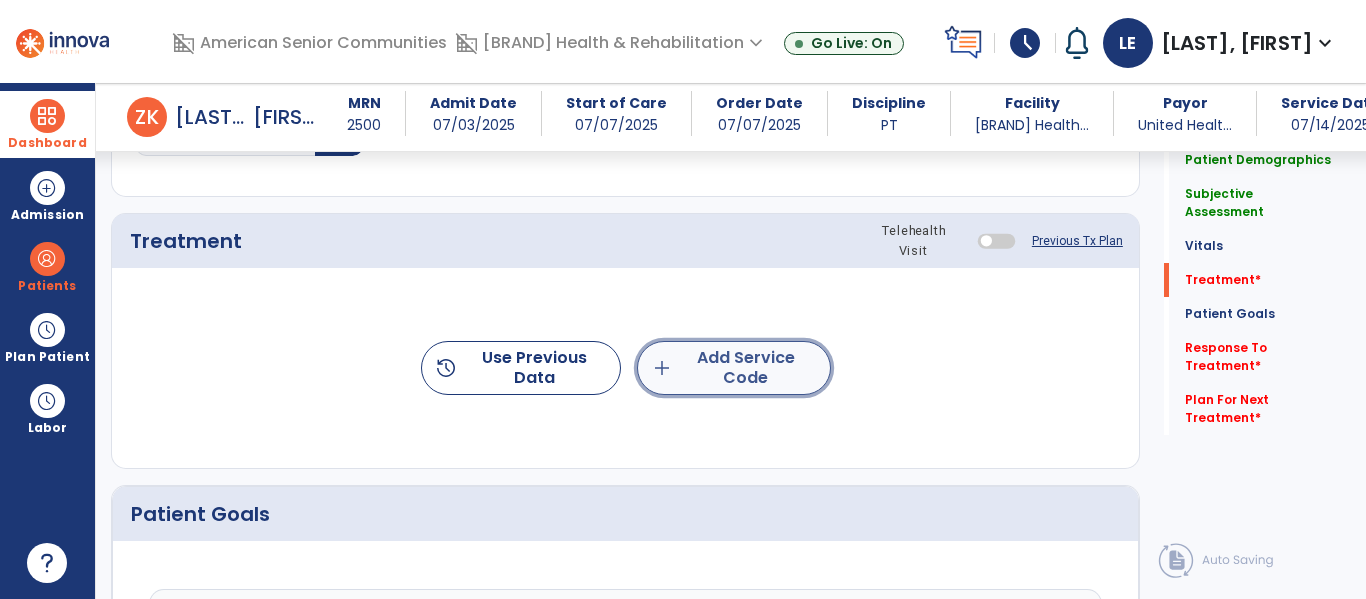 click on "add  Add Service Code" 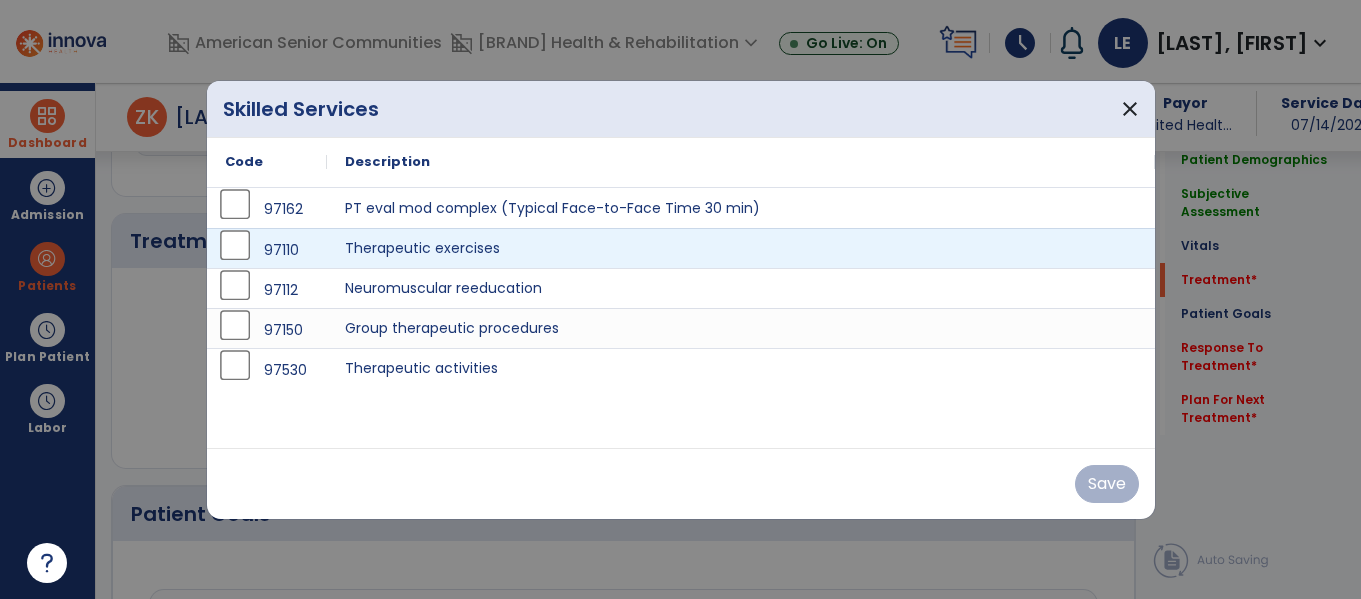 scroll, scrollTop: 1116, scrollLeft: 0, axis: vertical 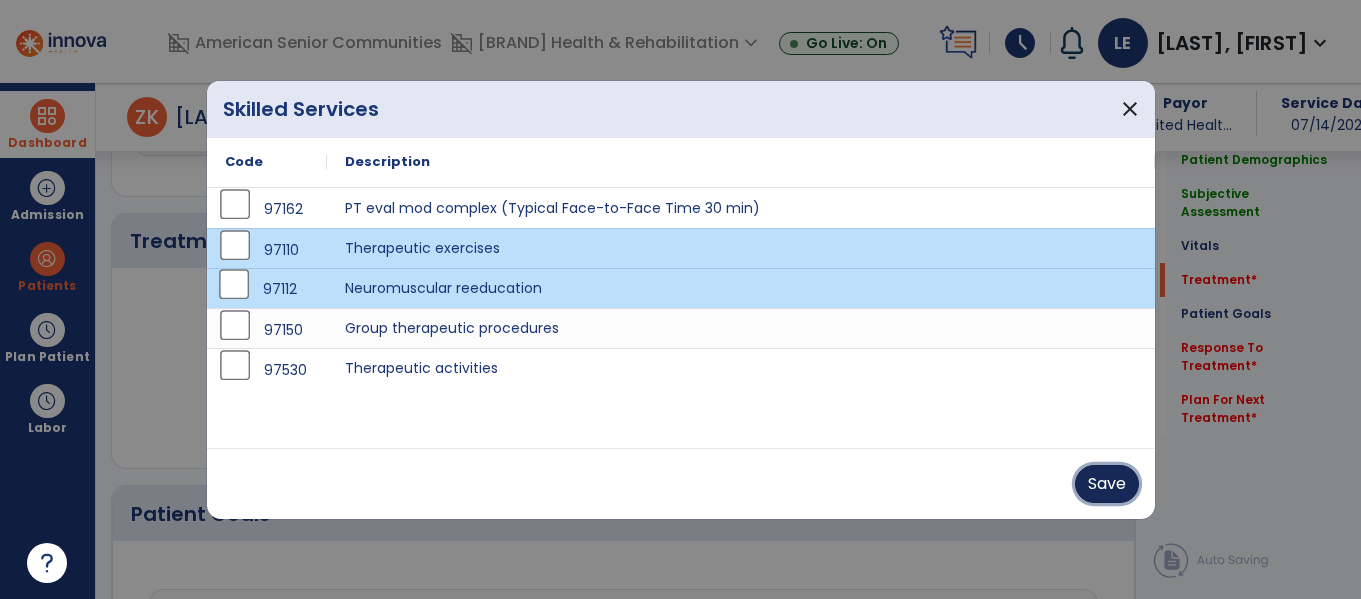 click on "Save" at bounding box center (1107, 484) 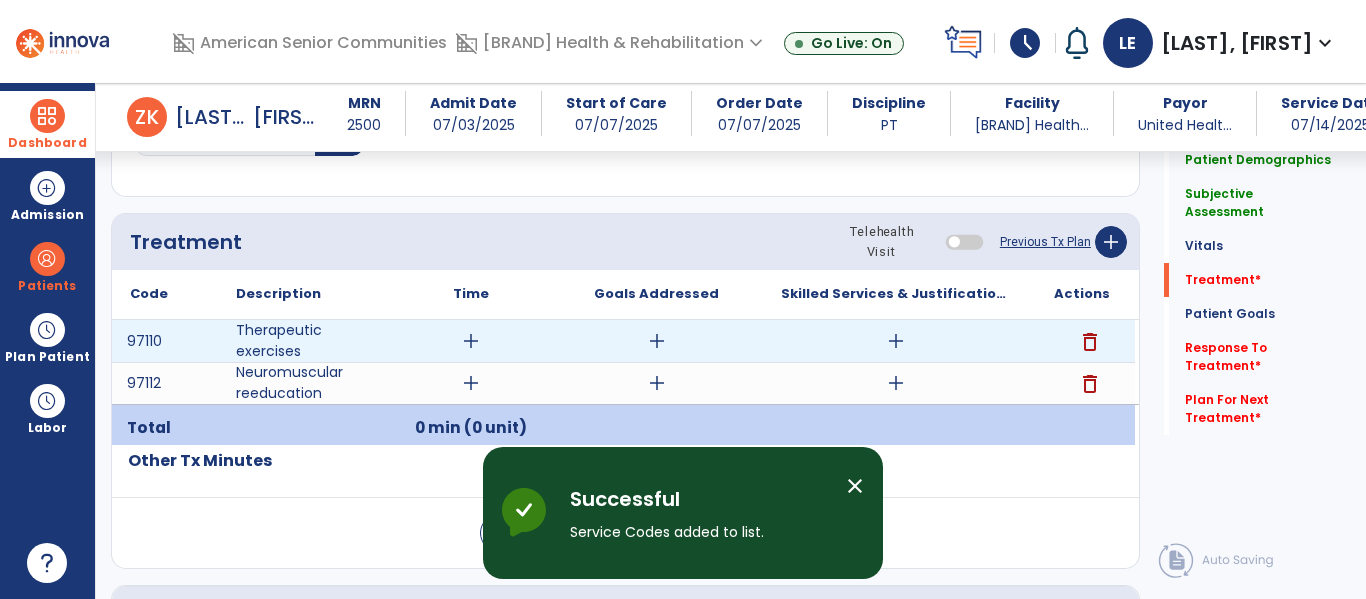 click on "add" at bounding box center (471, 341) 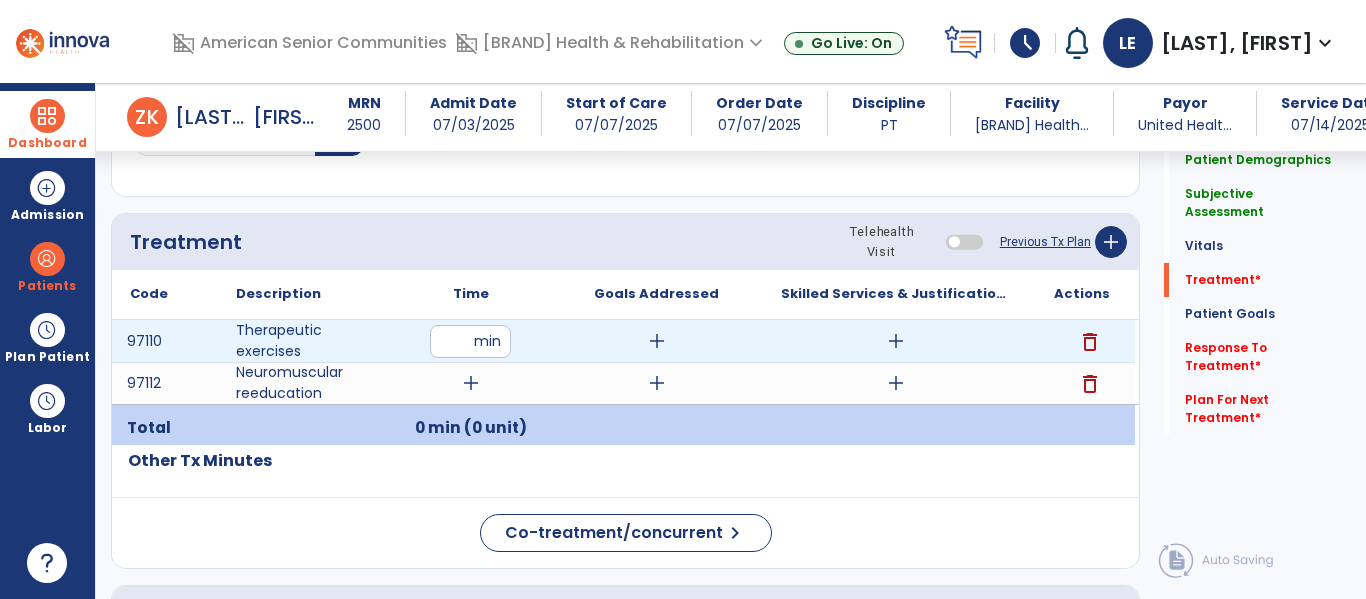type on "**" 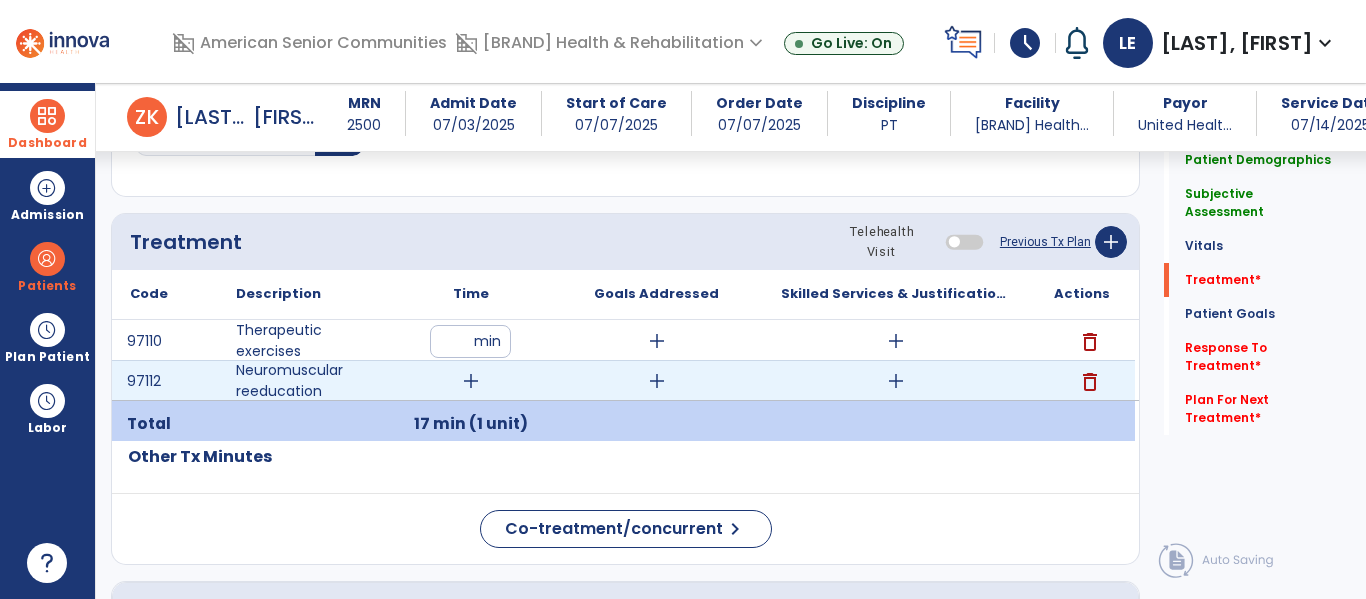 click on "add" at bounding box center [471, 381] 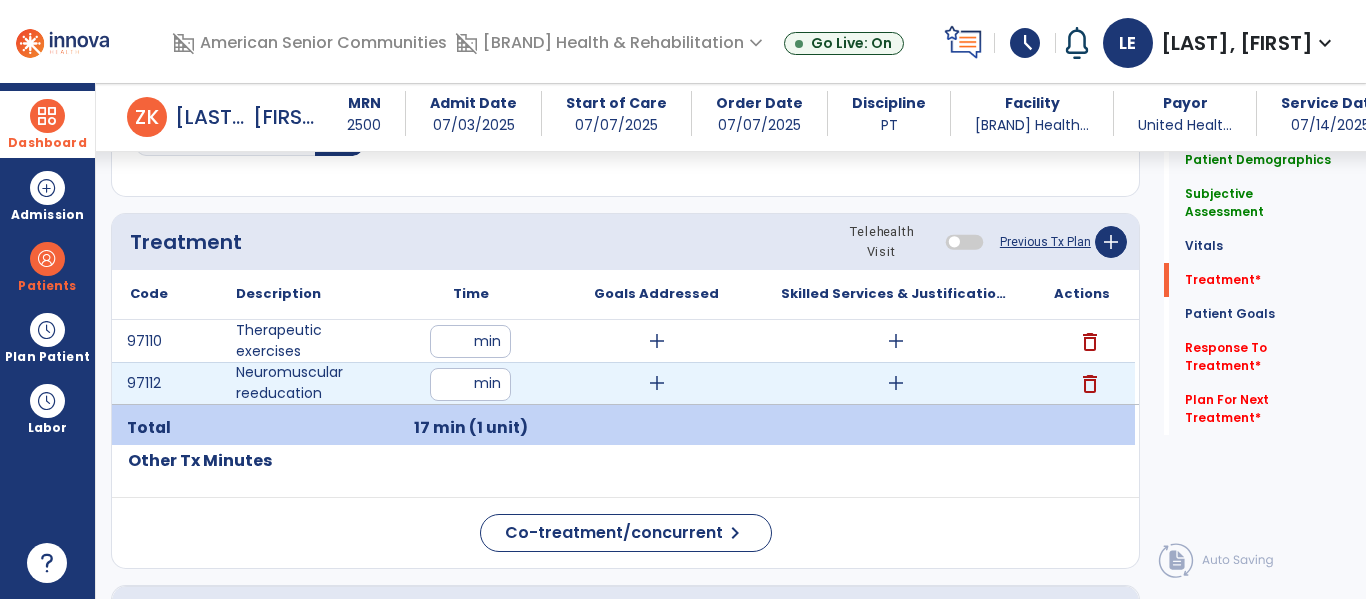 type on "**" 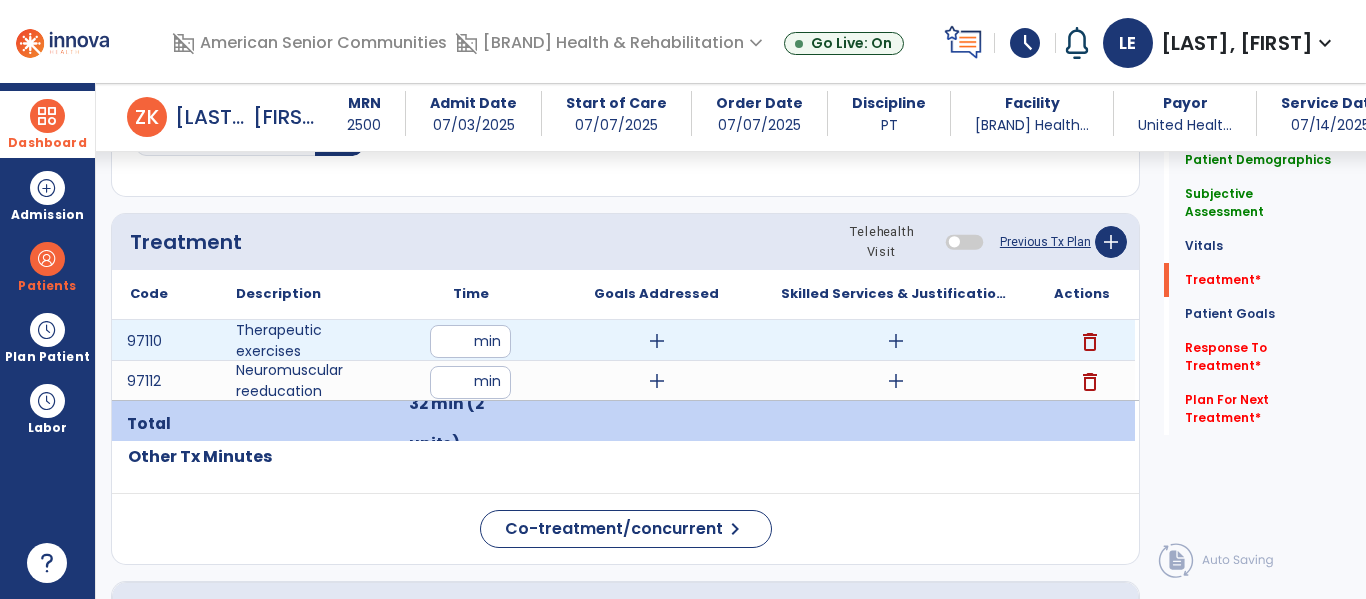 click on "add" at bounding box center [657, 341] 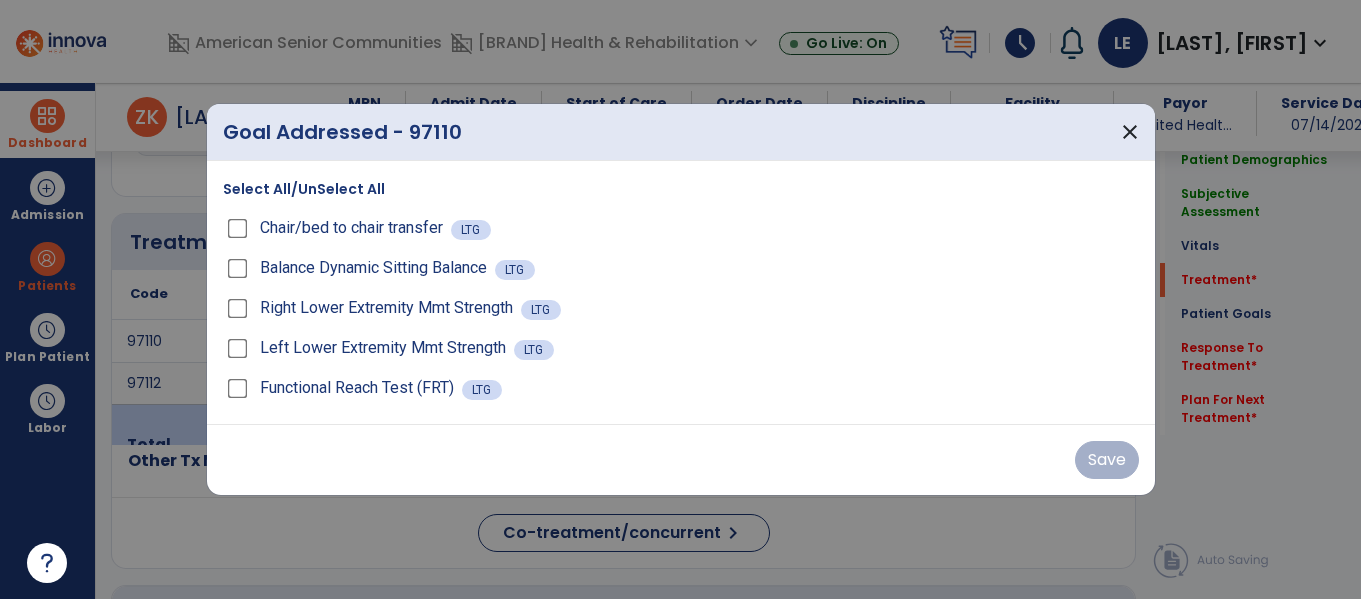 scroll, scrollTop: 1116, scrollLeft: 0, axis: vertical 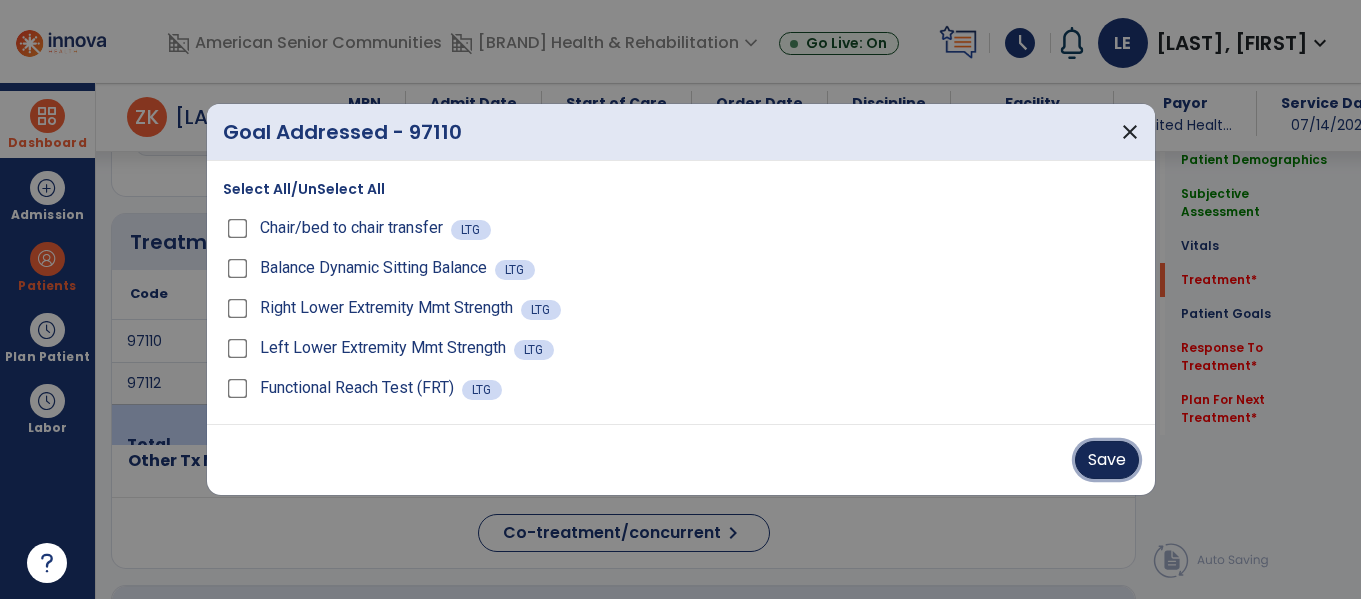 click on "Save" at bounding box center [1107, 460] 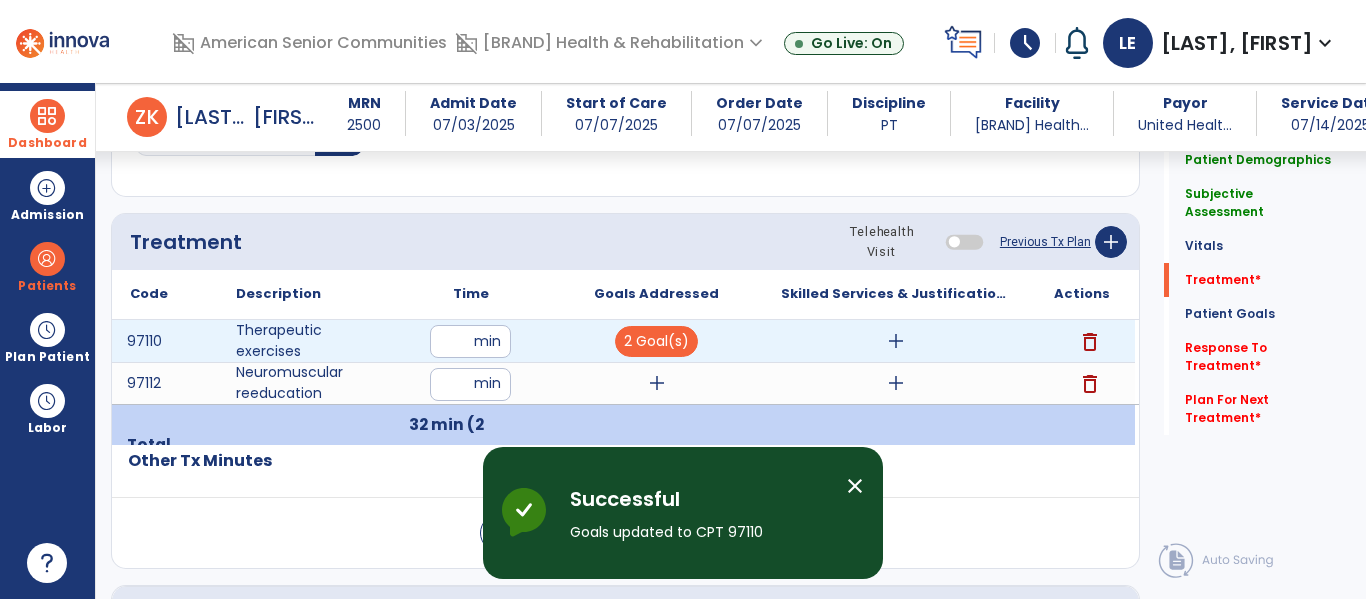 click on "add" at bounding box center (896, 341) 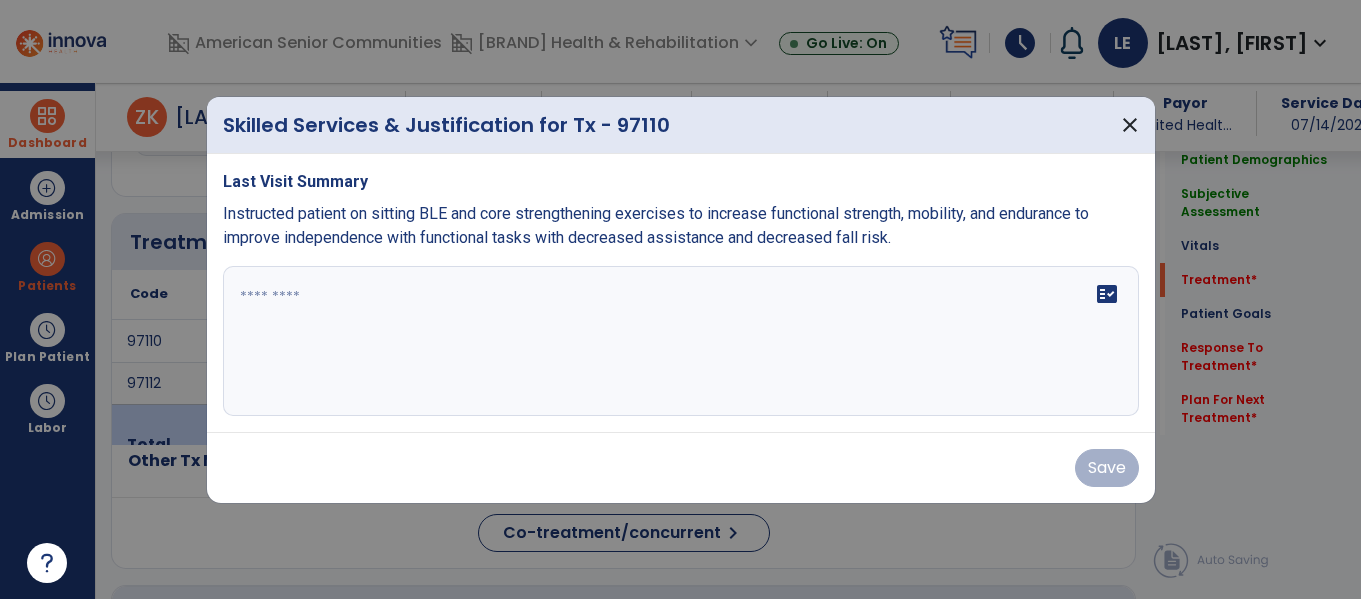 click on "fact_check" at bounding box center [681, 341] 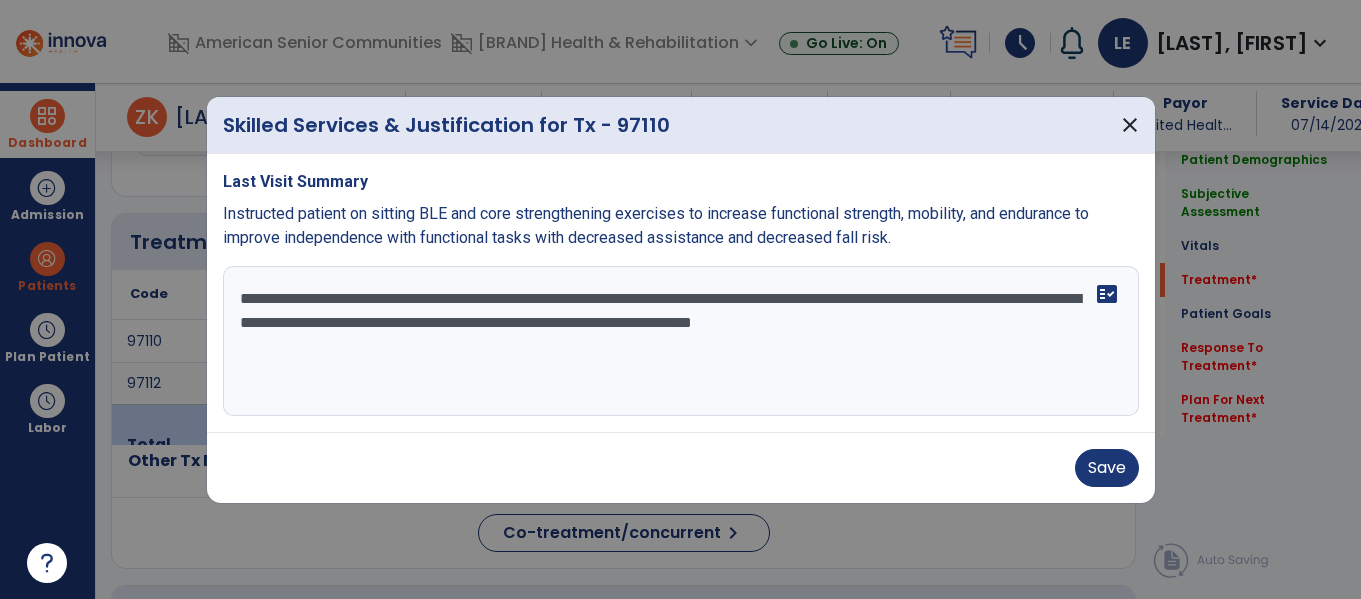 type on "**********" 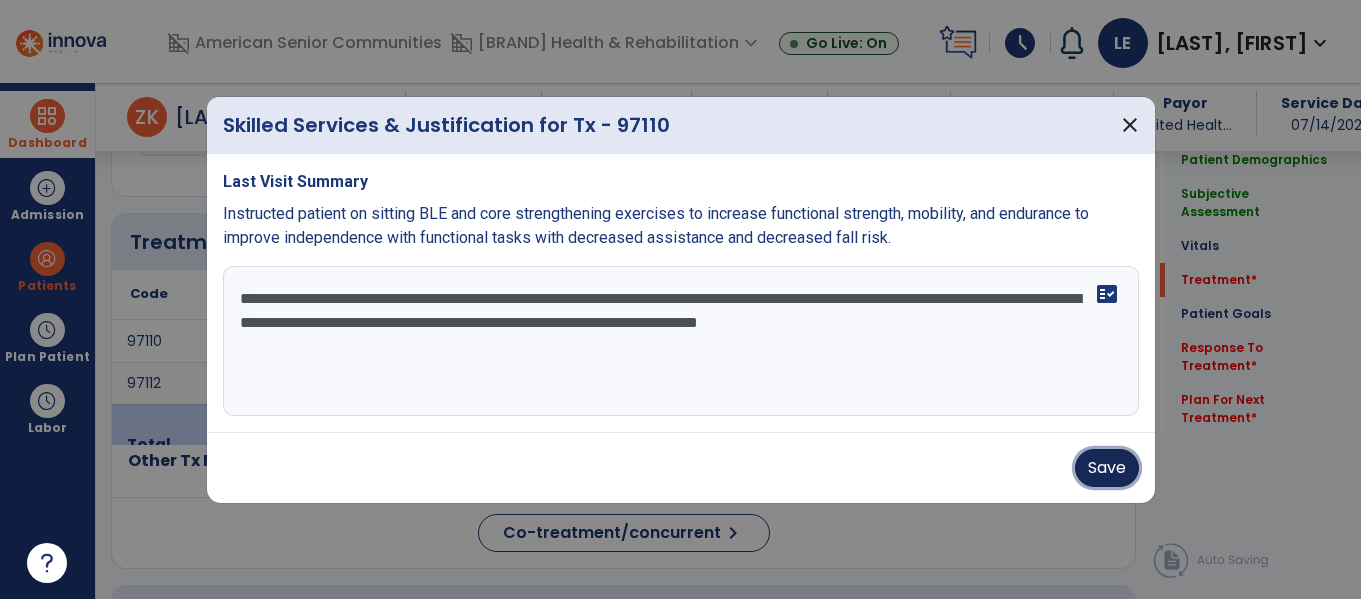 click on "Save" at bounding box center [1107, 468] 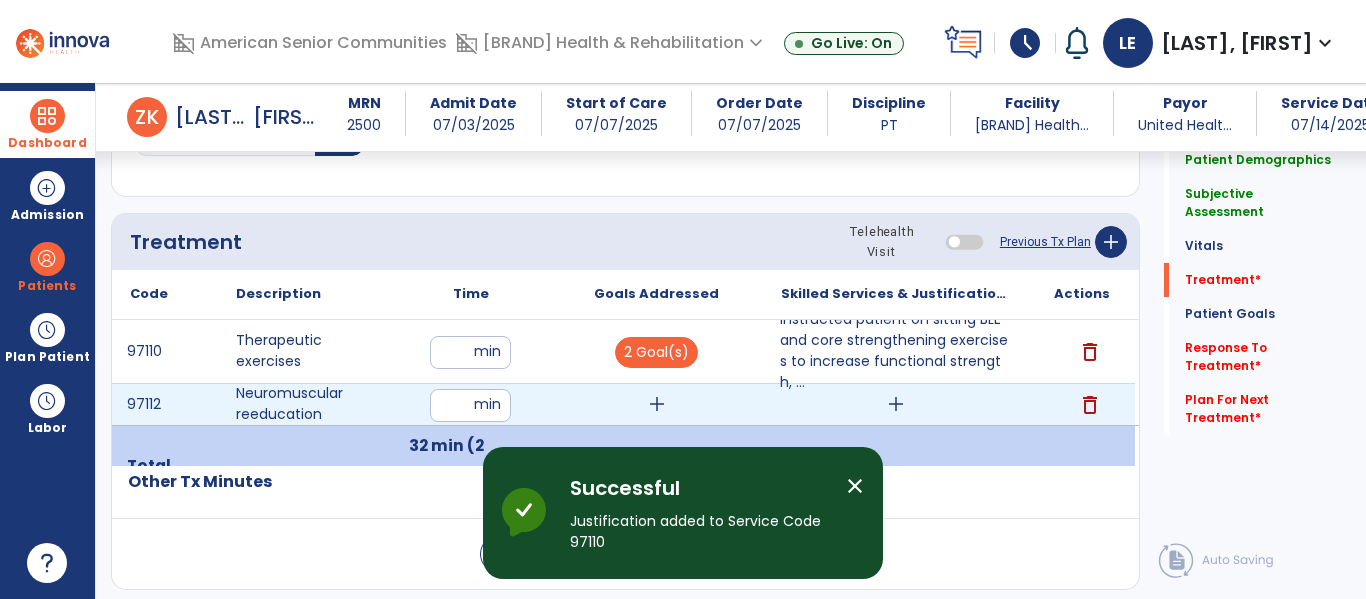 click on "add" at bounding box center (657, 404) 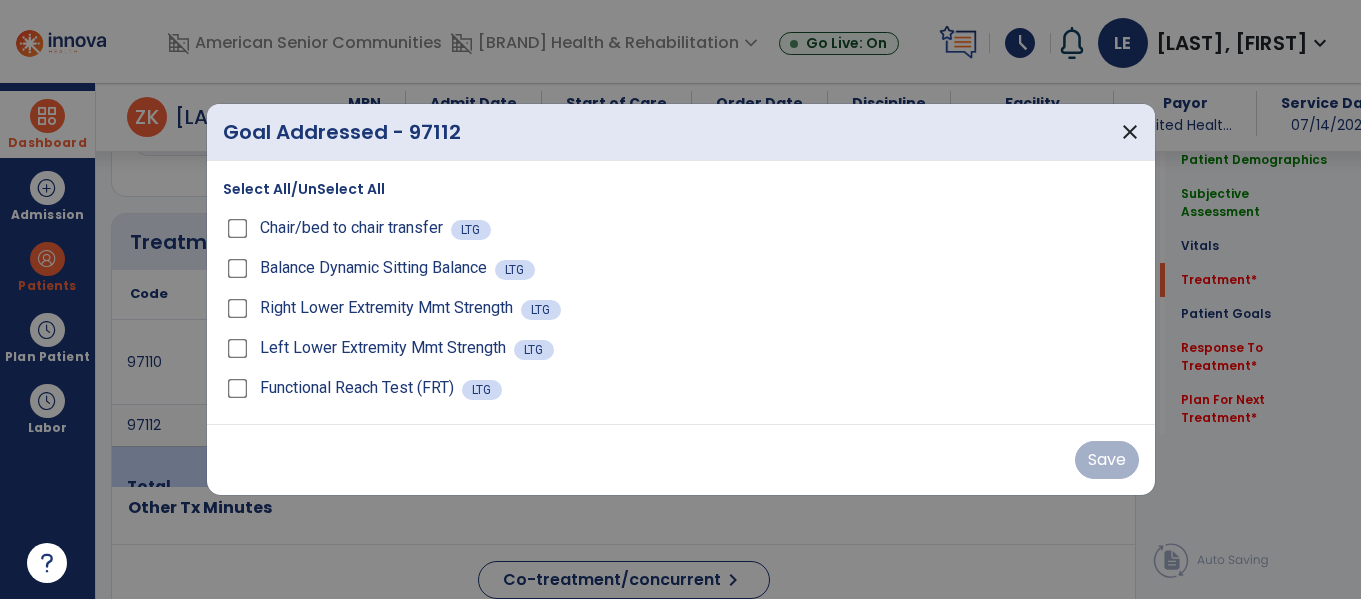 scroll, scrollTop: 1116, scrollLeft: 0, axis: vertical 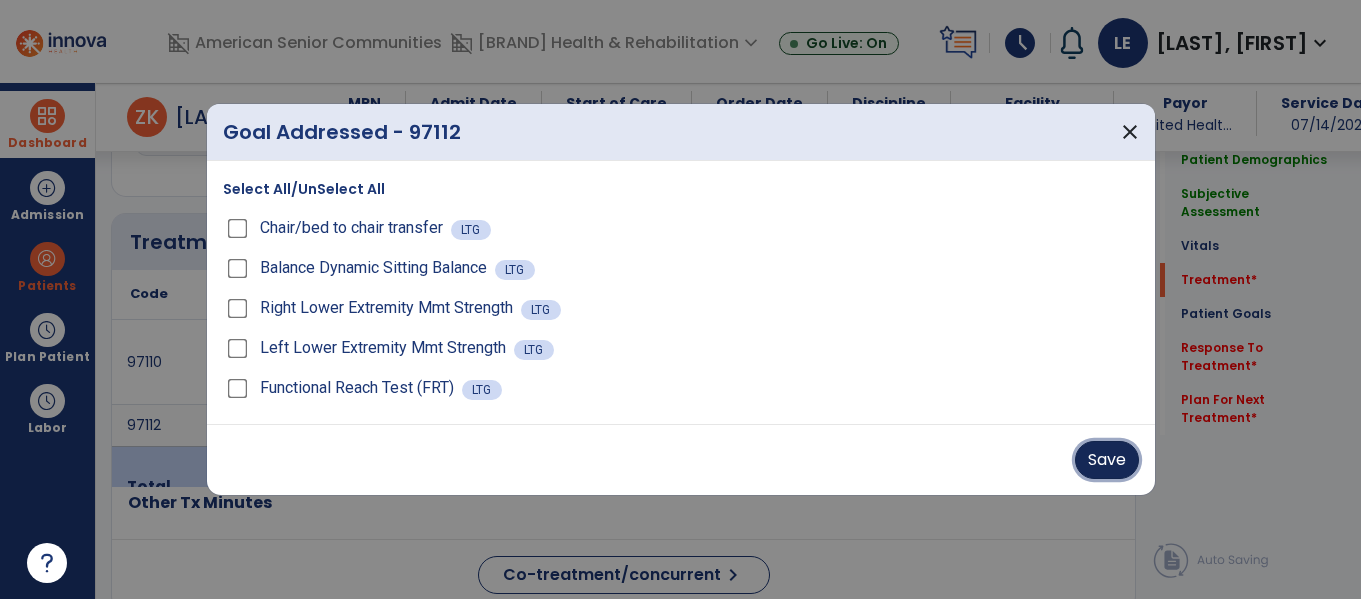 click on "Save" at bounding box center (1107, 460) 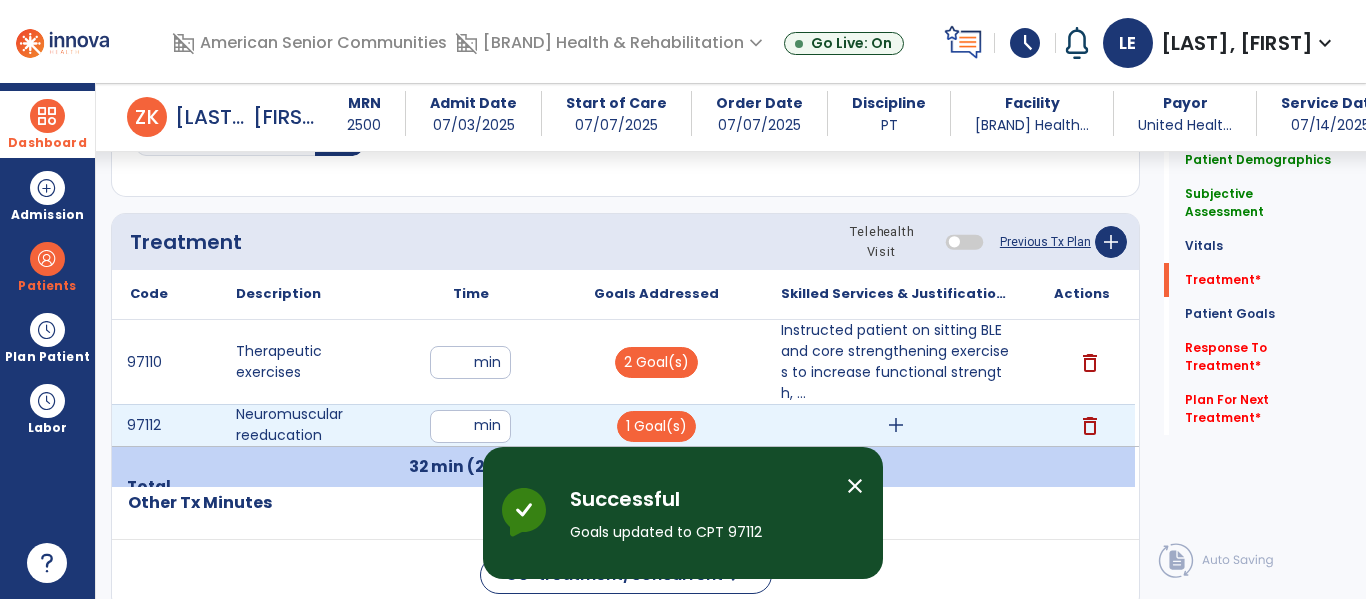 click on "add" at bounding box center (896, 425) 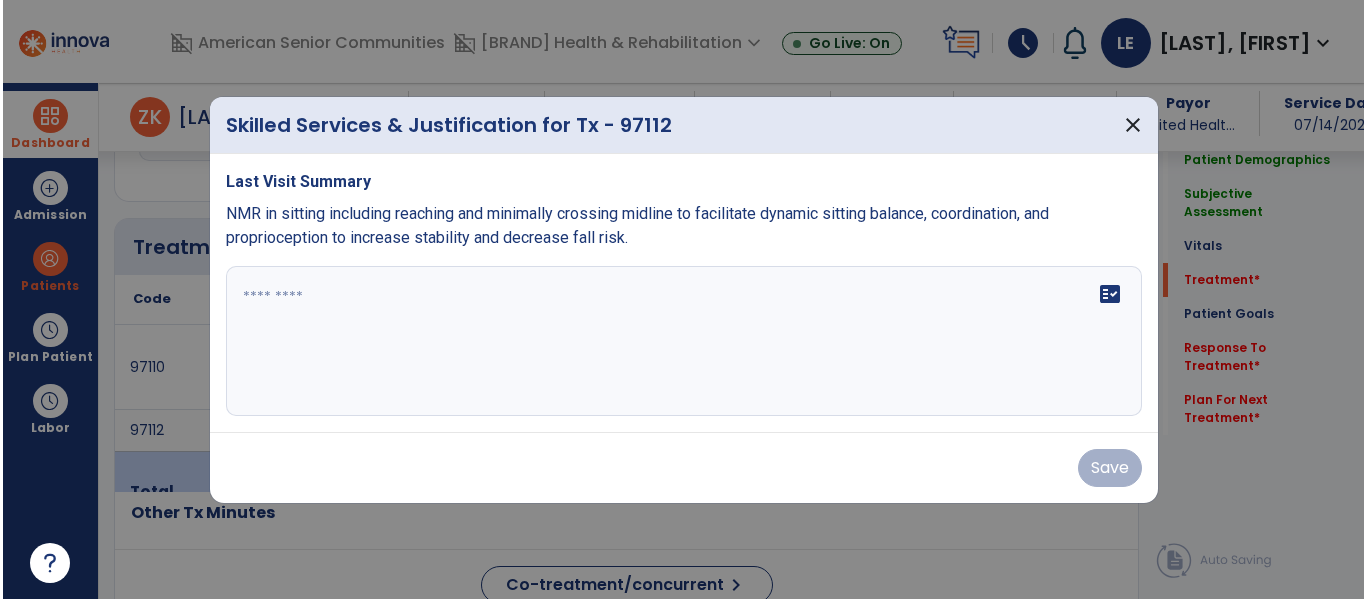 scroll, scrollTop: 1116, scrollLeft: 0, axis: vertical 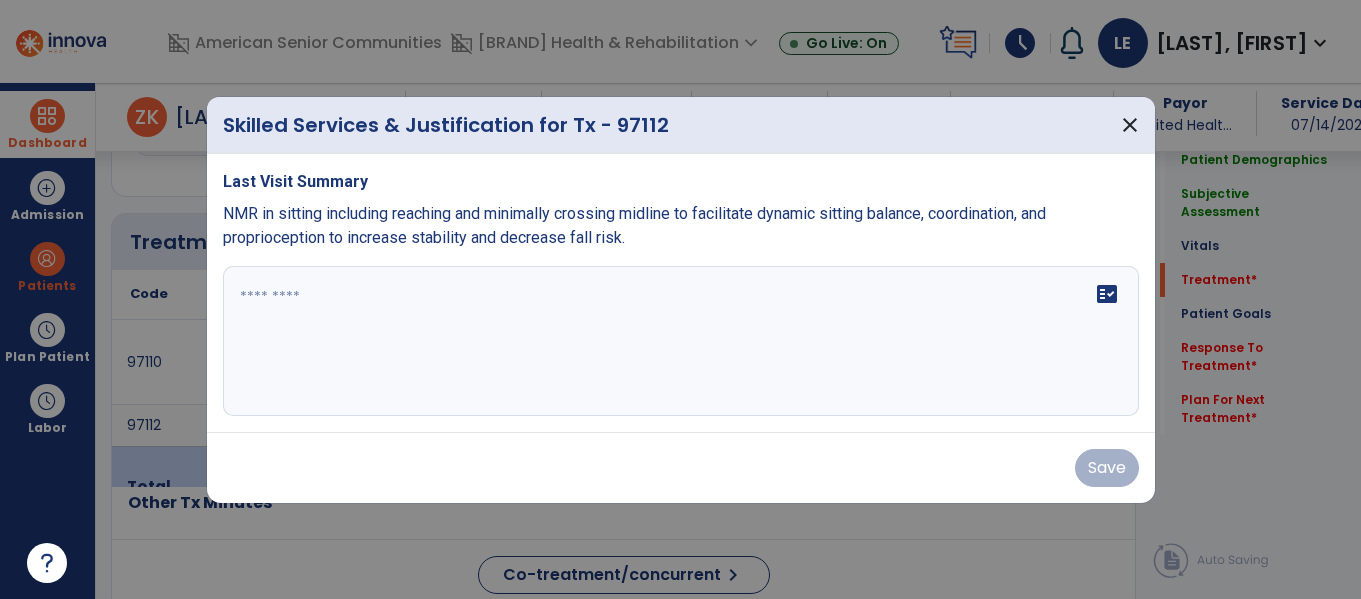 click at bounding box center (681, 341) 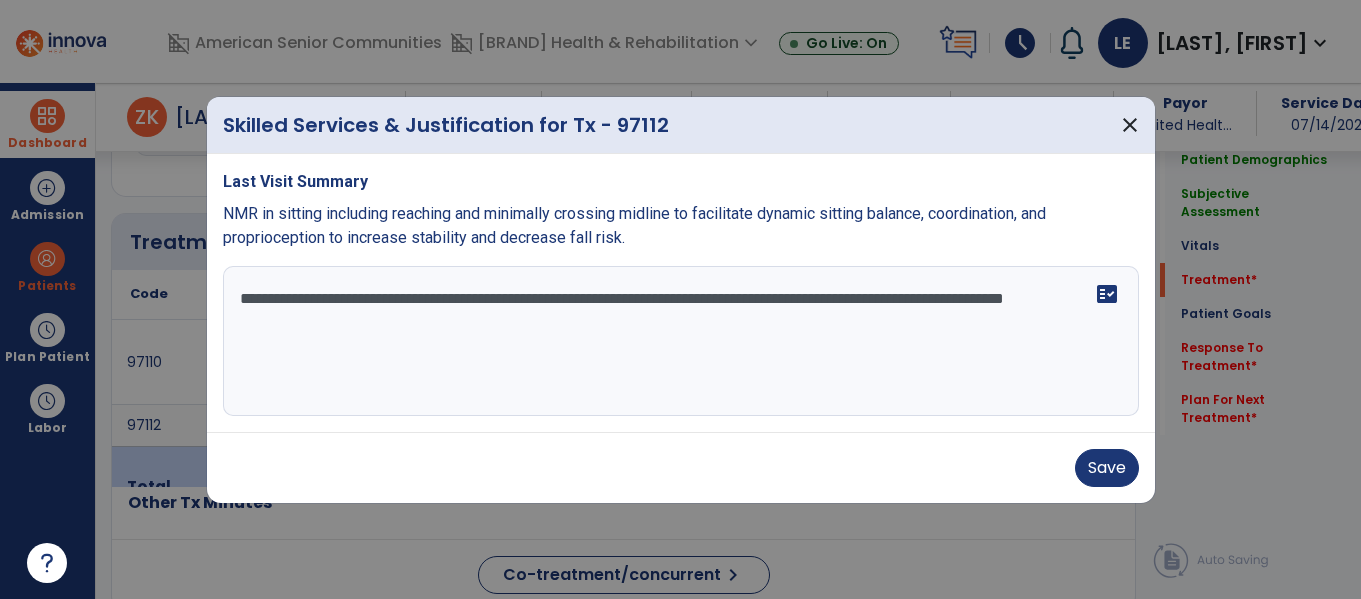 type on "**********" 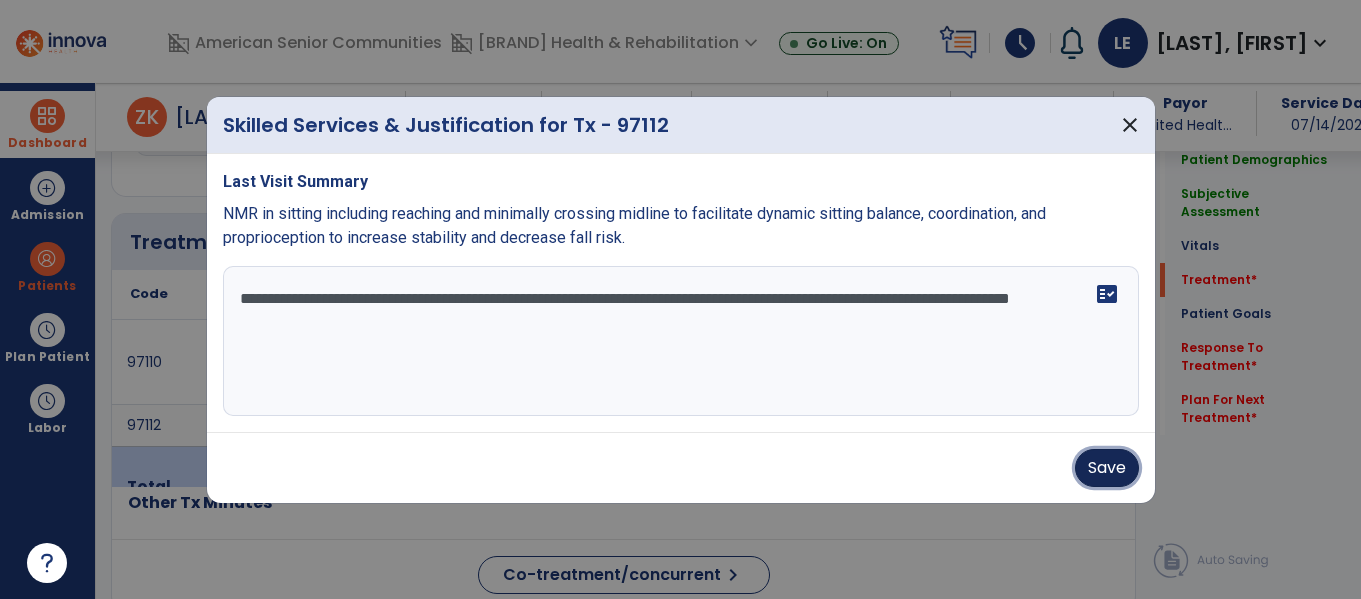 click on "Save" at bounding box center [1107, 468] 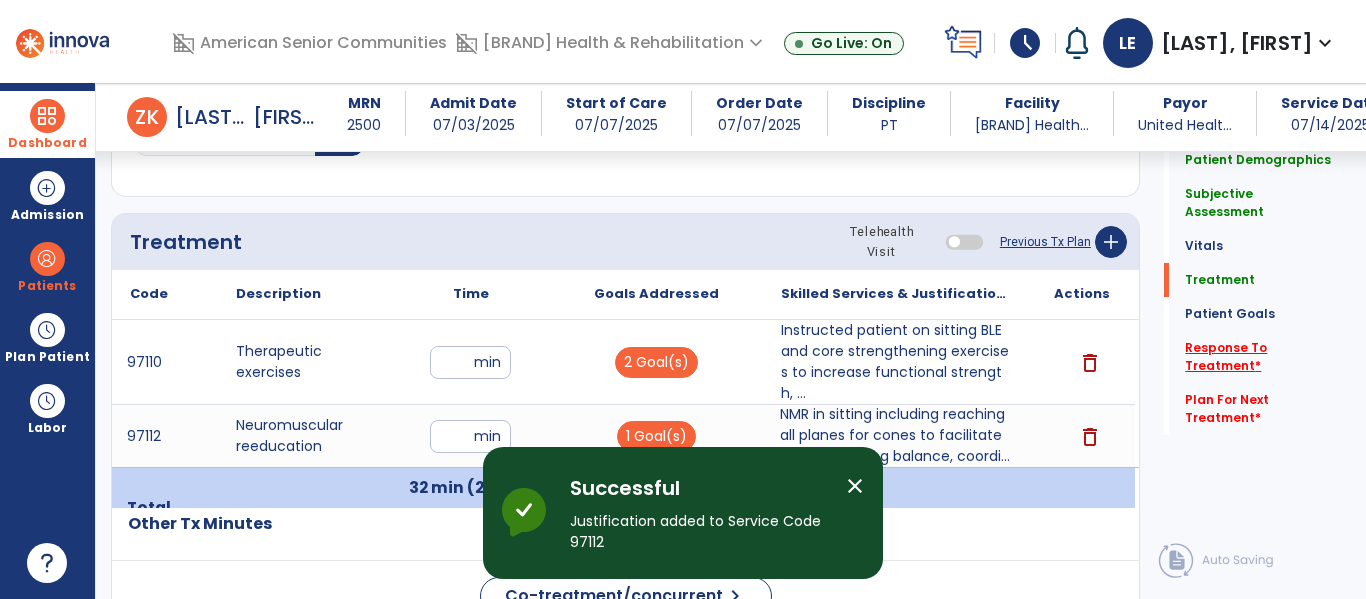 click on "Response To Treatment   *" 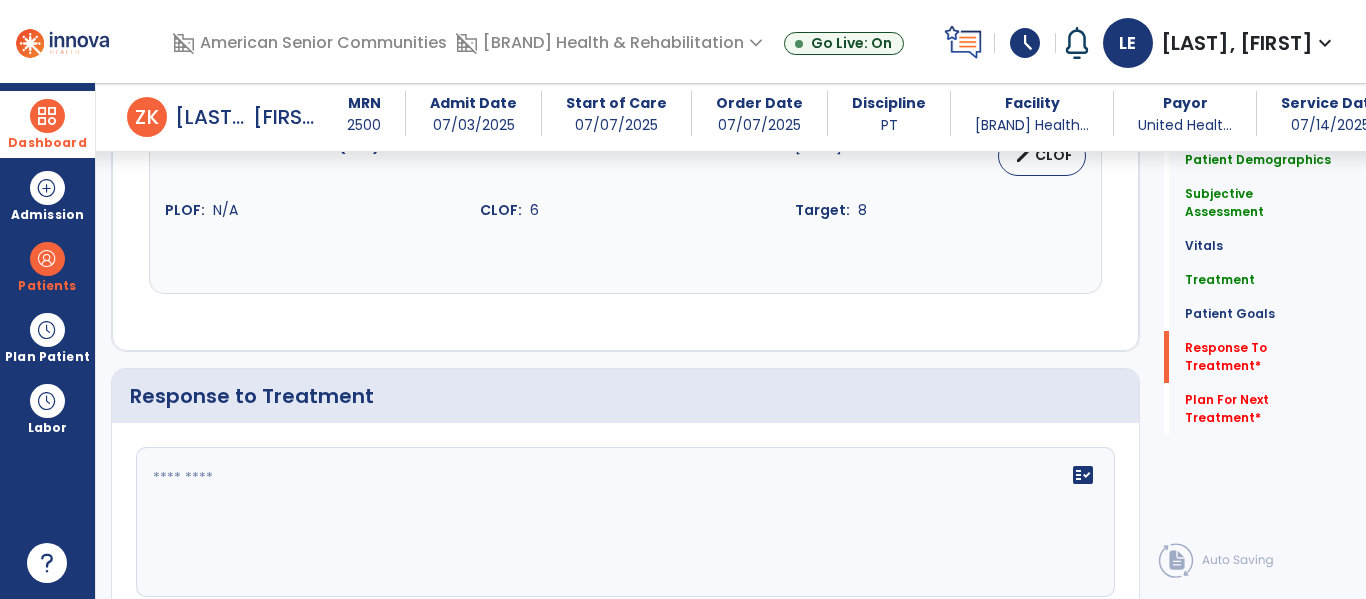scroll, scrollTop: 2854, scrollLeft: 0, axis: vertical 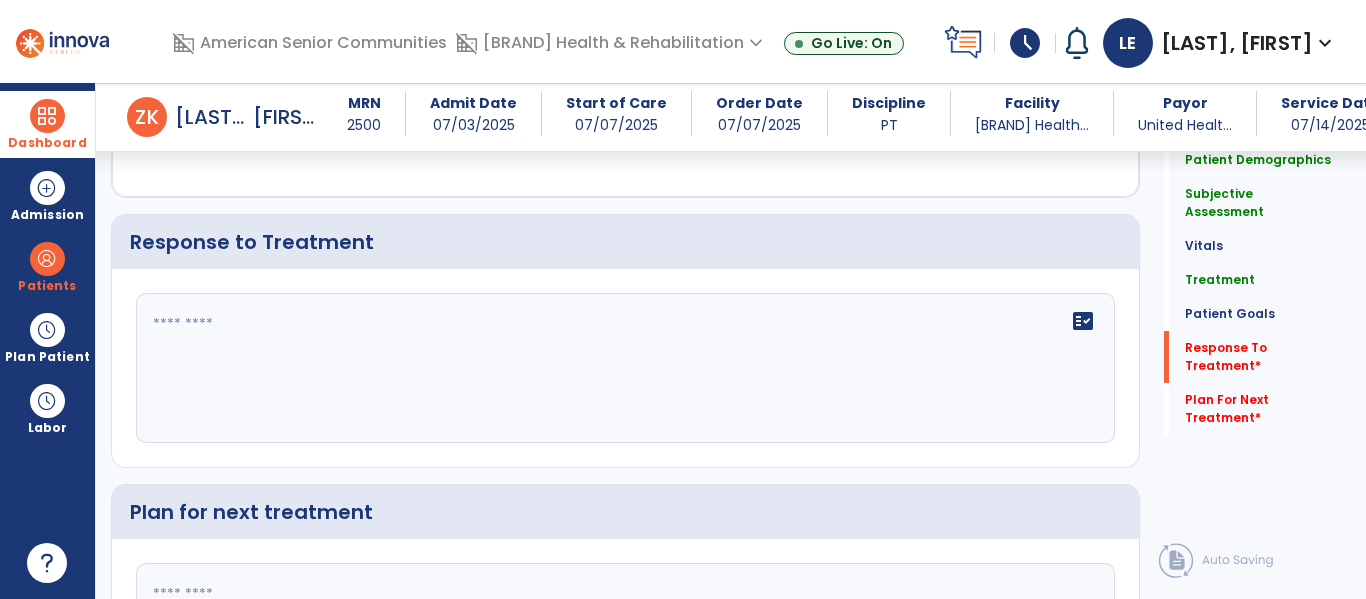 click on "fact_check" 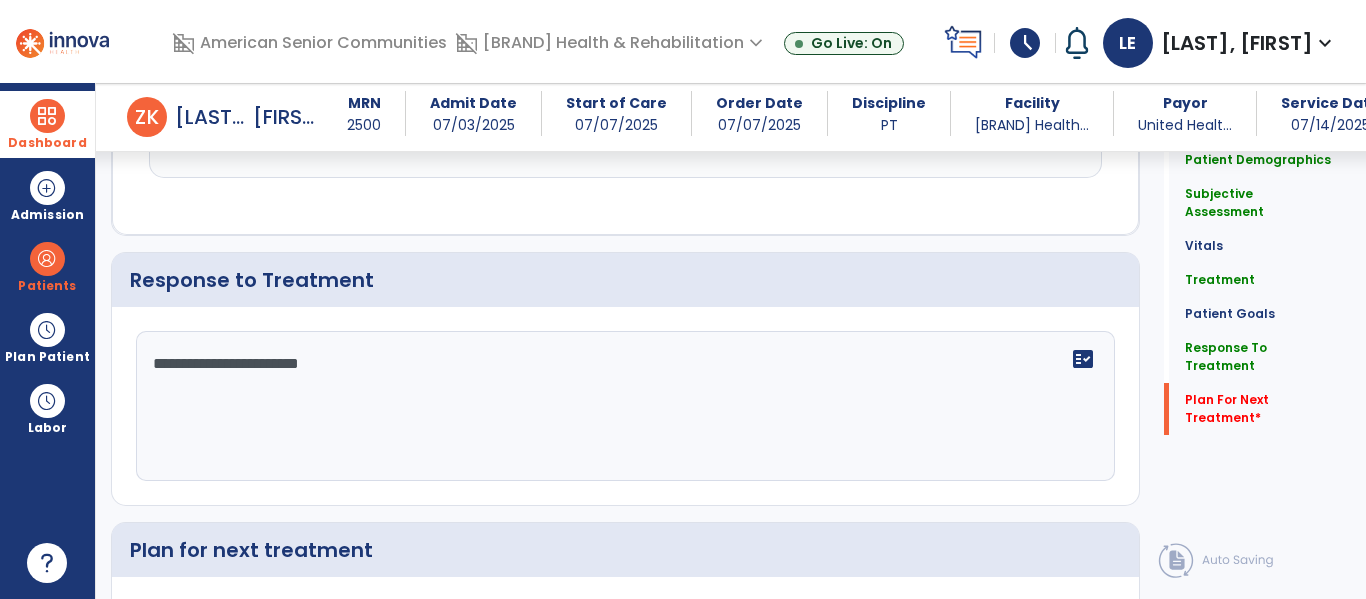 scroll, scrollTop: 3059, scrollLeft: 0, axis: vertical 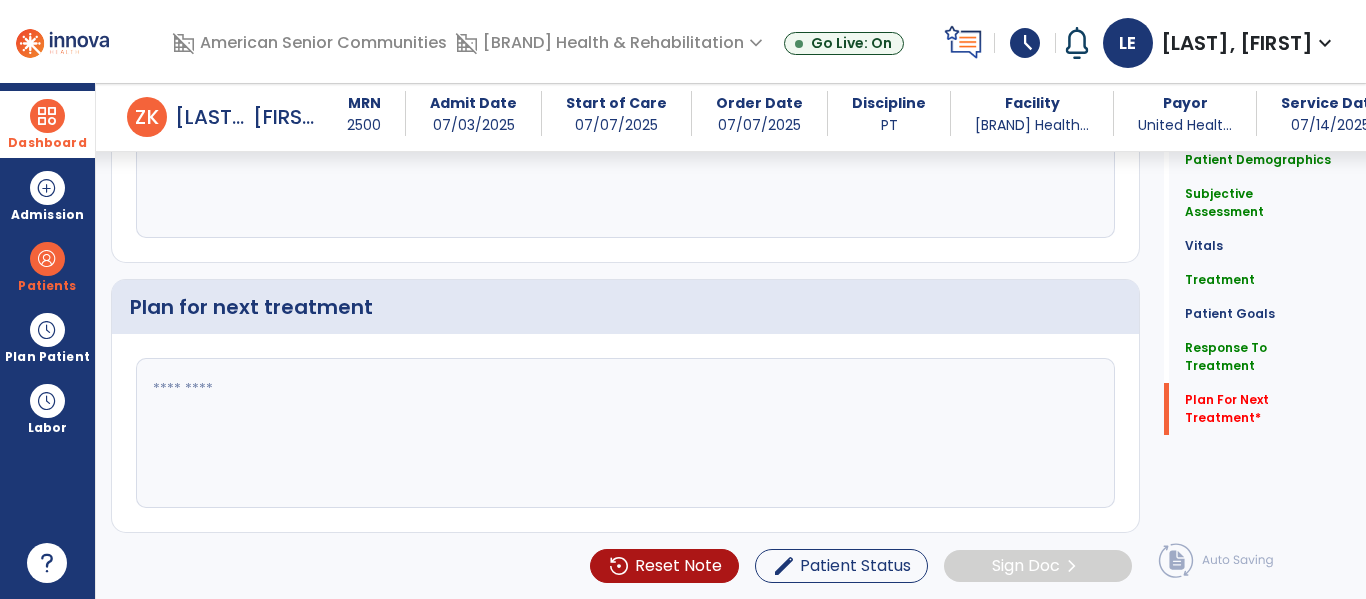 type on "**********" 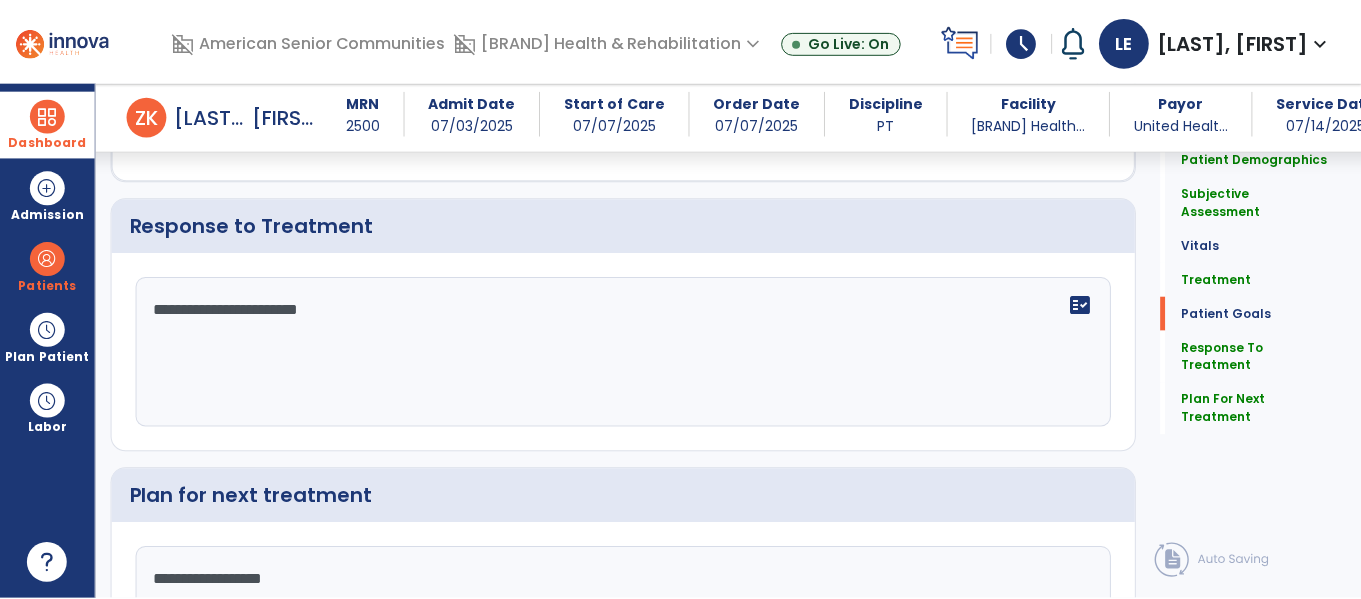 scroll, scrollTop: 3059, scrollLeft: 0, axis: vertical 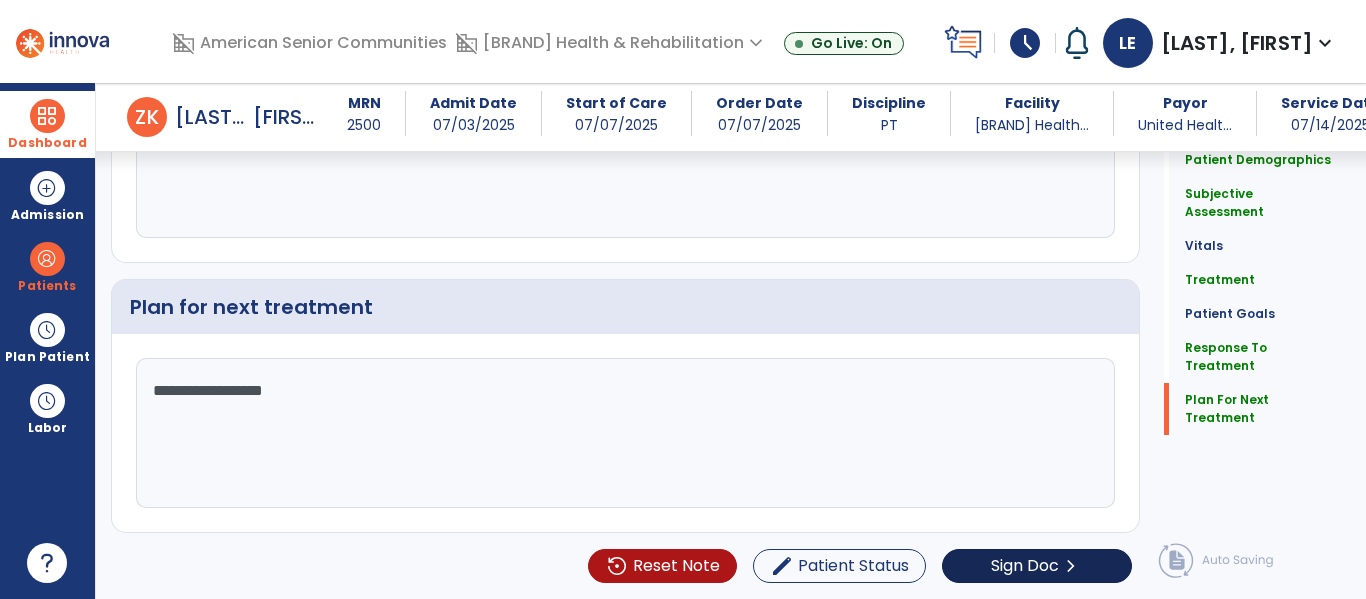 type on "**********" 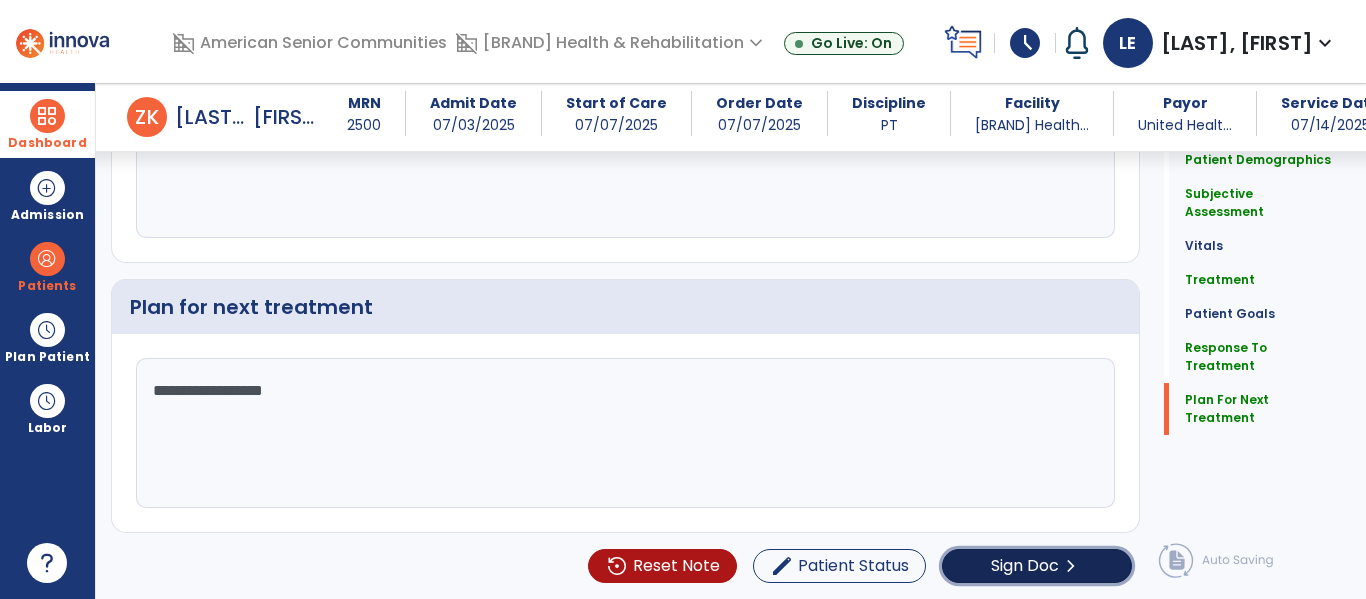 click on "Sign Doc" 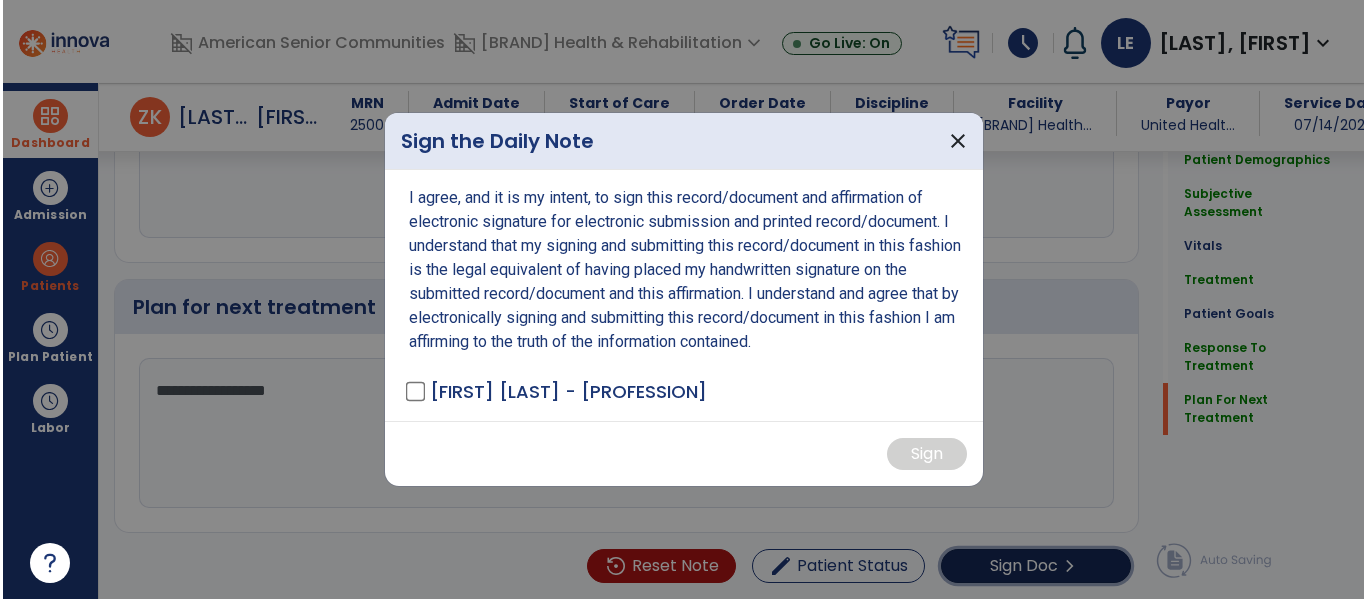 scroll, scrollTop: 3059, scrollLeft: 0, axis: vertical 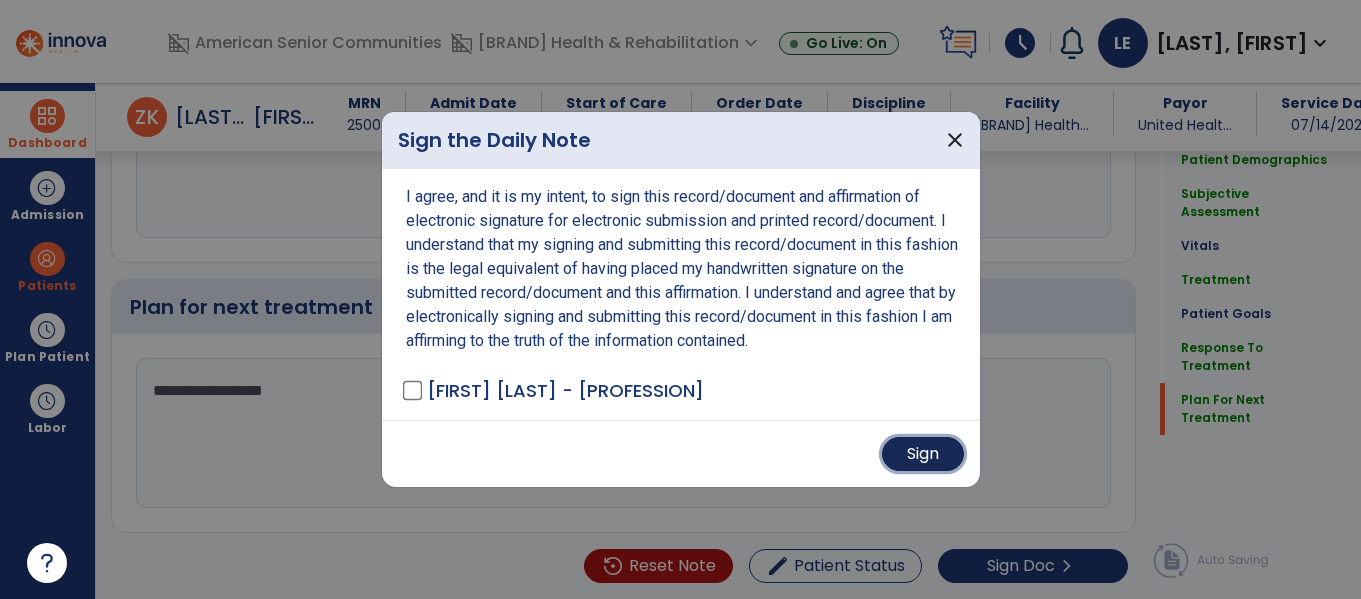 click on "Sign" at bounding box center [923, 454] 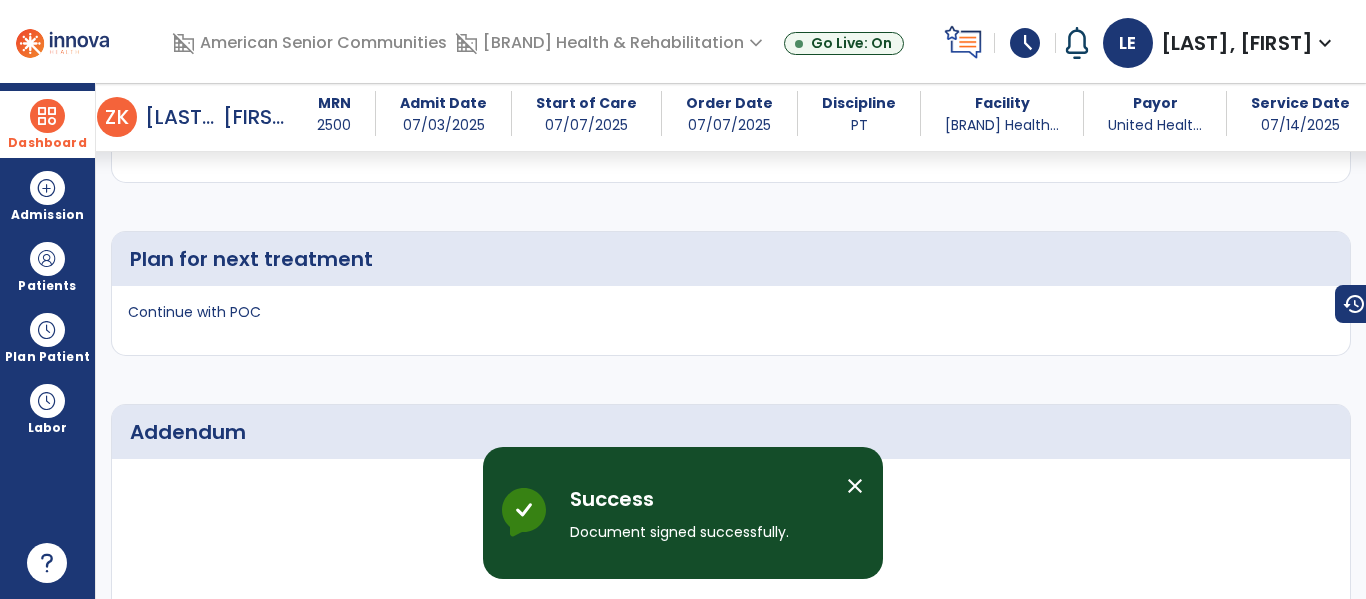 scroll, scrollTop: 3877, scrollLeft: 0, axis: vertical 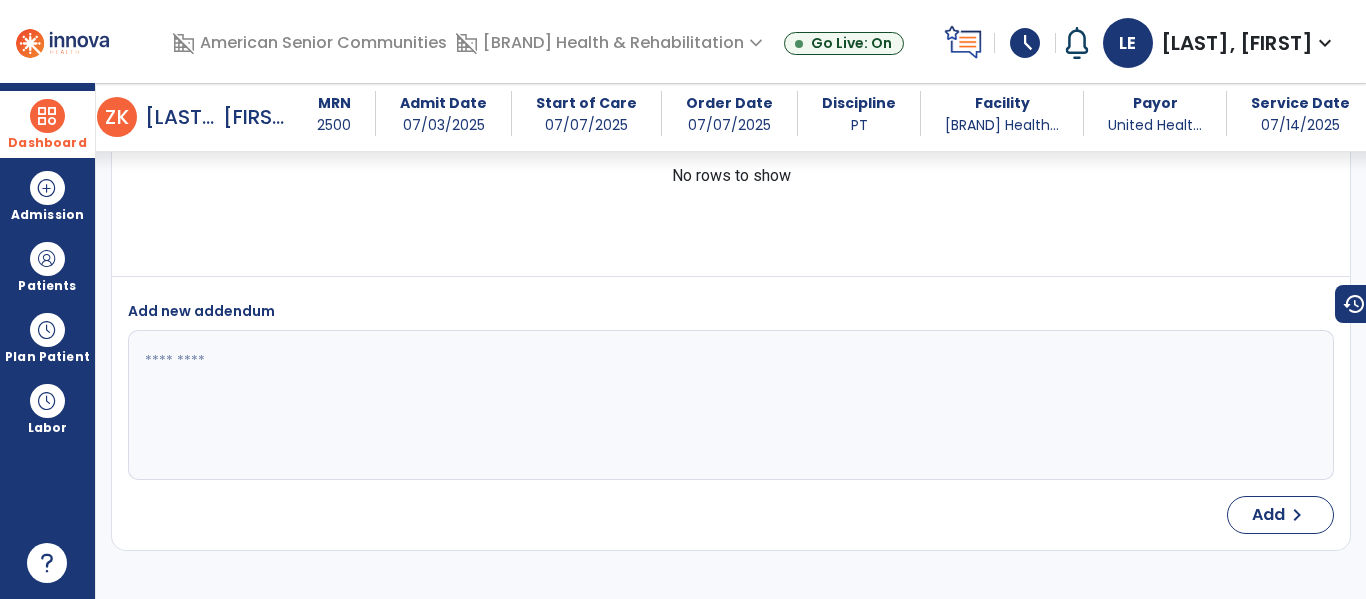 click at bounding box center [47, 116] 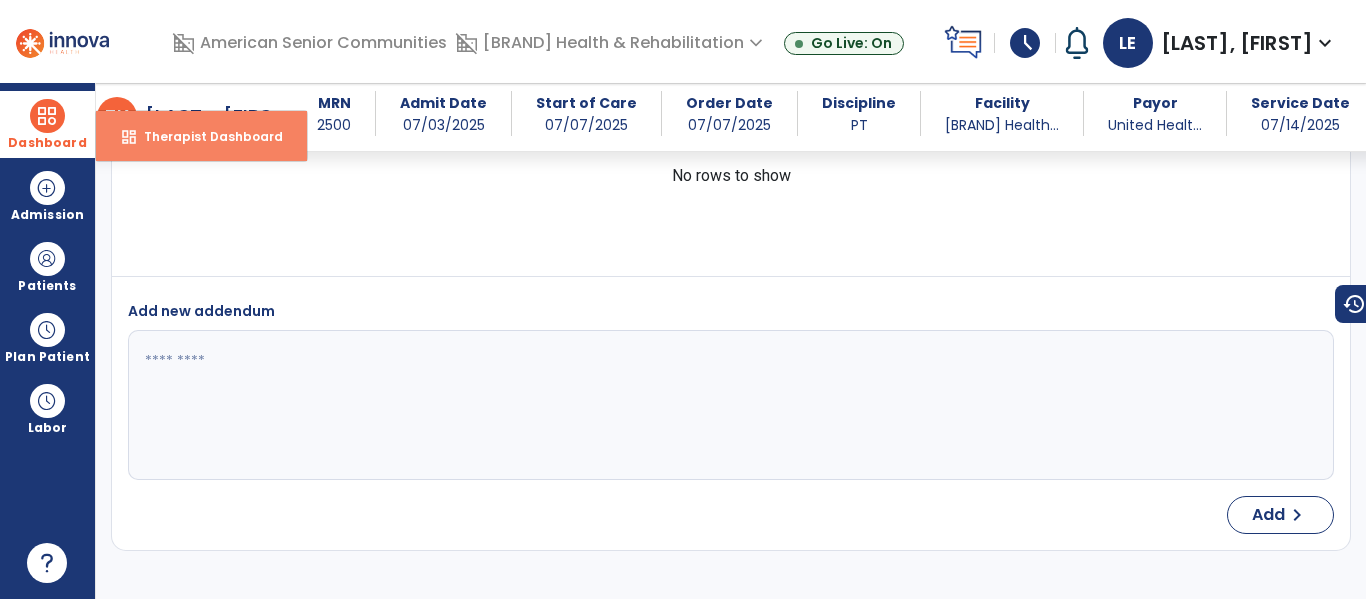 click on "dashboard  Therapist Dashboard" at bounding box center [201, 136] 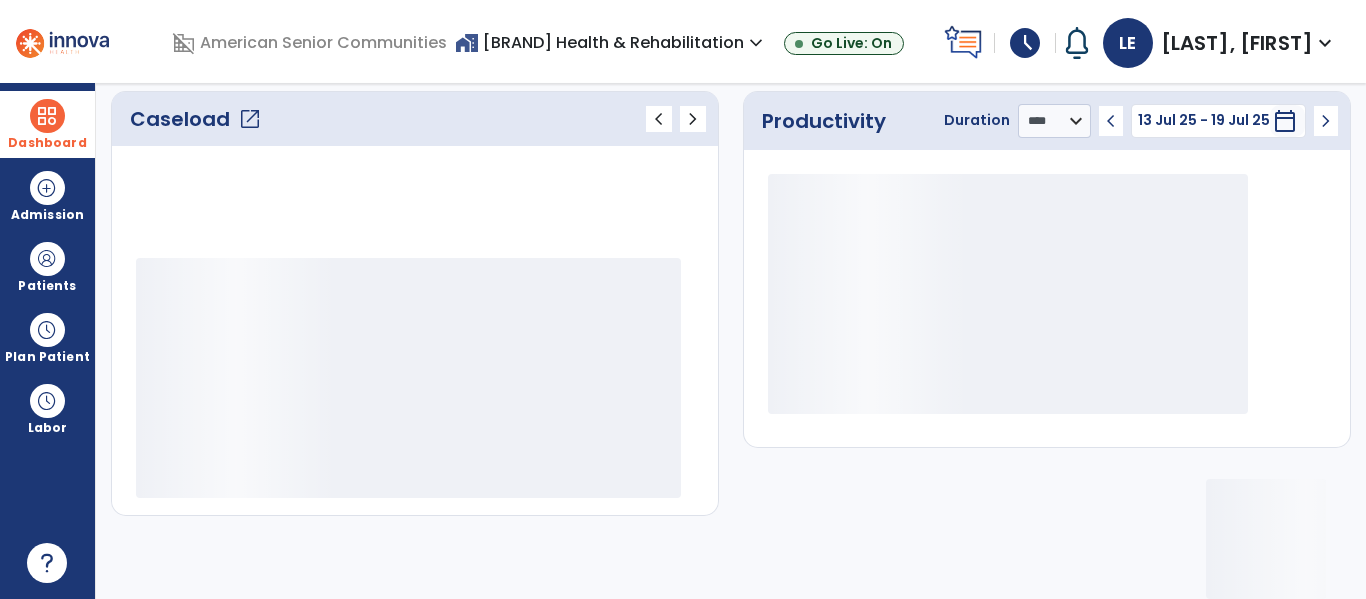 scroll, scrollTop: 276, scrollLeft: 0, axis: vertical 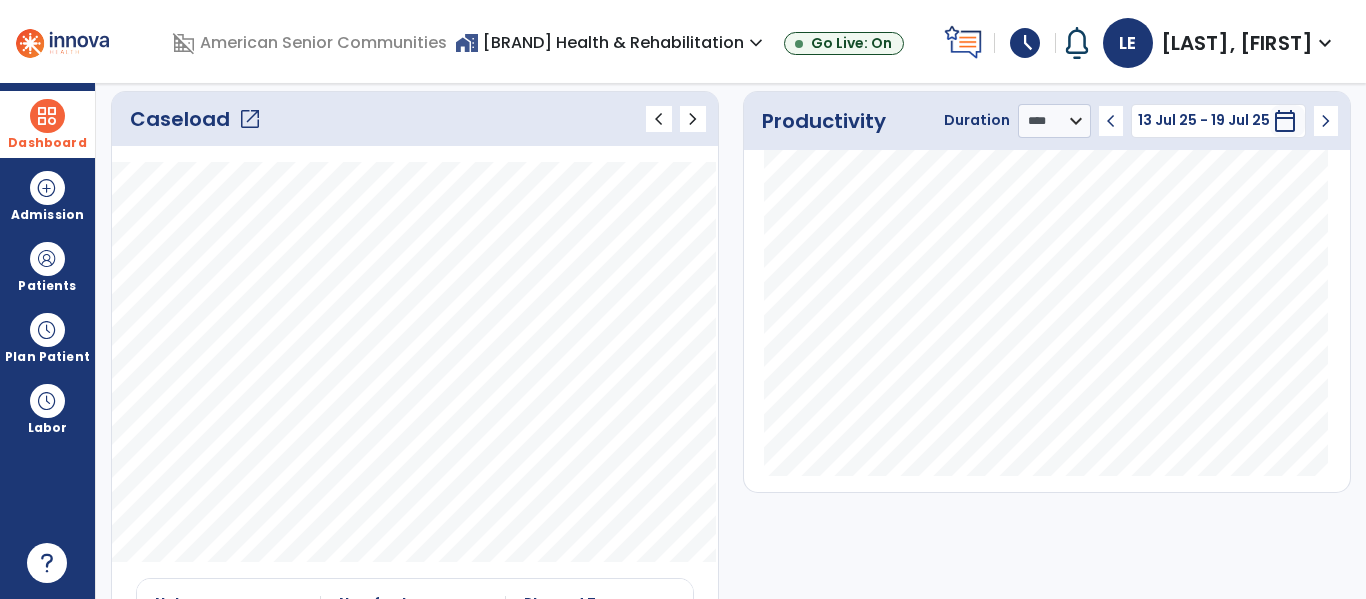 click on "open_in_new" 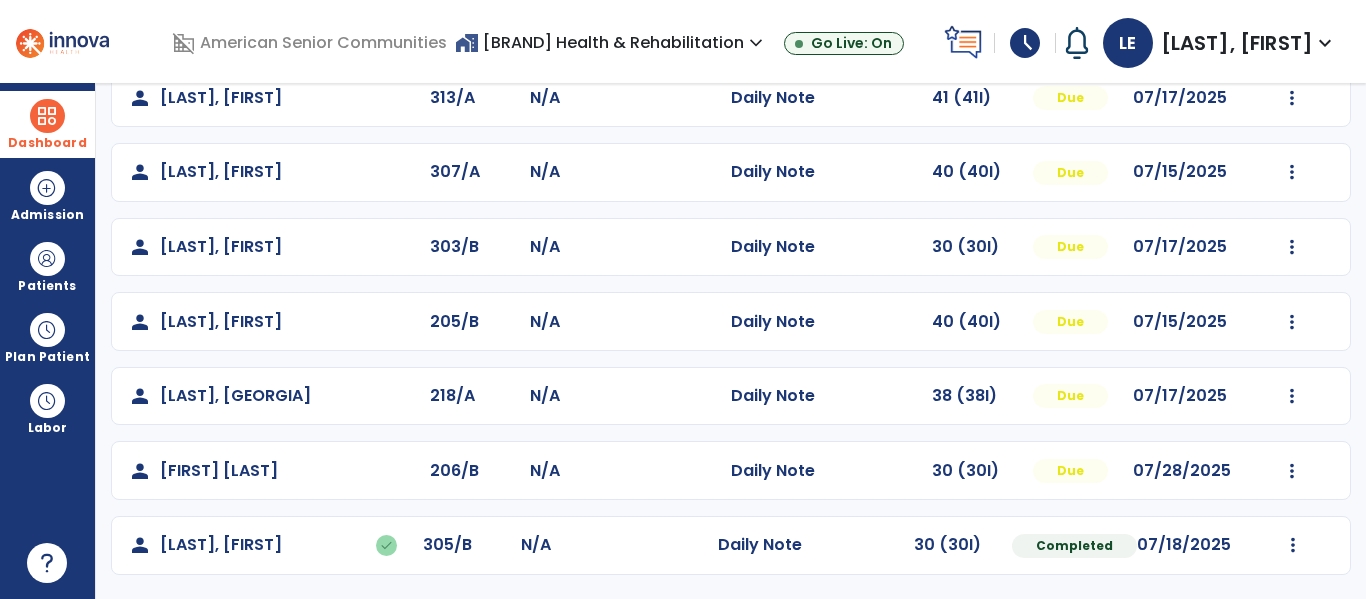 scroll, scrollTop: 0, scrollLeft: 0, axis: both 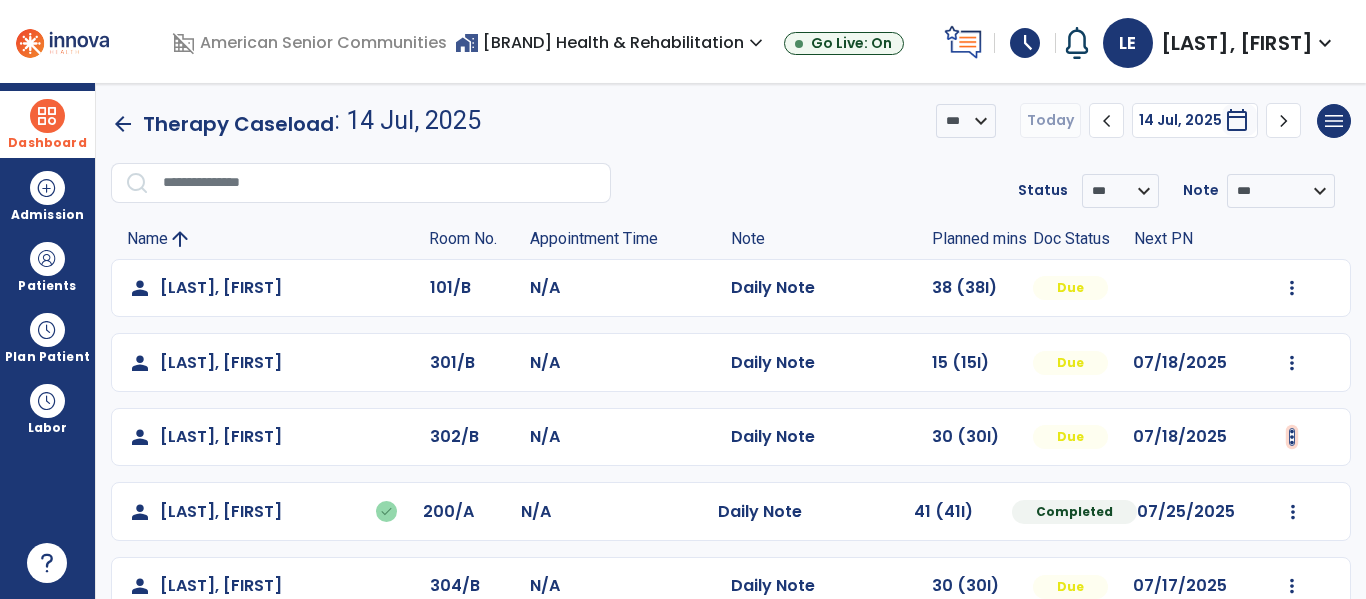 click at bounding box center (1292, 288) 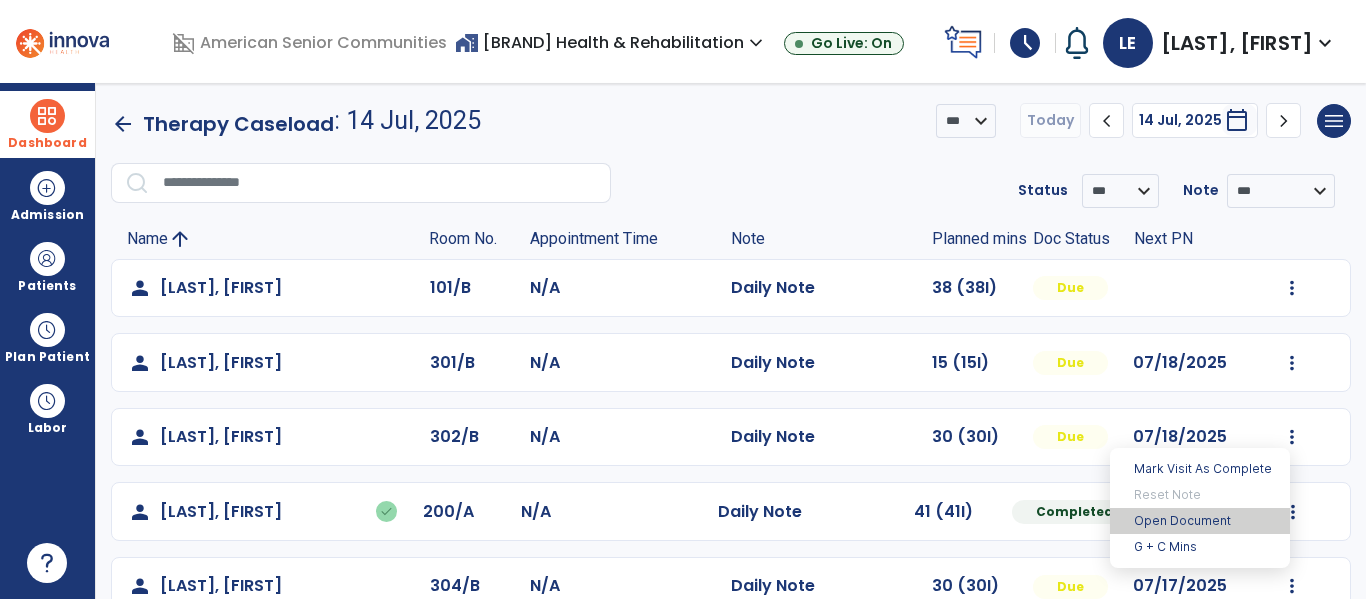 click on "Open Document" at bounding box center (1200, 521) 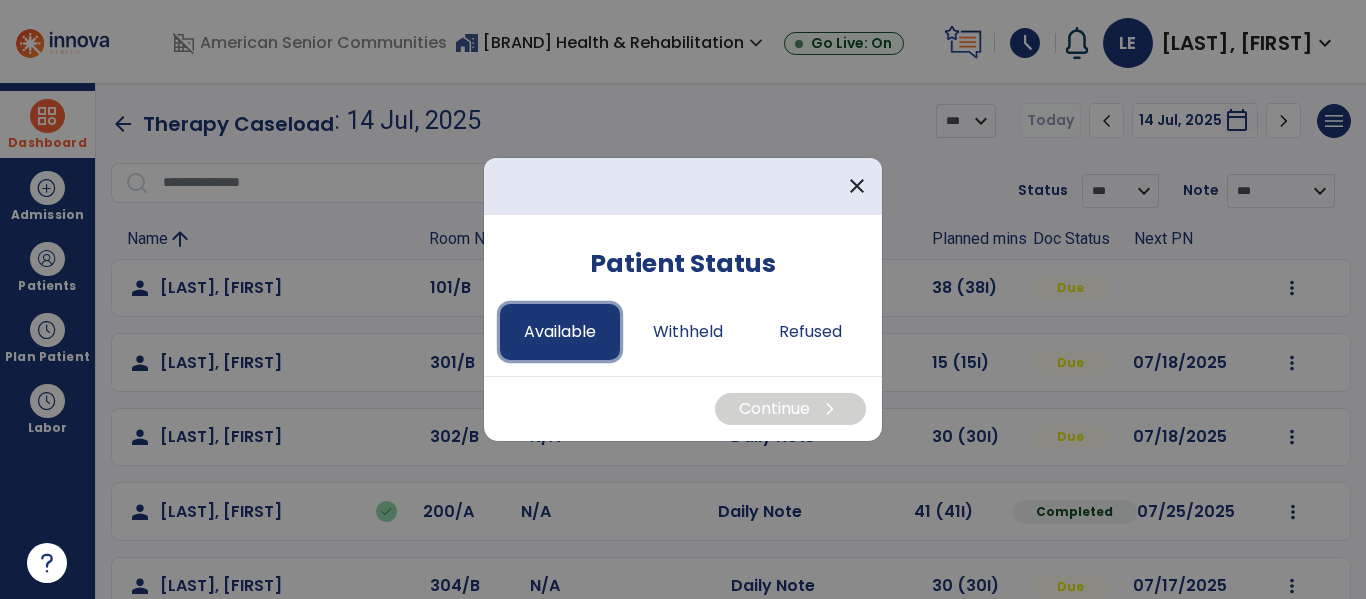 click on "Available" at bounding box center (560, 332) 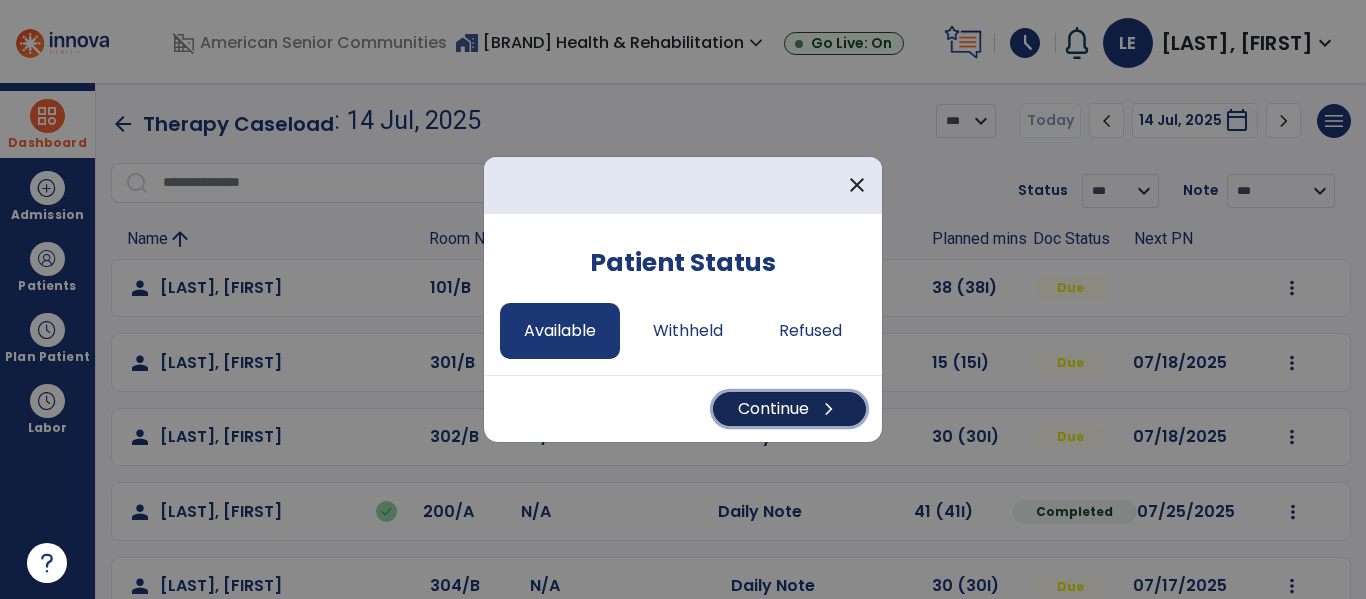 click on "Continue   chevron_right" at bounding box center (789, 409) 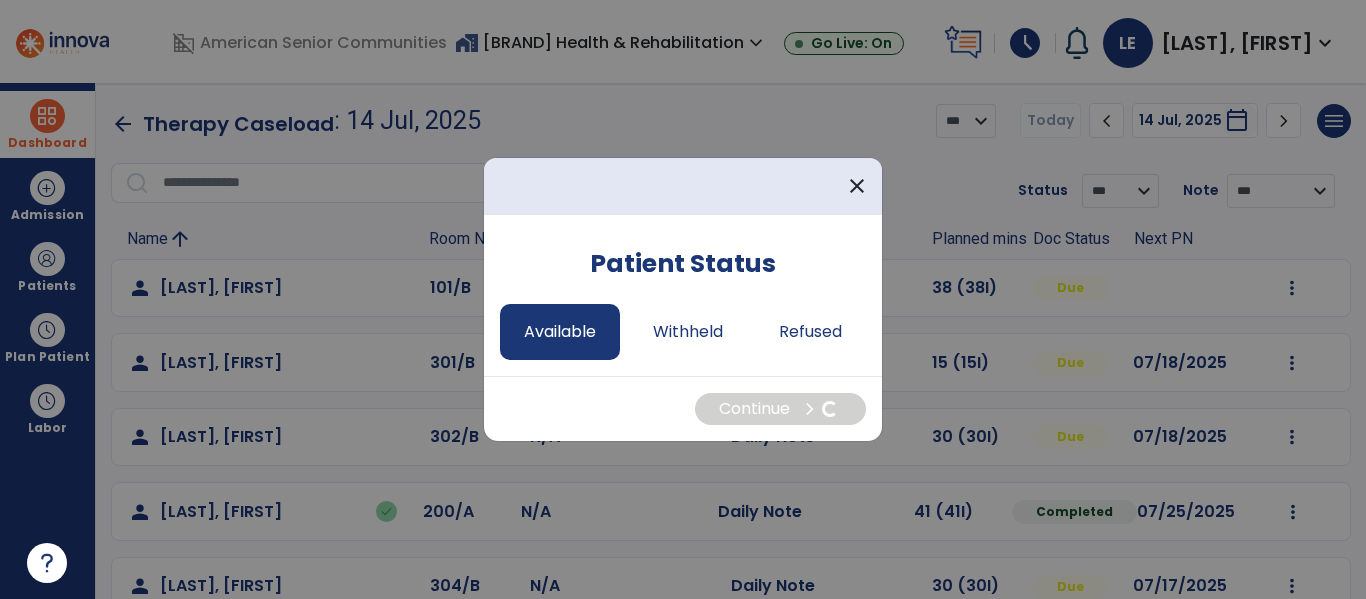 select on "*" 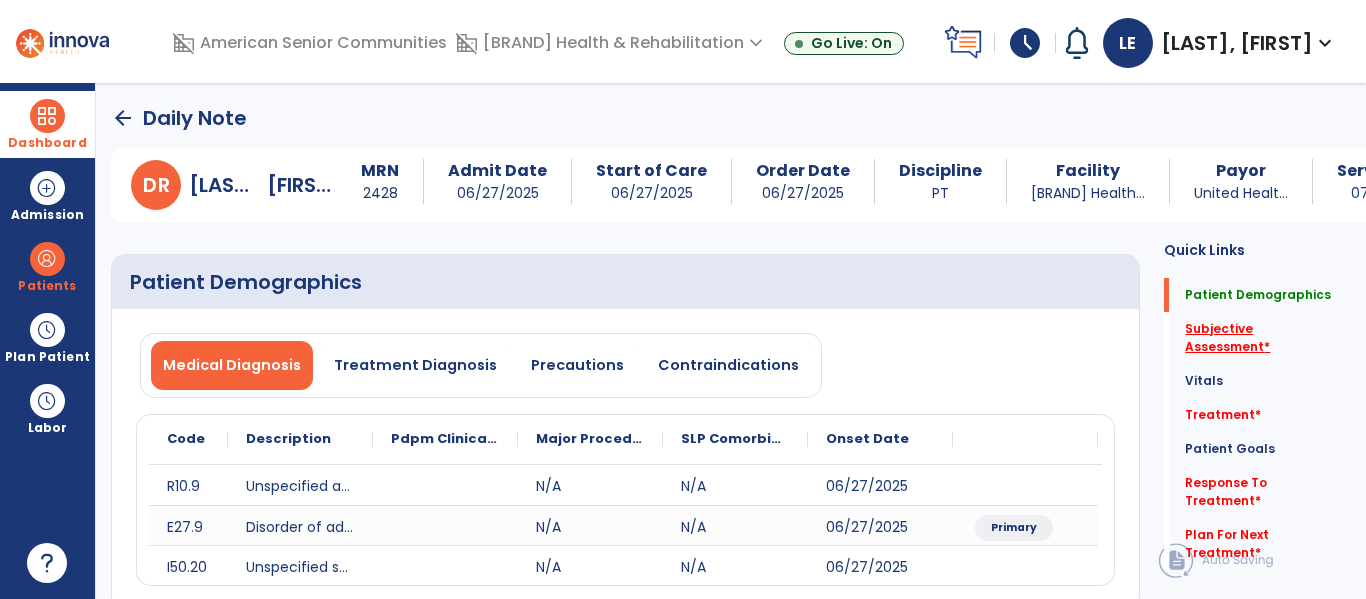click on "Subjective Assessment   *" 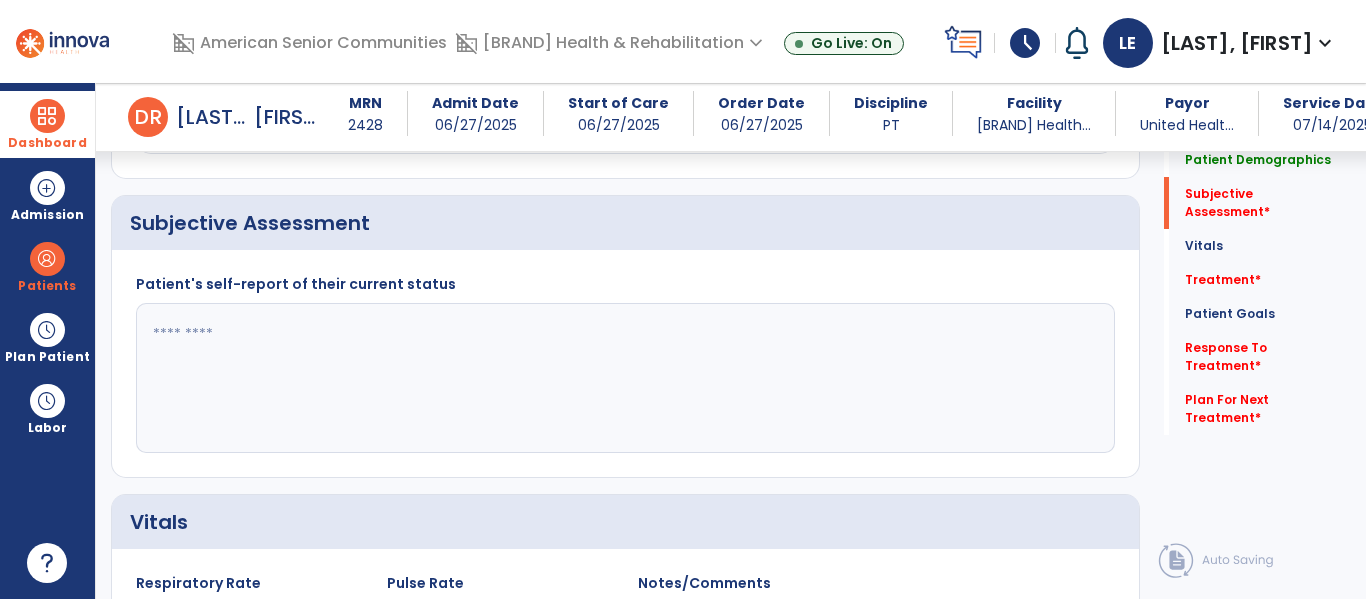 scroll, scrollTop: 427, scrollLeft: 0, axis: vertical 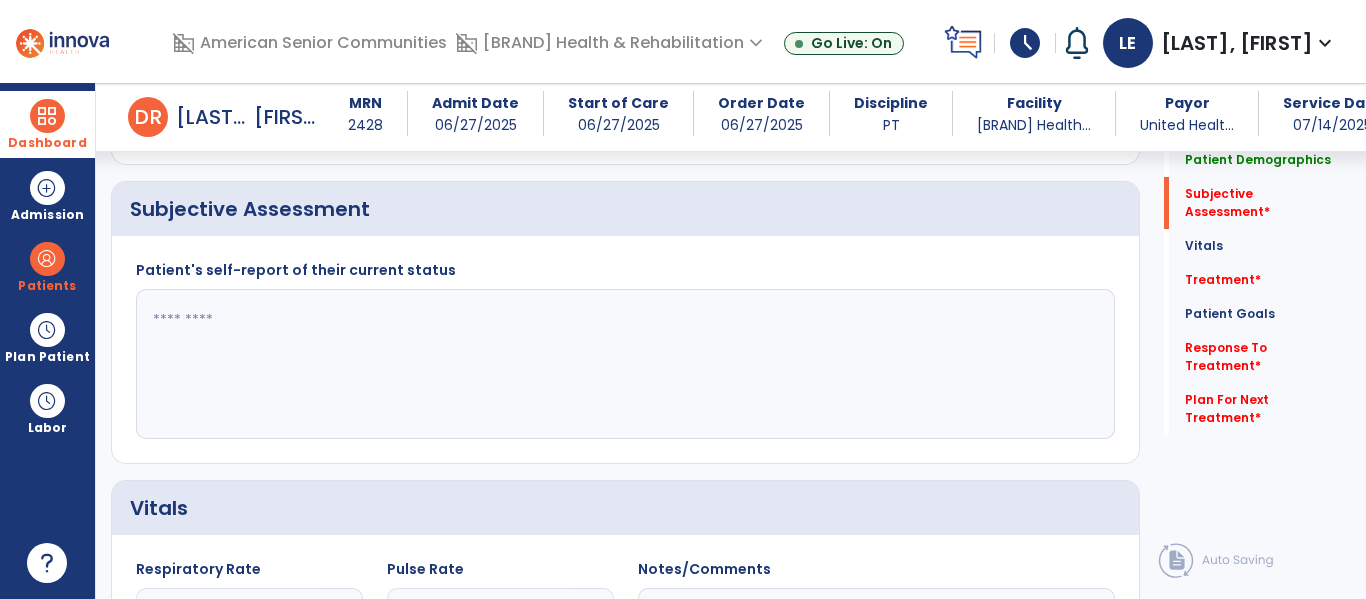 click 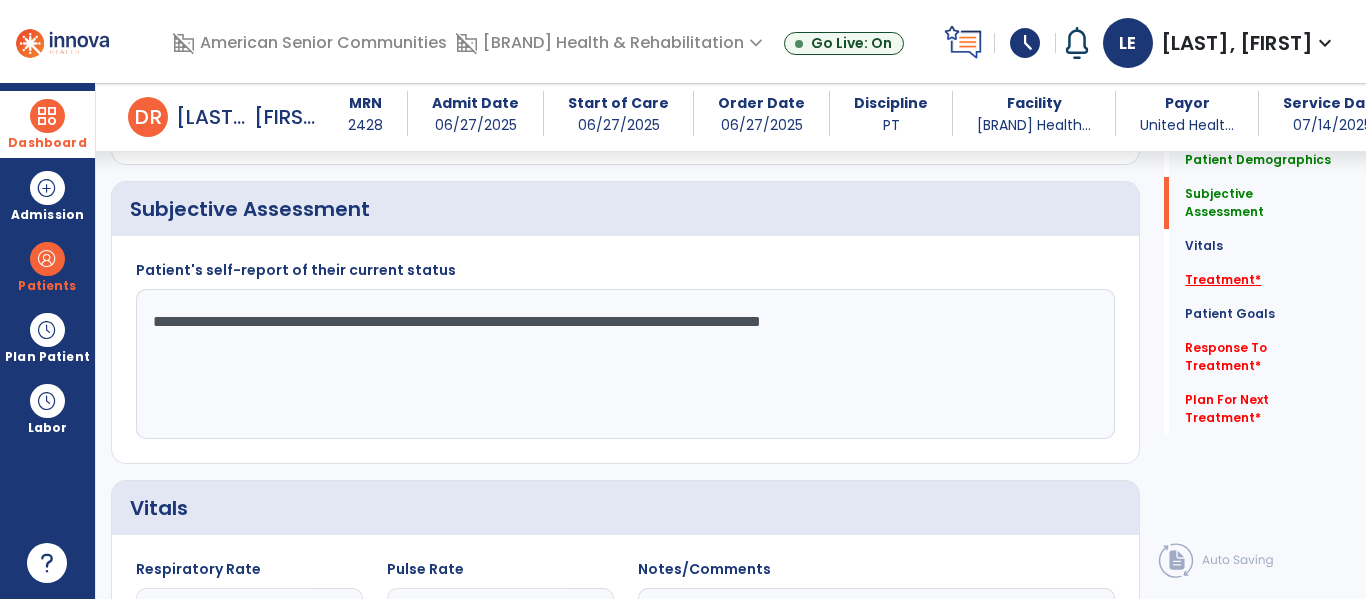 type on "**********" 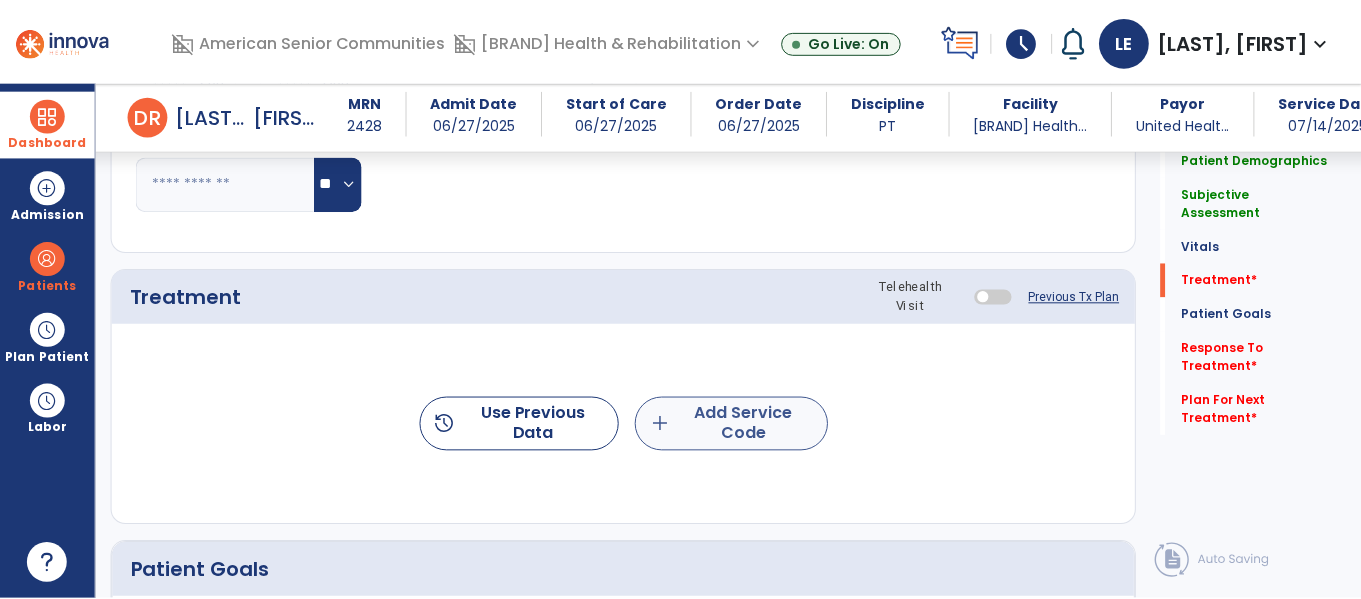 scroll, scrollTop: 1116, scrollLeft: 0, axis: vertical 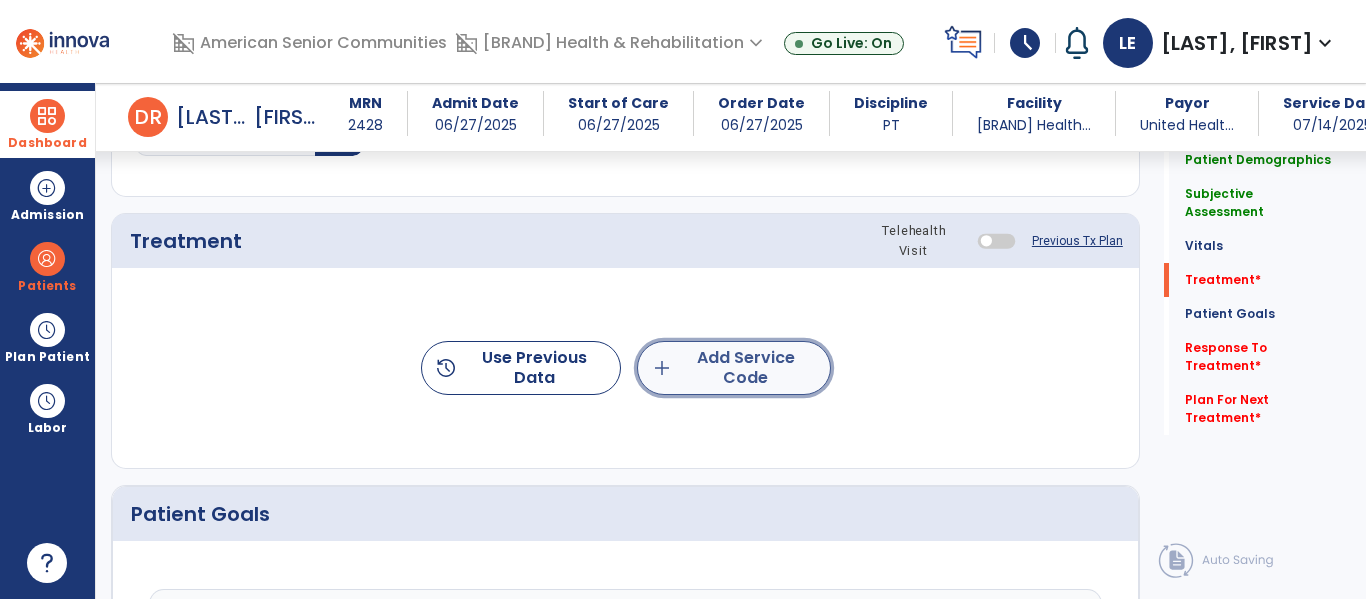 click on "add  Add Service Code" 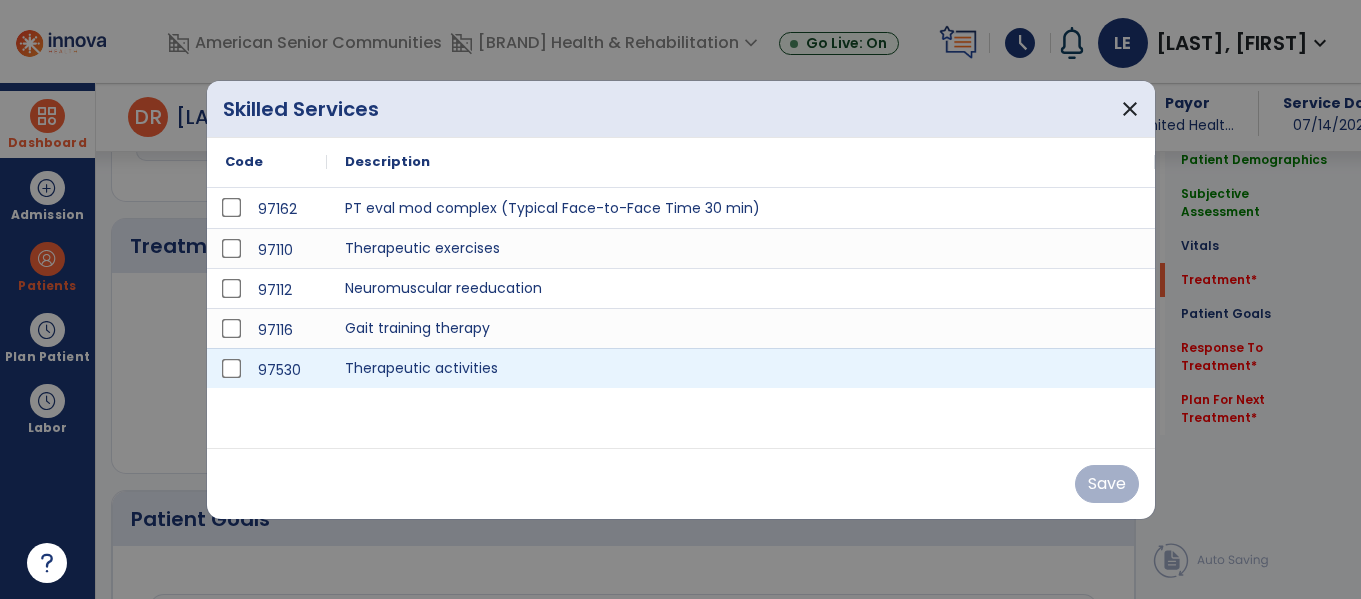 scroll, scrollTop: 1116, scrollLeft: 0, axis: vertical 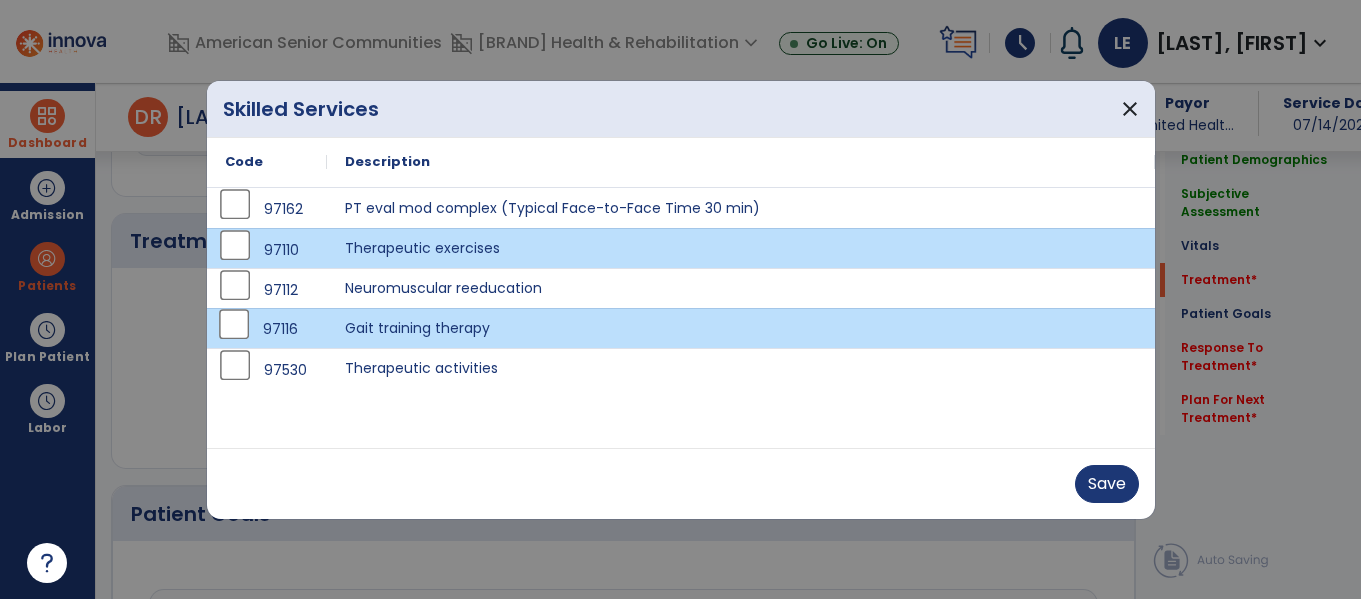 click on "Save" at bounding box center (681, 484) 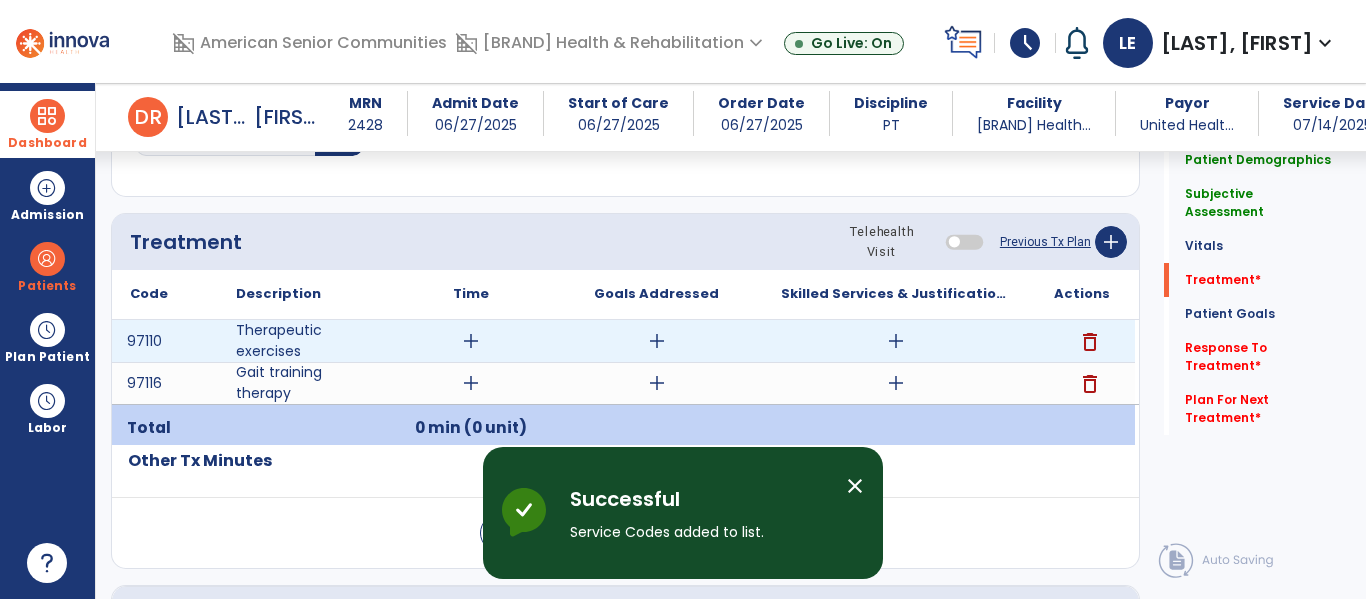 click on "add" at bounding box center (471, 341) 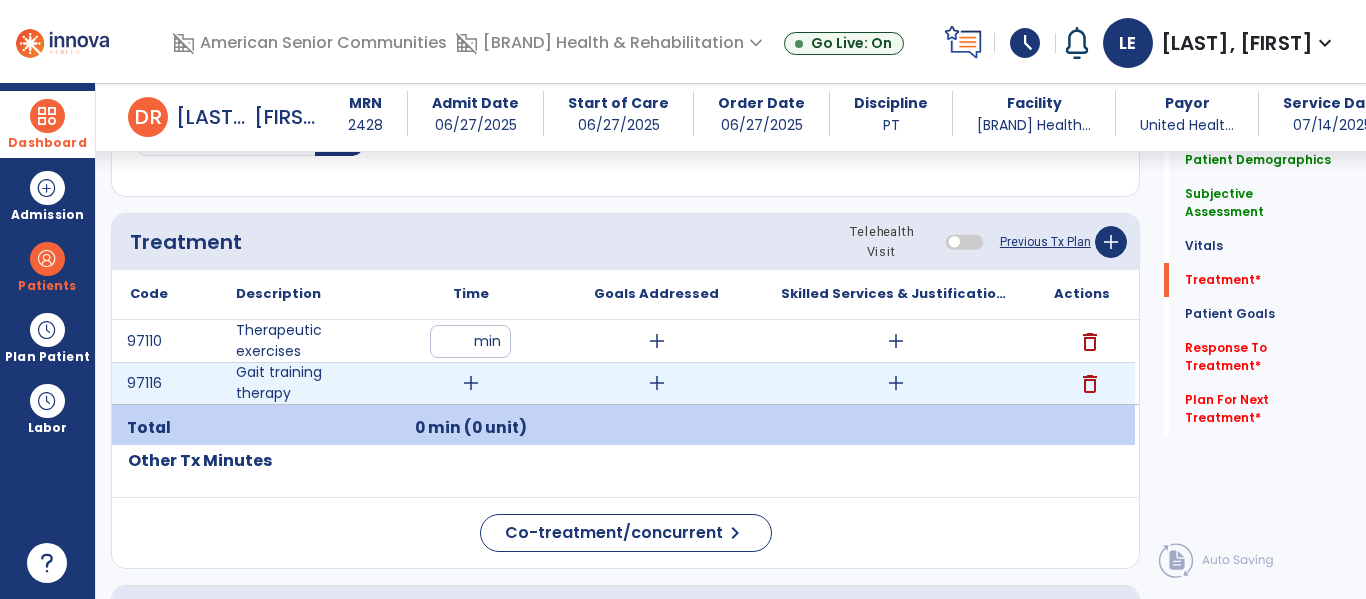 type on "**" 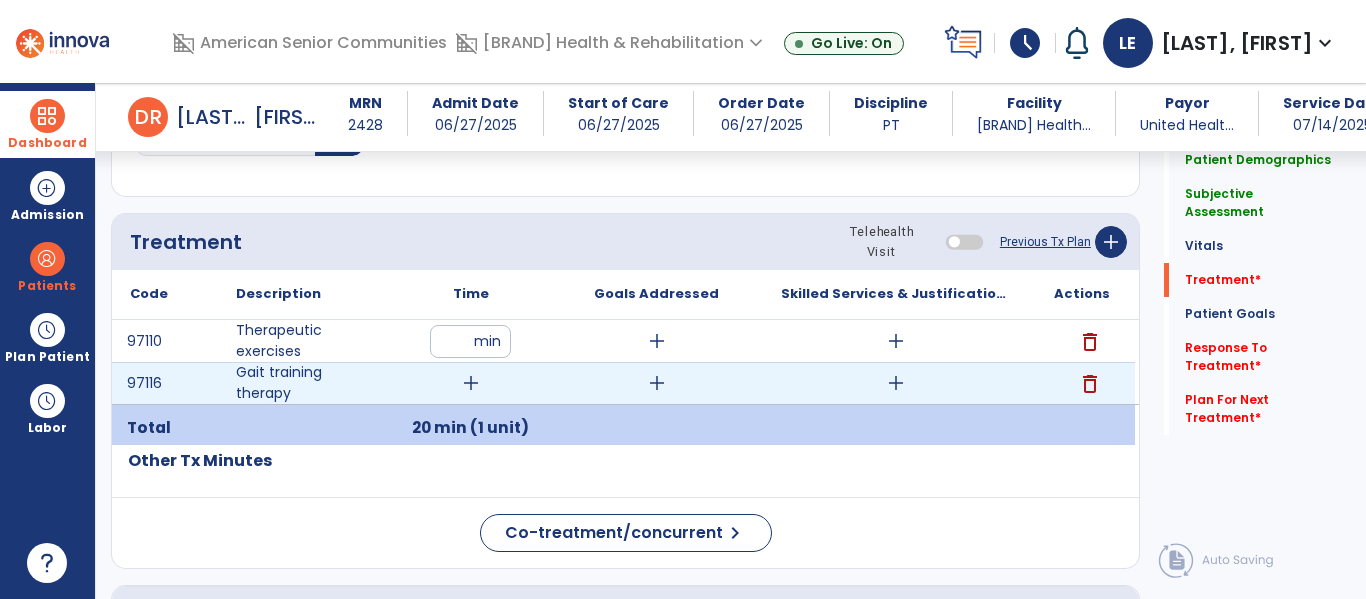 click on "add" at bounding box center (471, 383) 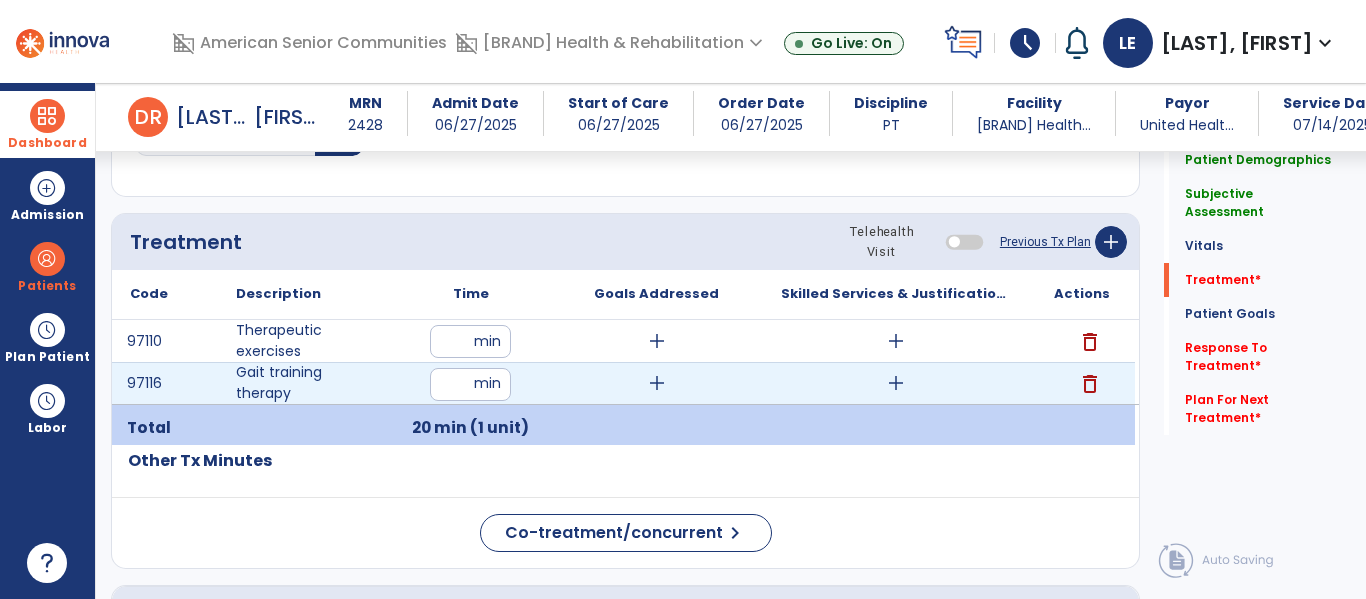 type on "**" 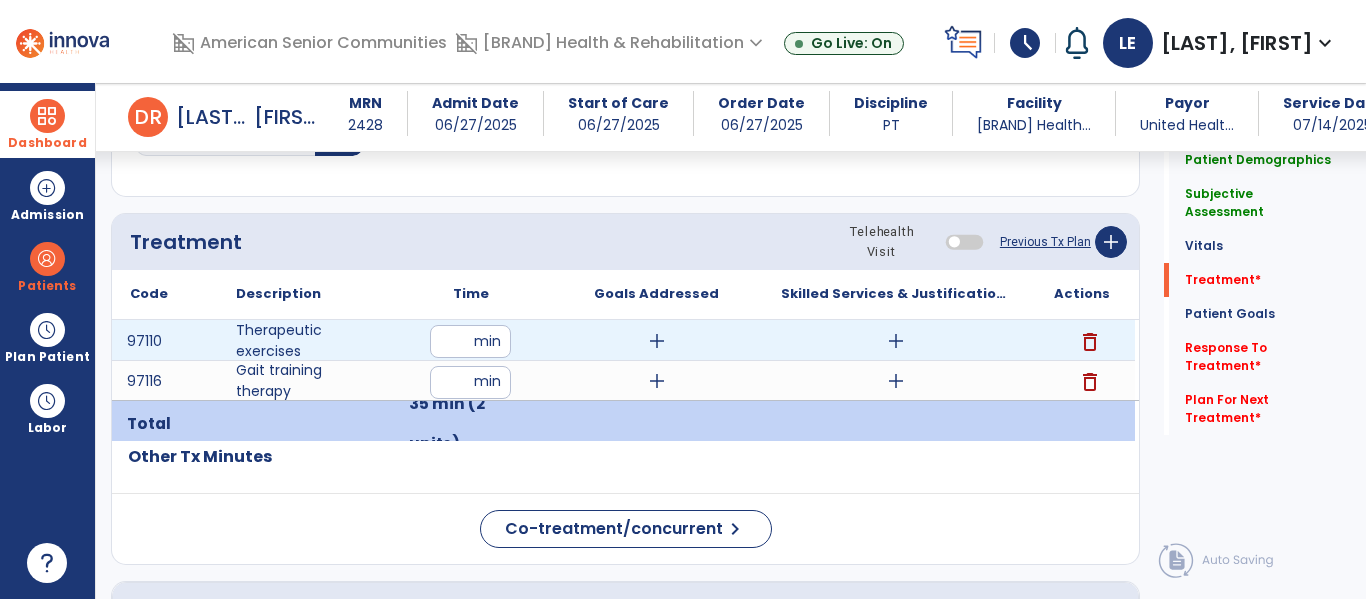 click on "add" at bounding box center [657, 341] 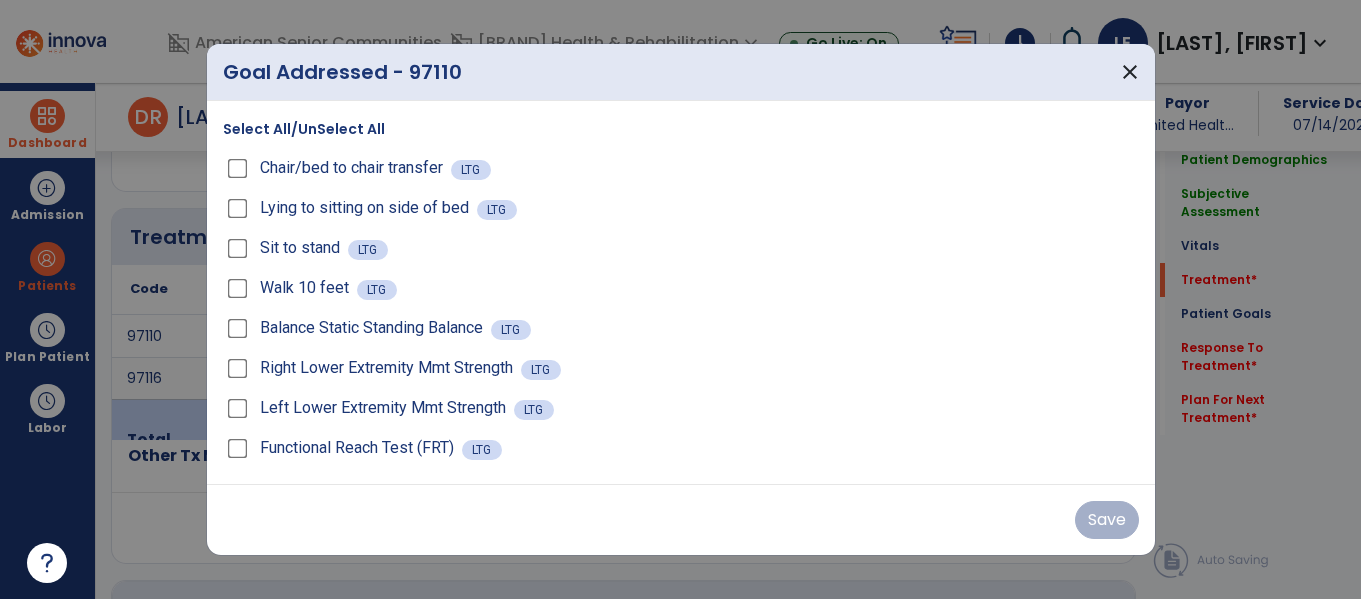 scroll, scrollTop: 1116, scrollLeft: 0, axis: vertical 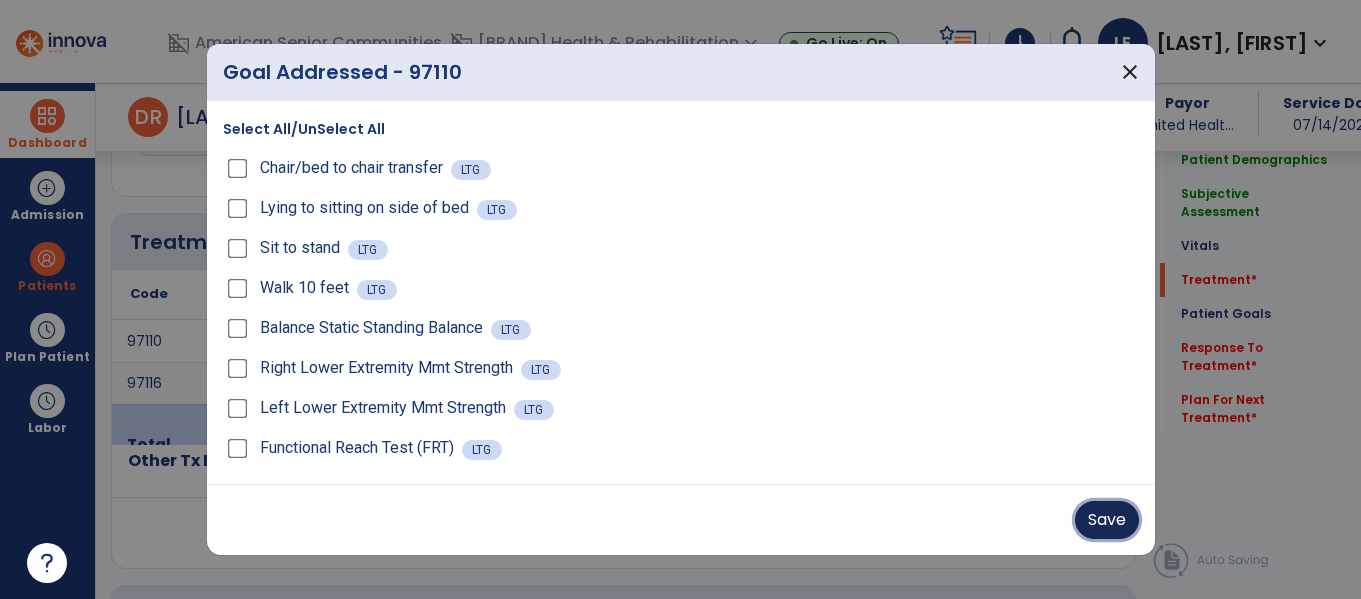 click on "Save" at bounding box center [1107, 520] 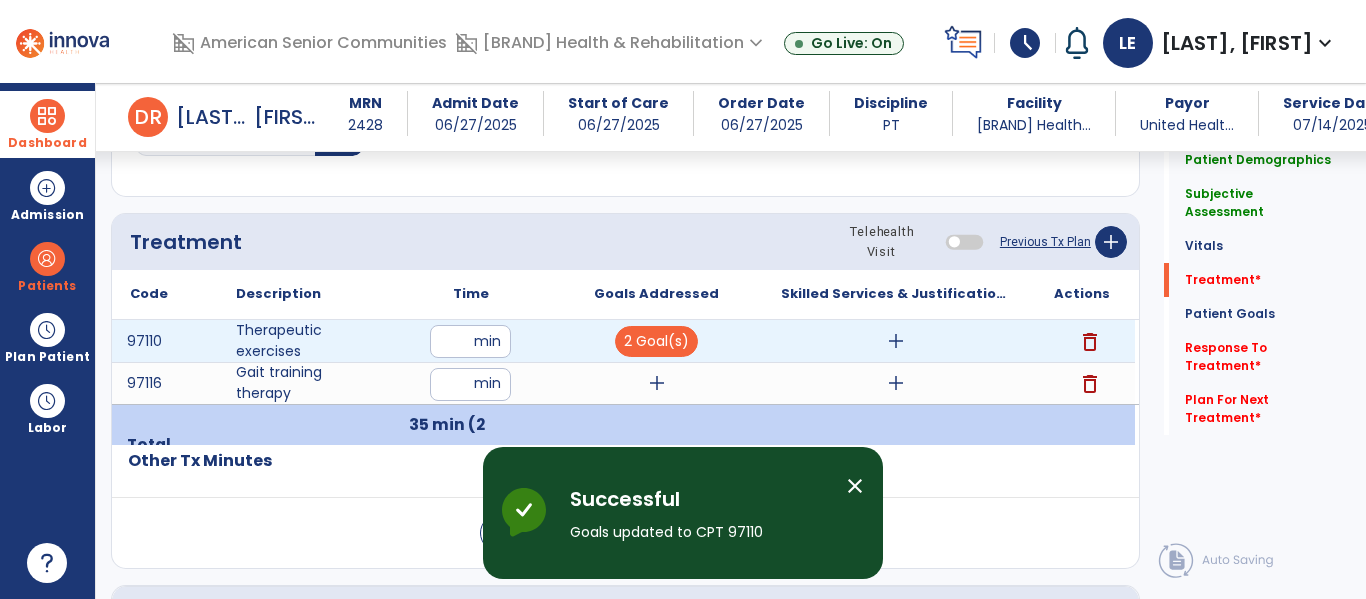 click on "add" at bounding box center [896, 341] 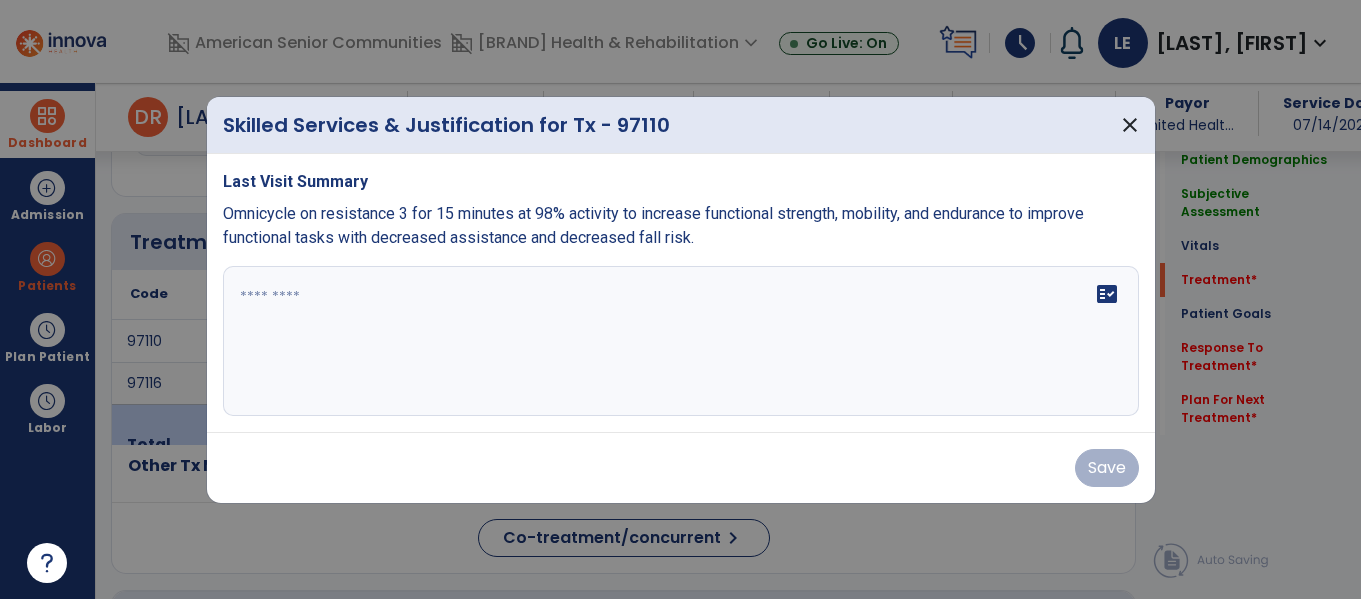 scroll, scrollTop: 1116, scrollLeft: 0, axis: vertical 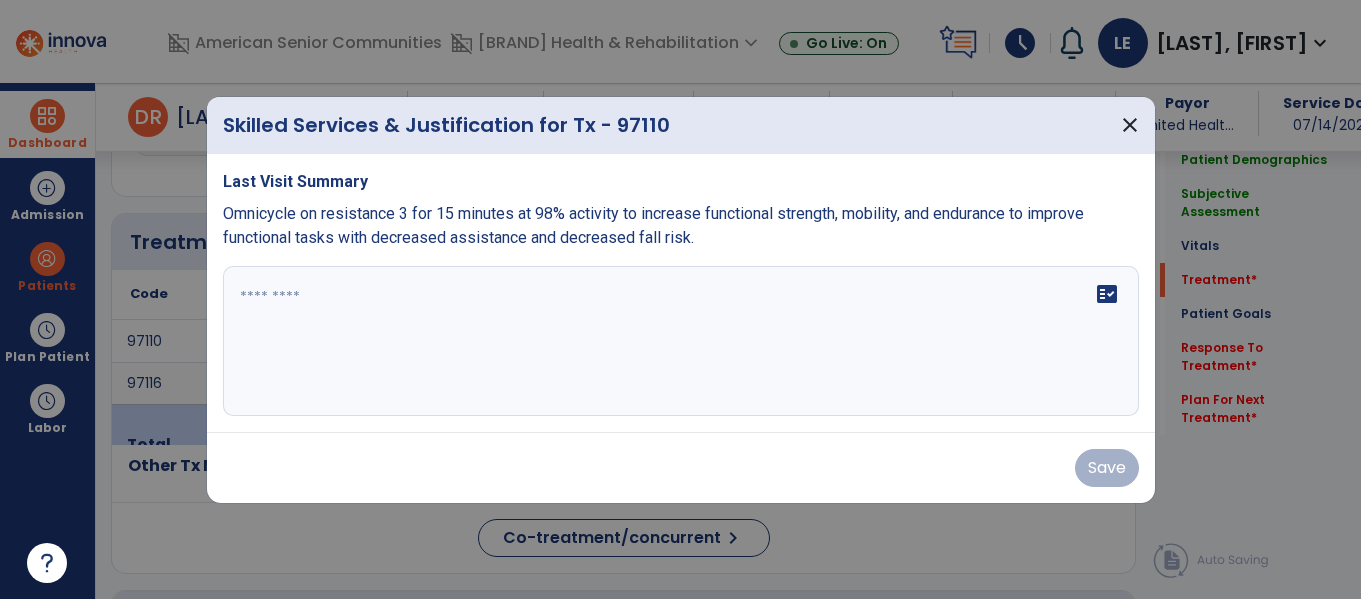 click on "fact_check" at bounding box center [681, 341] 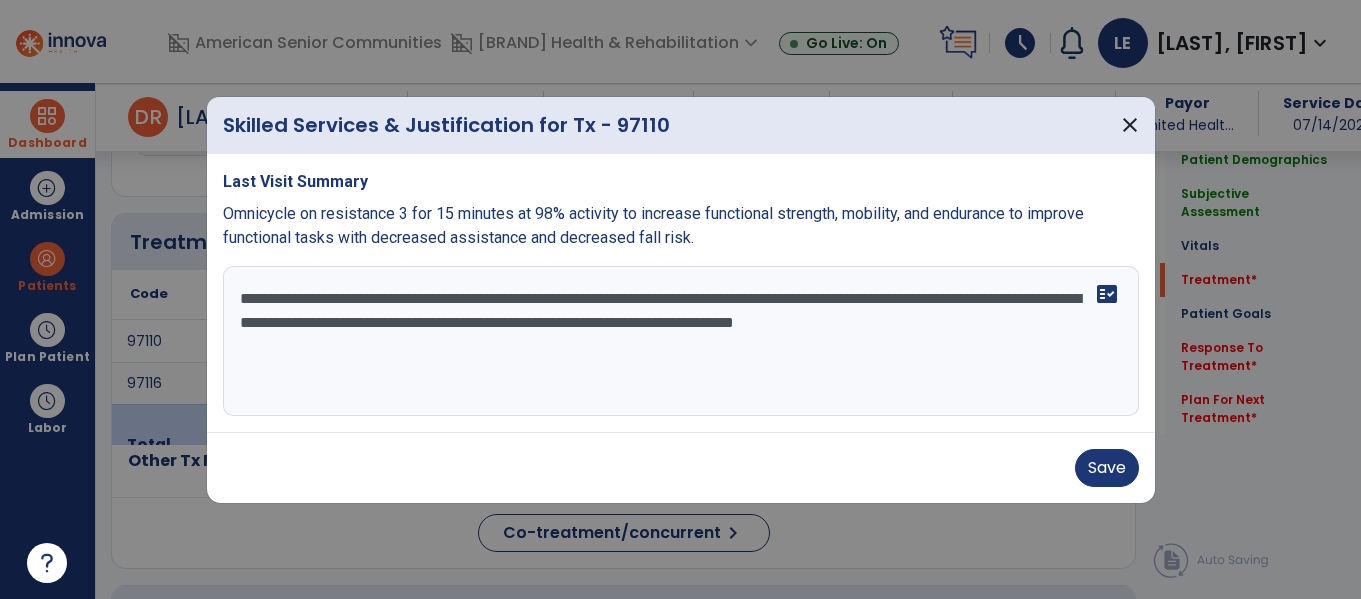 type on "**********" 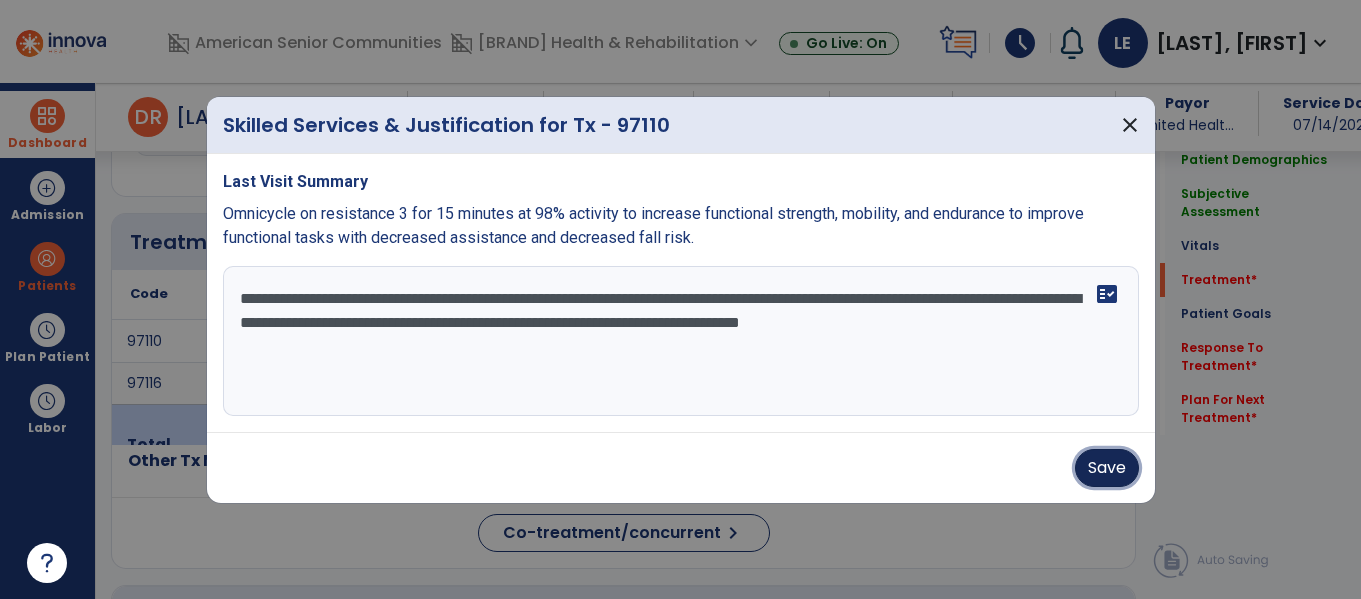 click on "Save" at bounding box center [1107, 468] 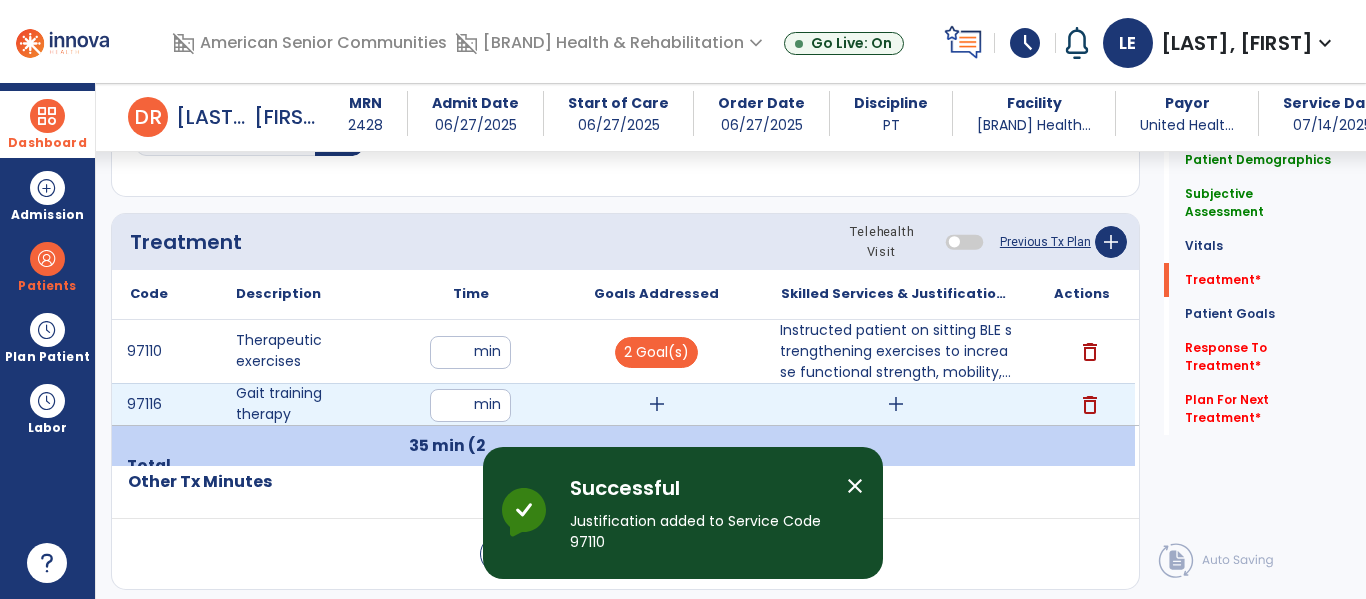 click on "add" at bounding box center [657, 404] 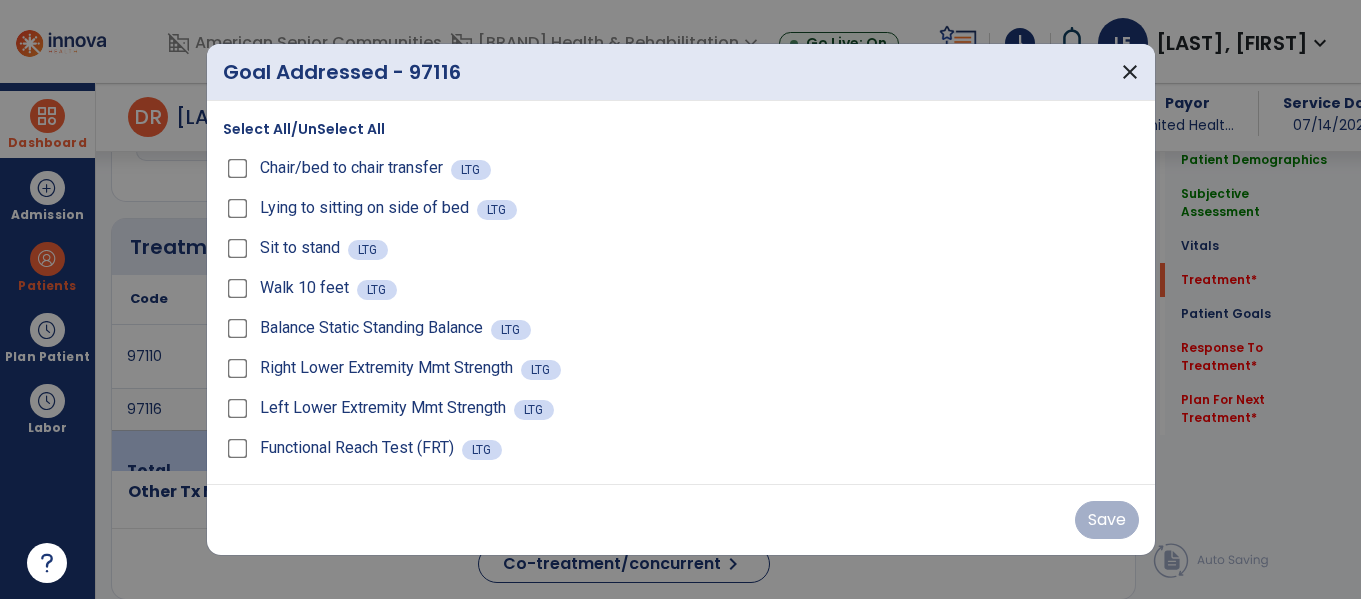 scroll, scrollTop: 1116, scrollLeft: 0, axis: vertical 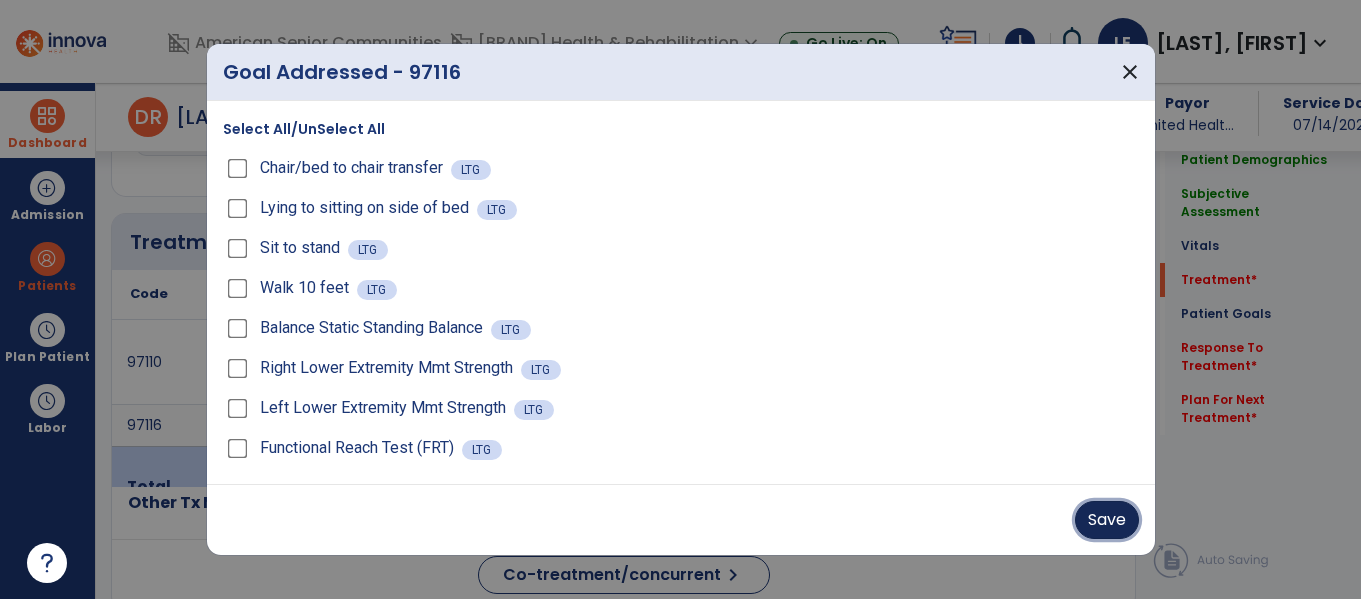 click on "Save" at bounding box center [1107, 520] 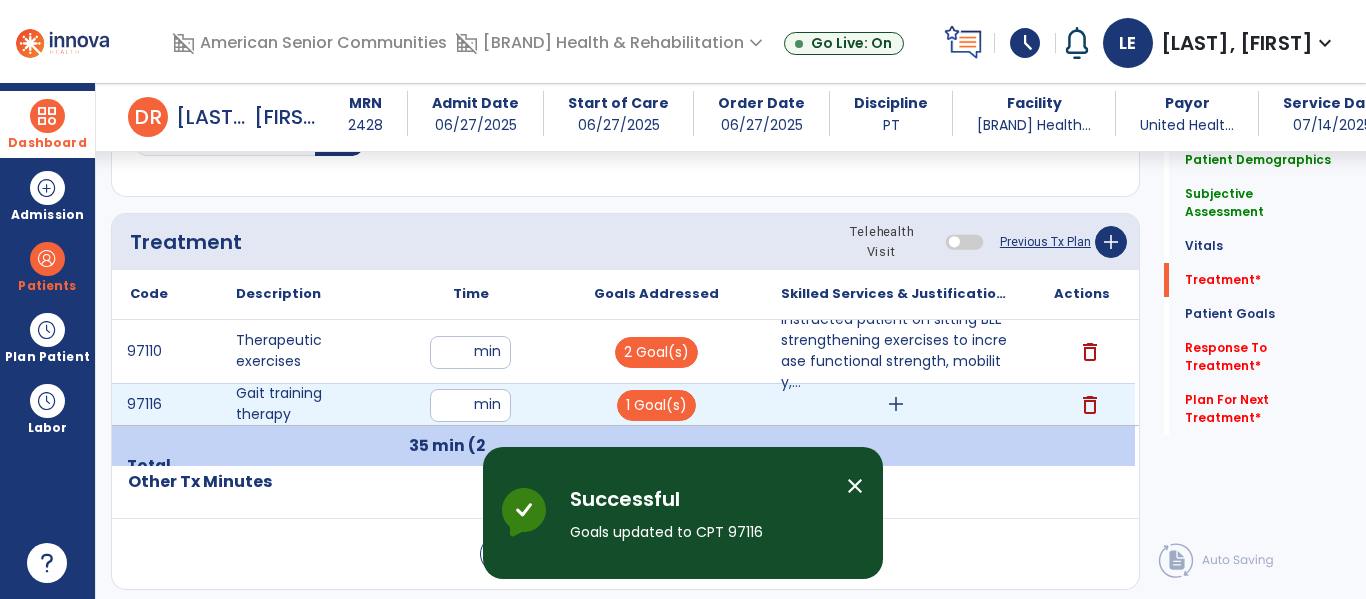 click on "add" at bounding box center [896, 404] 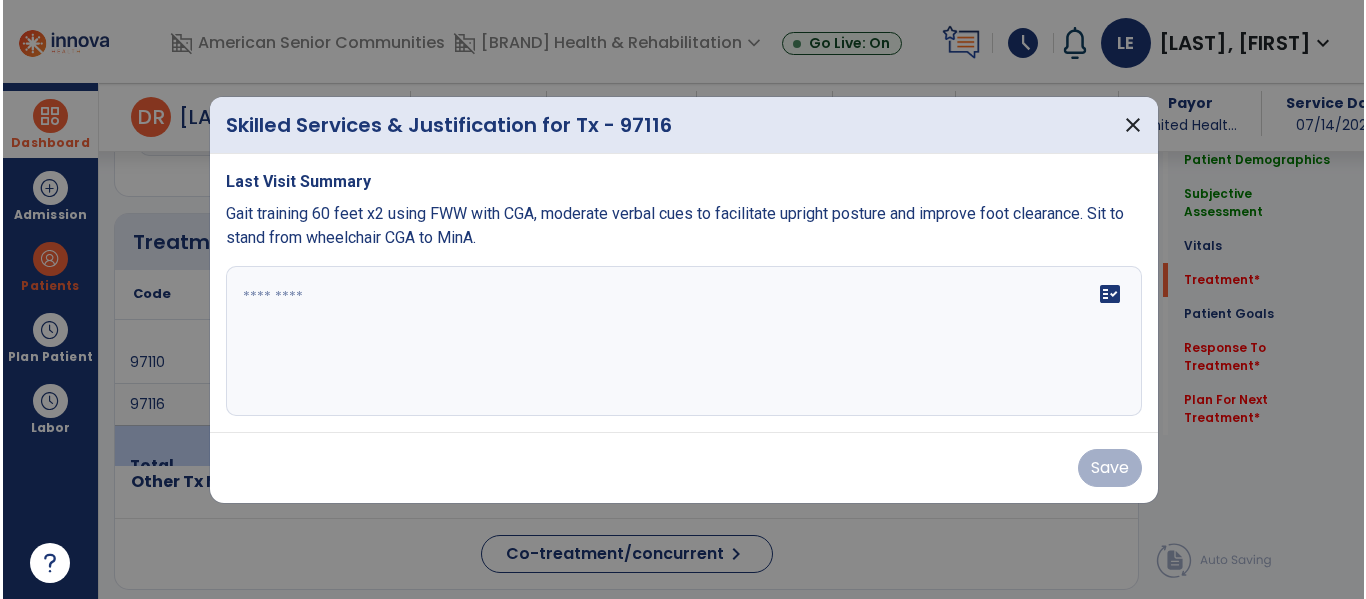 scroll, scrollTop: 1116, scrollLeft: 0, axis: vertical 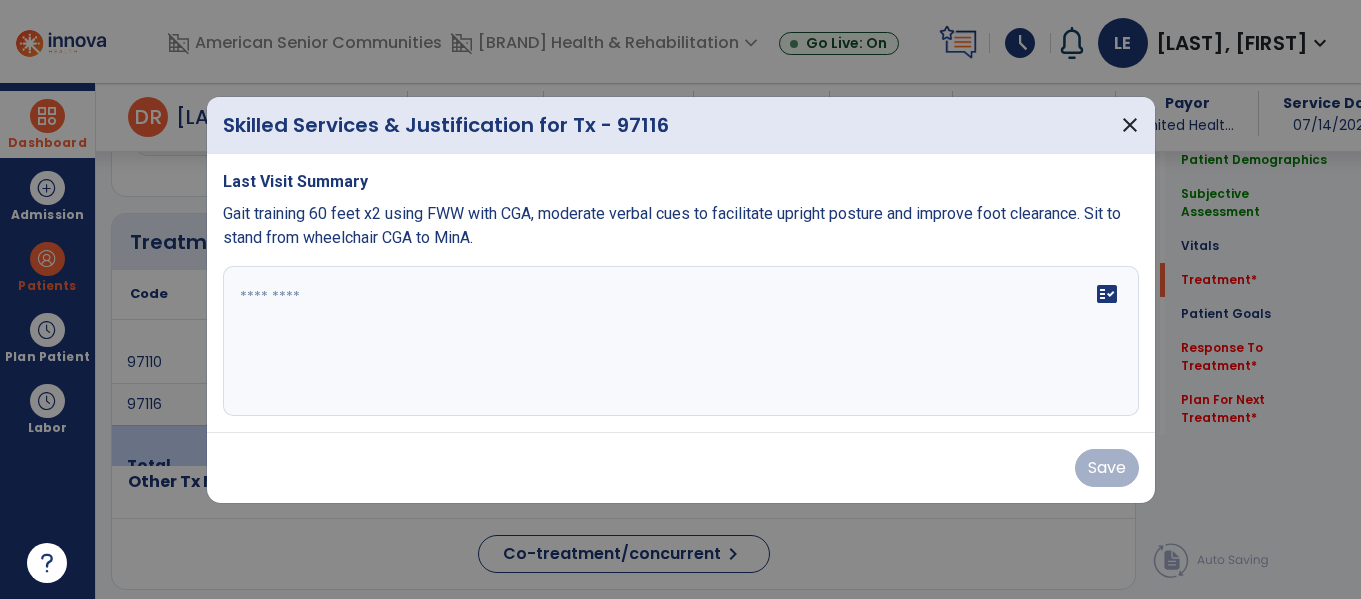click at bounding box center (681, 341) 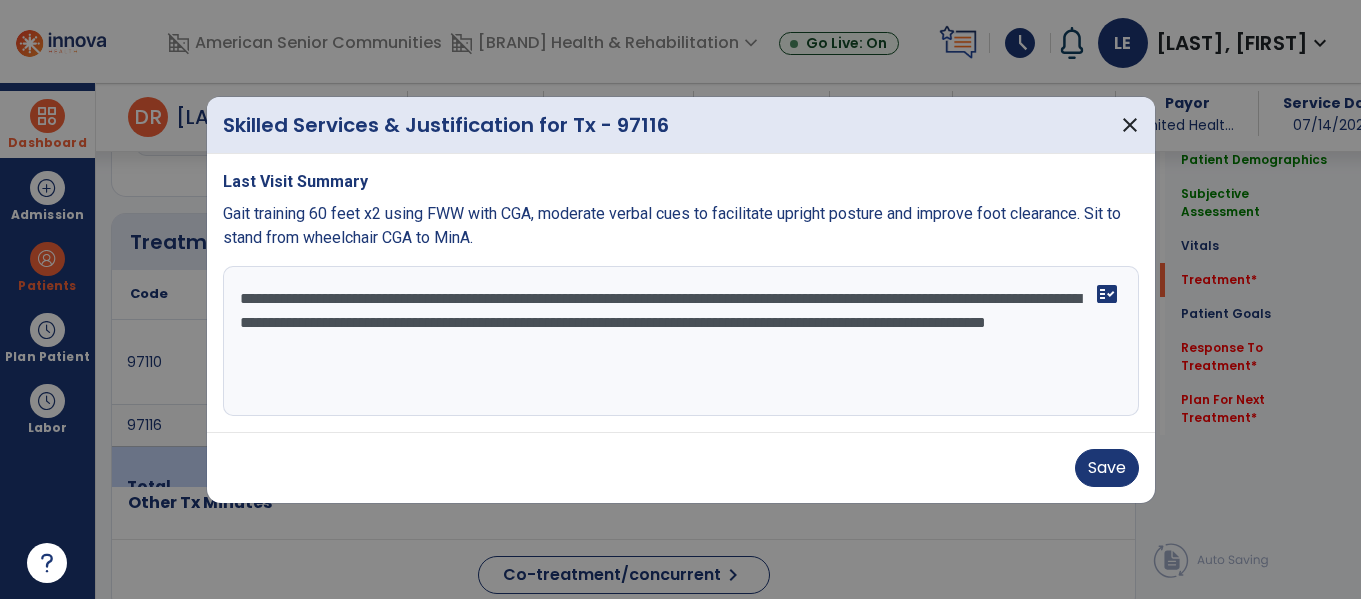 type on "**********" 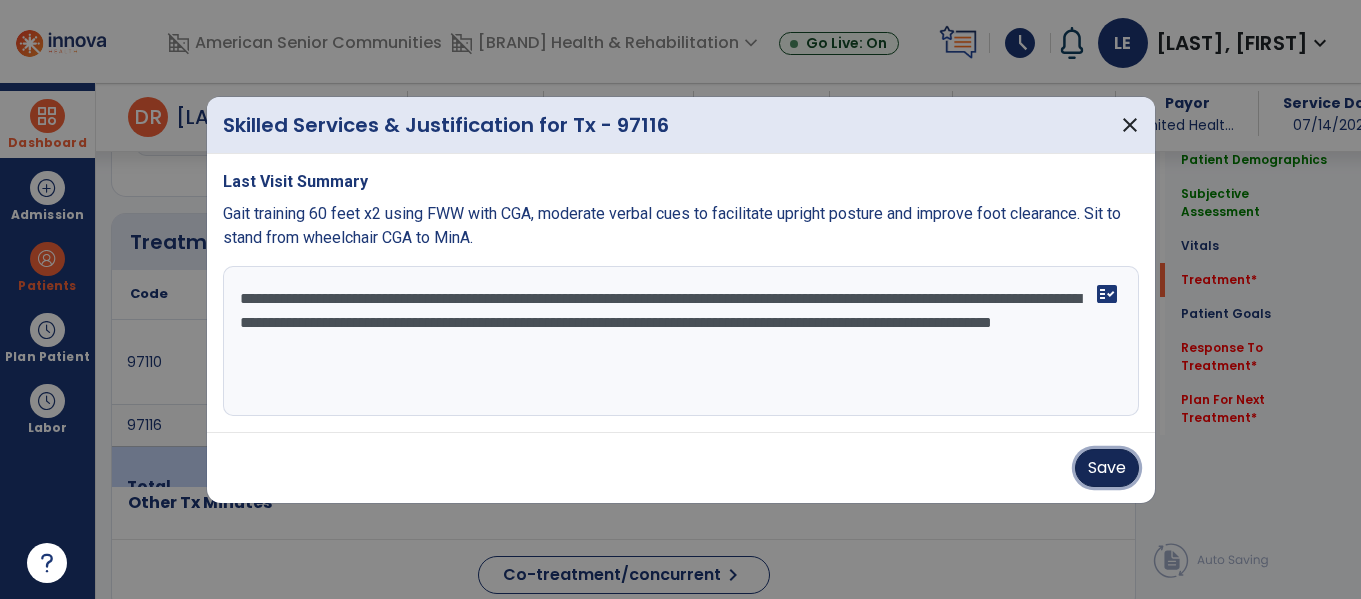 click on "Save" at bounding box center [1107, 468] 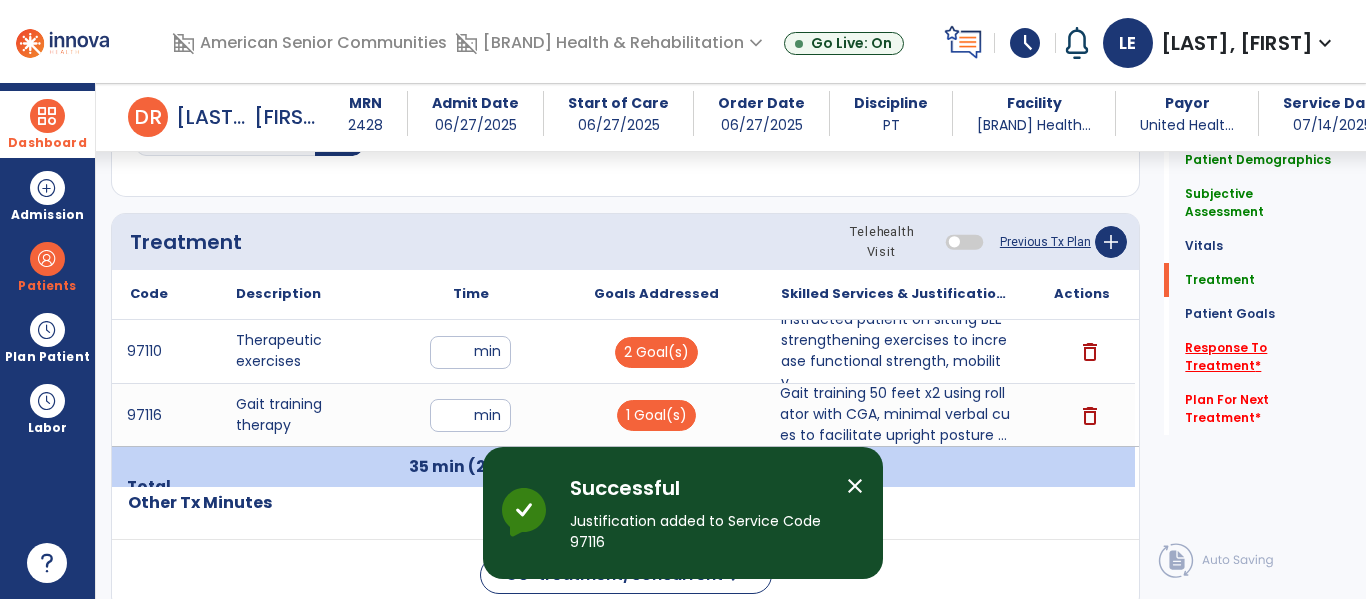 click on "Response To Treatment   *" 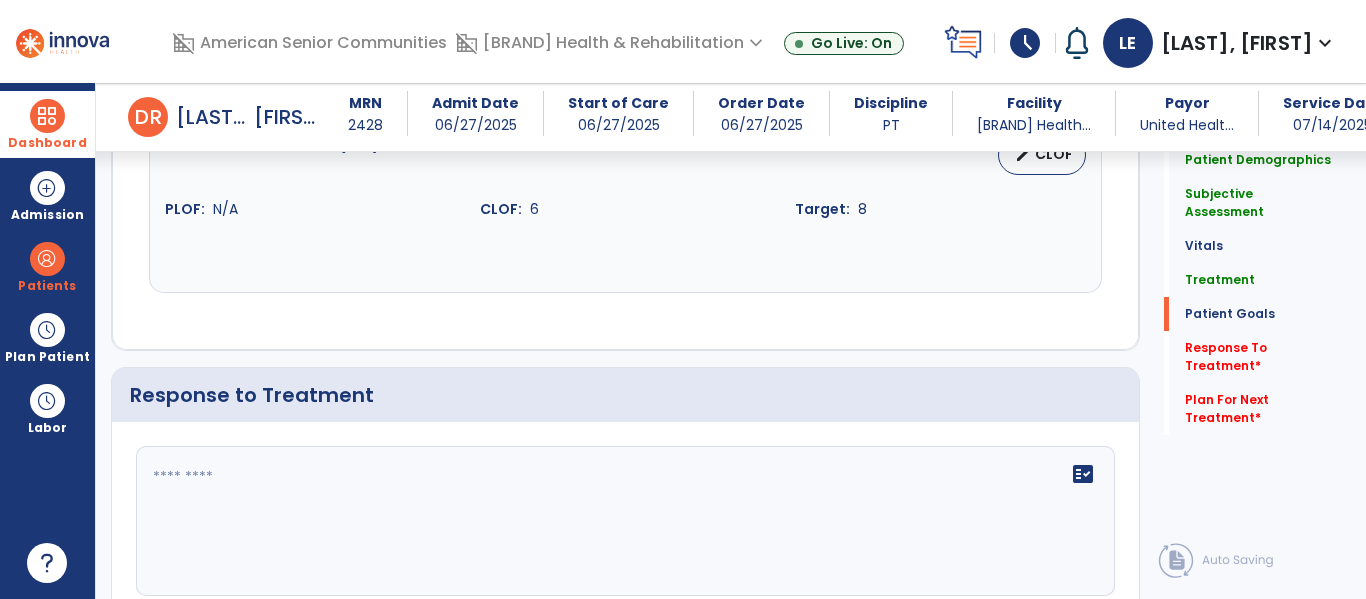 scroll, scrollTop: 3197, scrollLeft: 0, axis: vertical 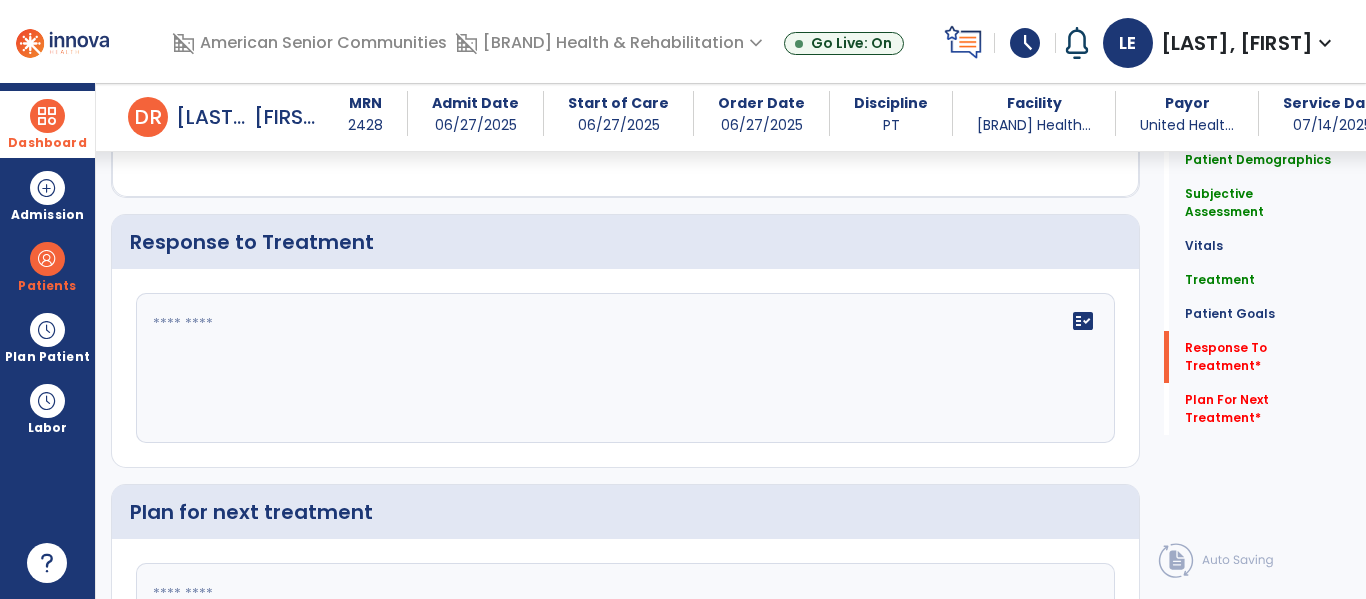 click on "fact_check" 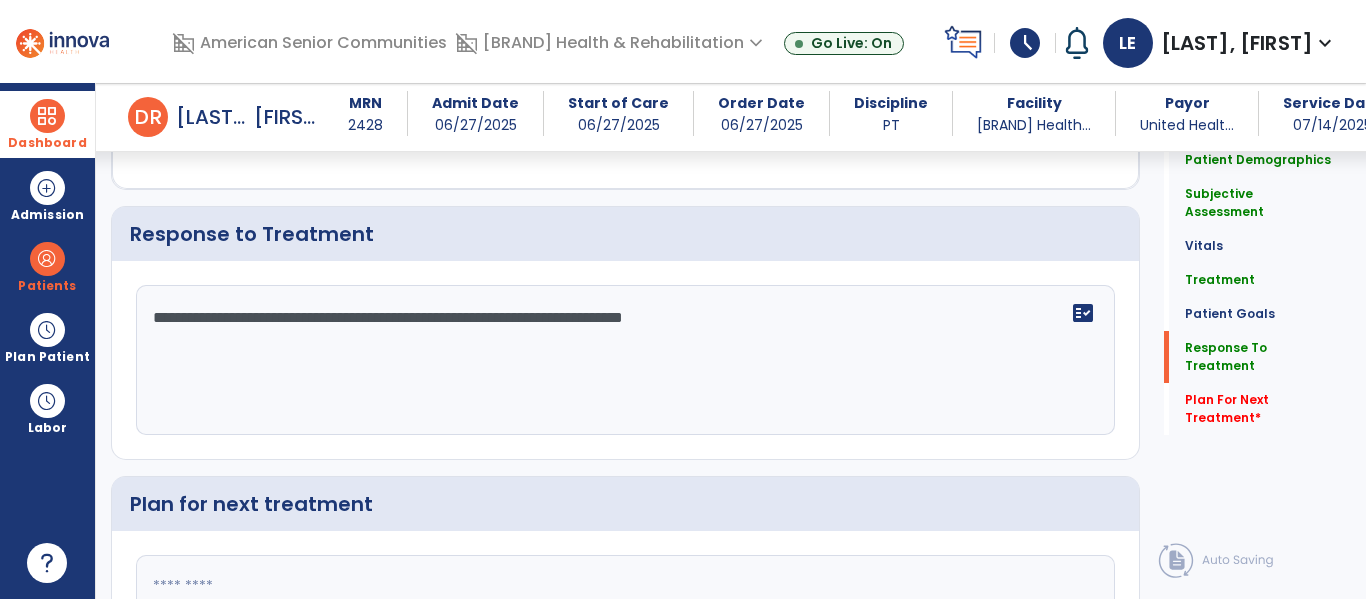 scroll, scrollTop: 3402, scrollLeft: 0, axis: vertical 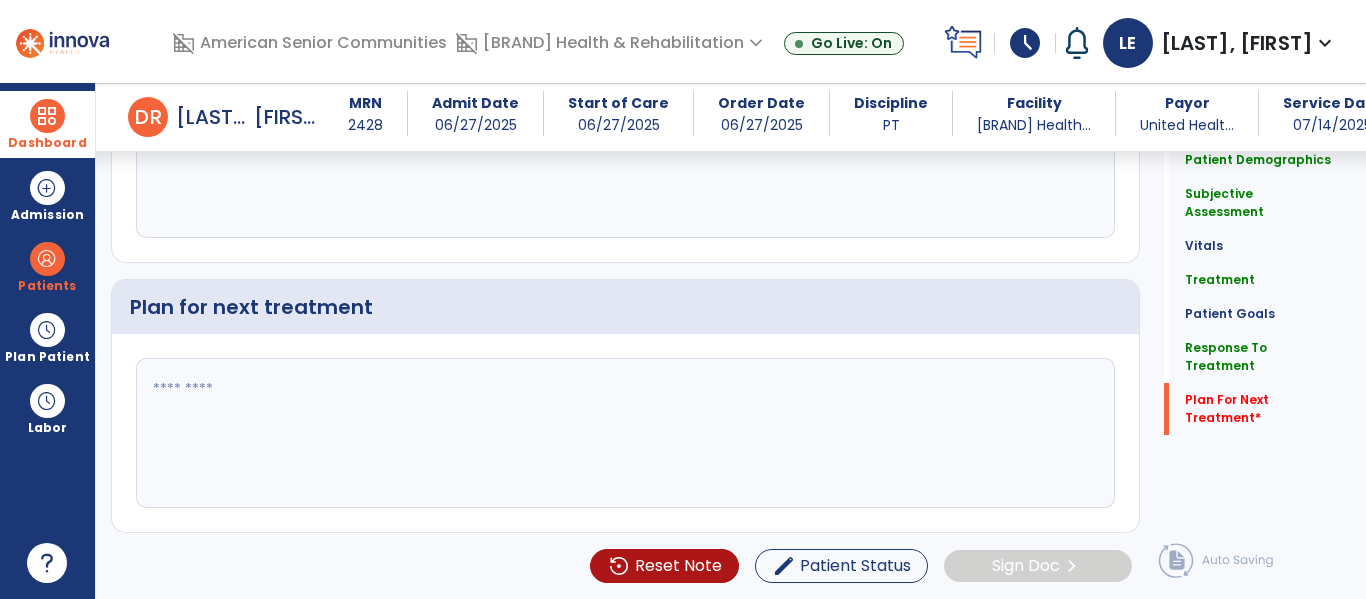 type on "**********" 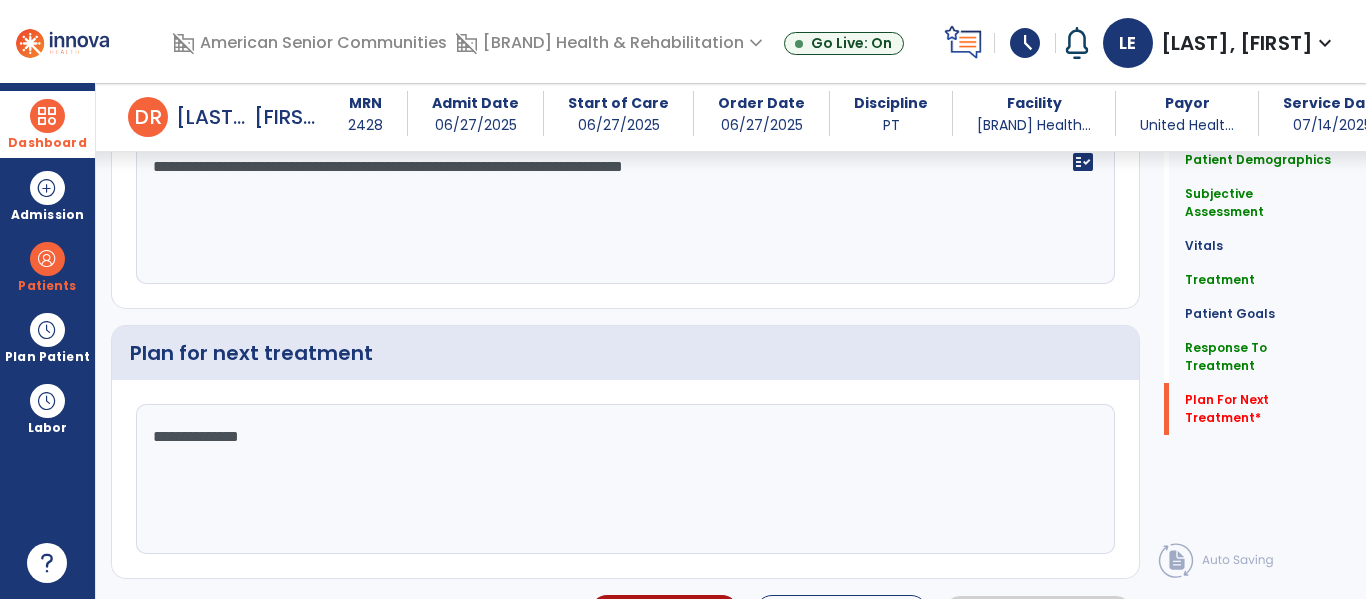 scroll, scrollTop: 3402, scrollLeft: 0, axis: vertical 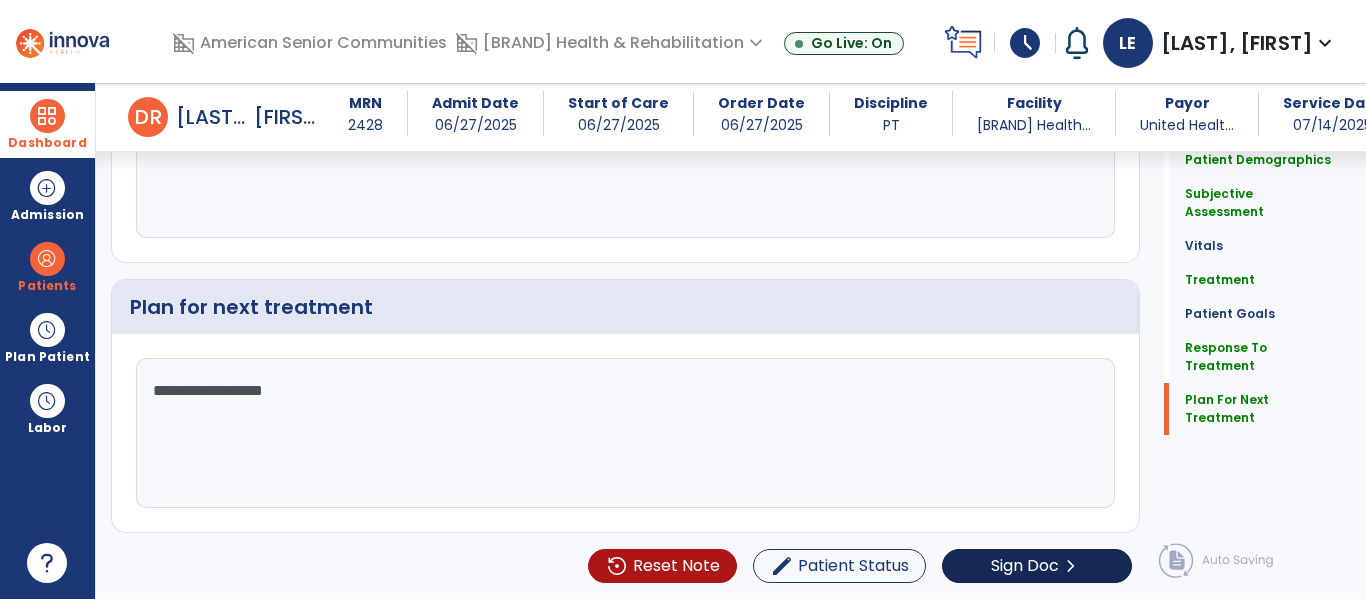 type on "**********" 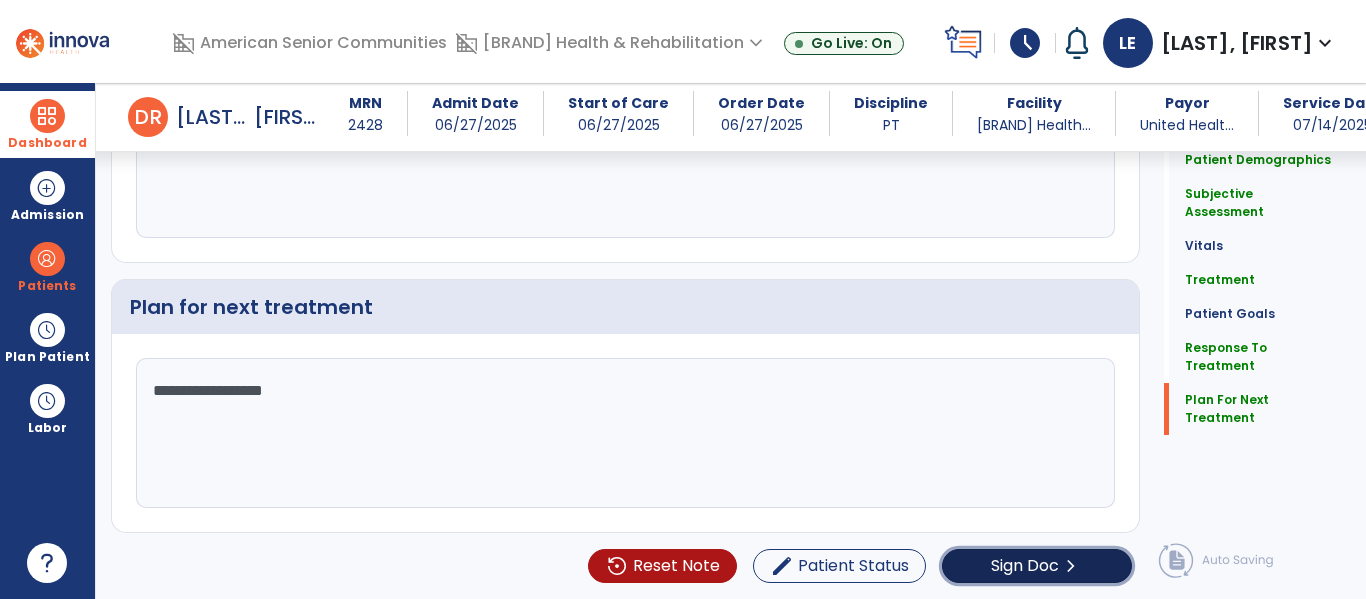 click on "Sign Doc" 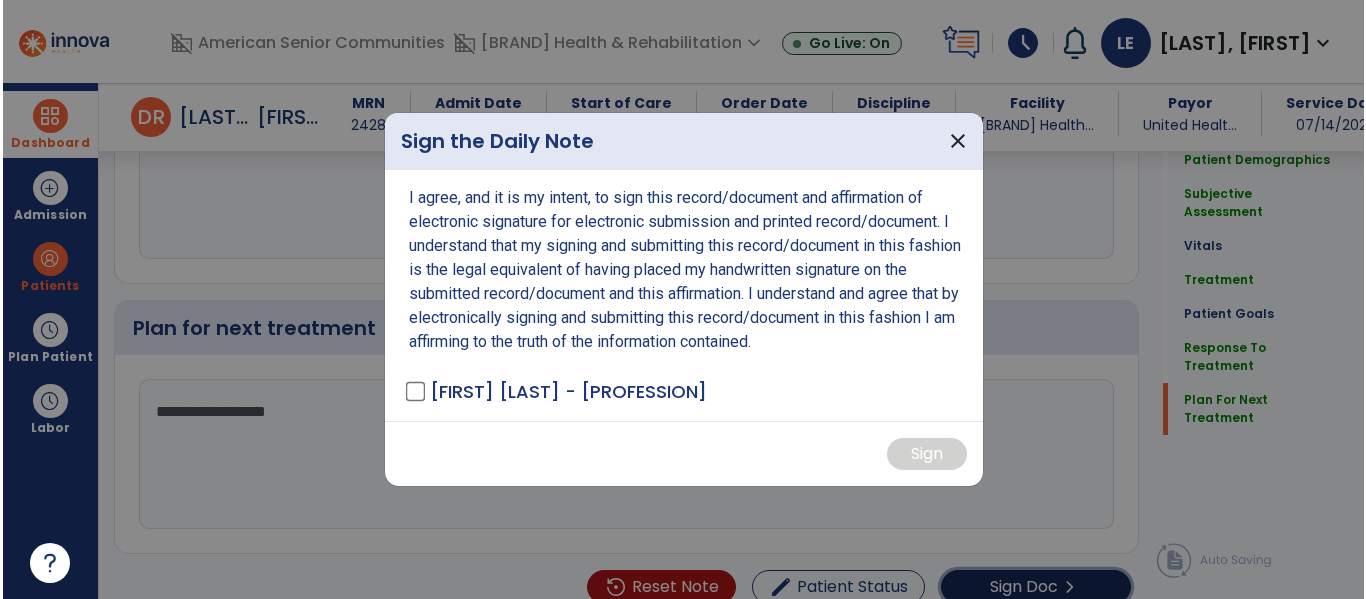 scroll, scrollTop: 3423, scrollLeft: 0, axis: vertical 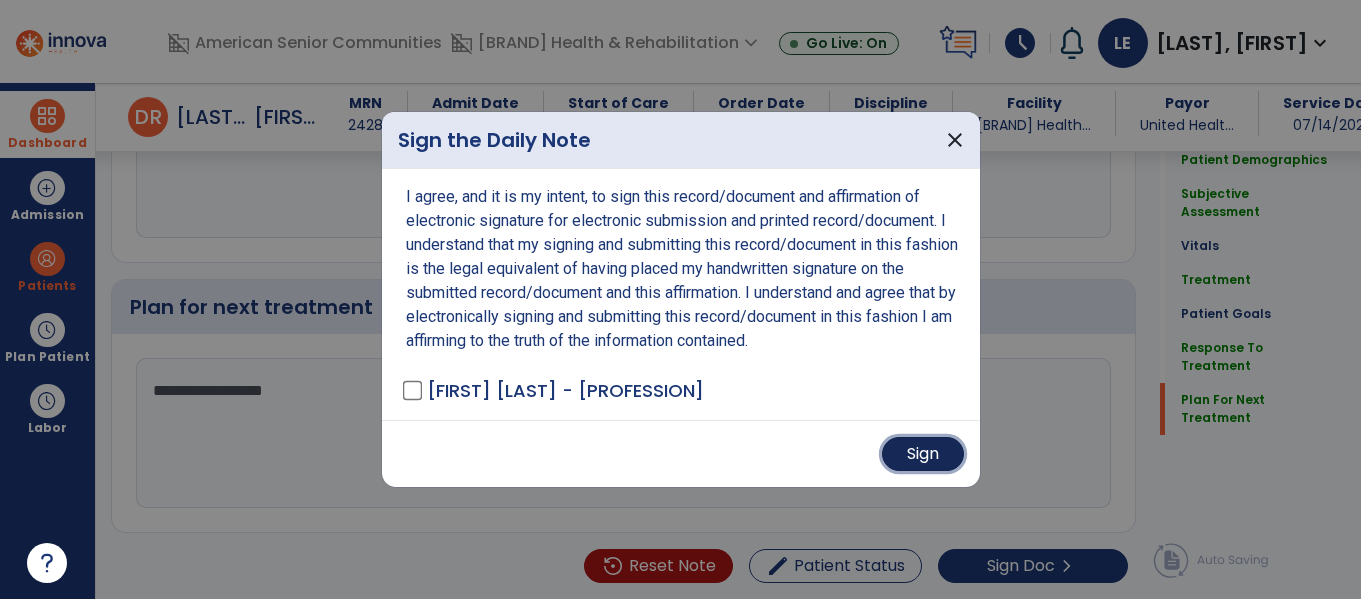 click on "Sign" at bounding box center [923, 454] 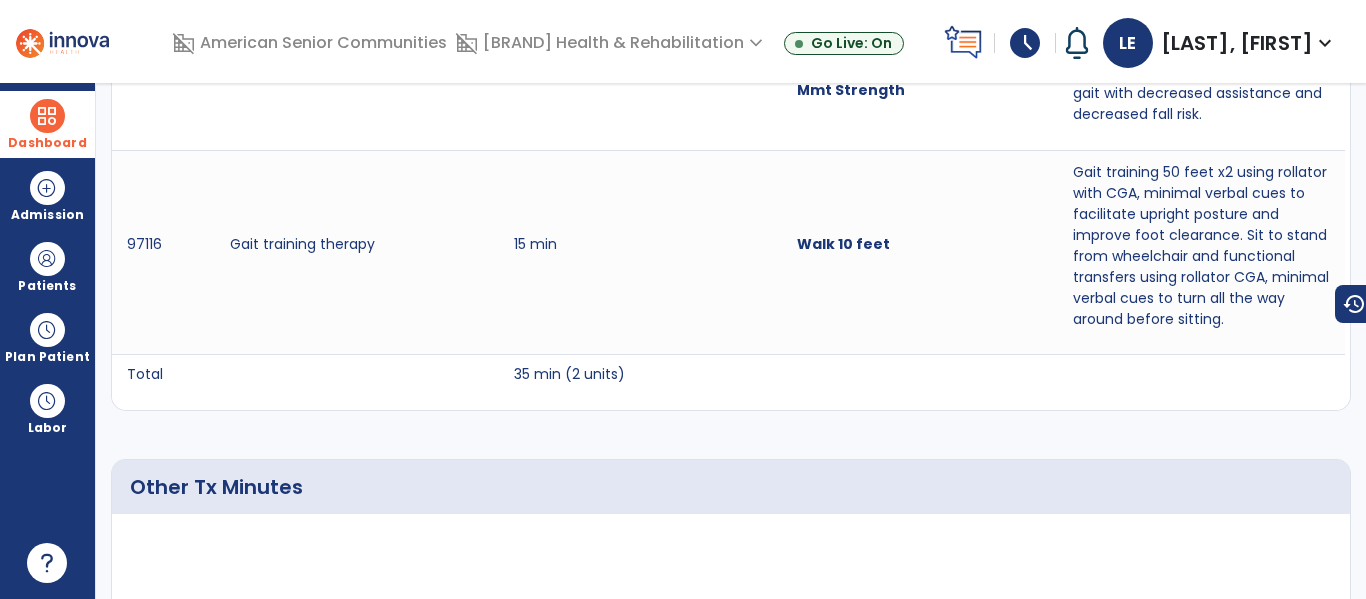 scroll, scrollTop: 0, scrollLeft: 0, axis: both 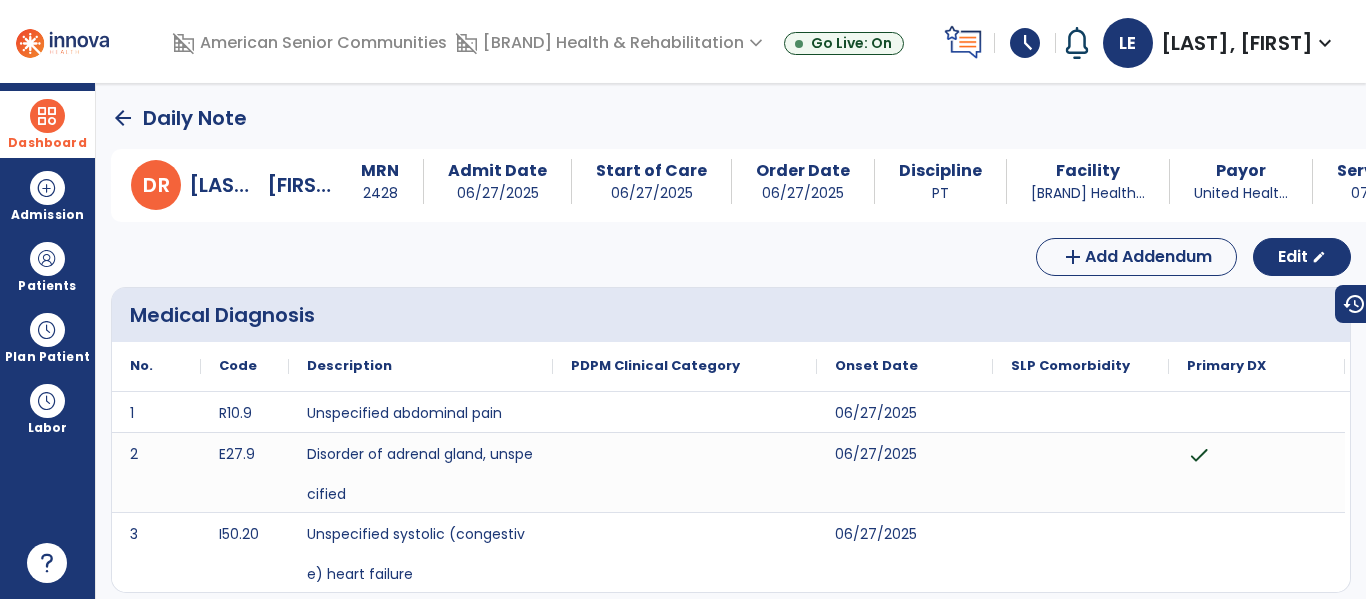 click at bounding box center (47, 116) 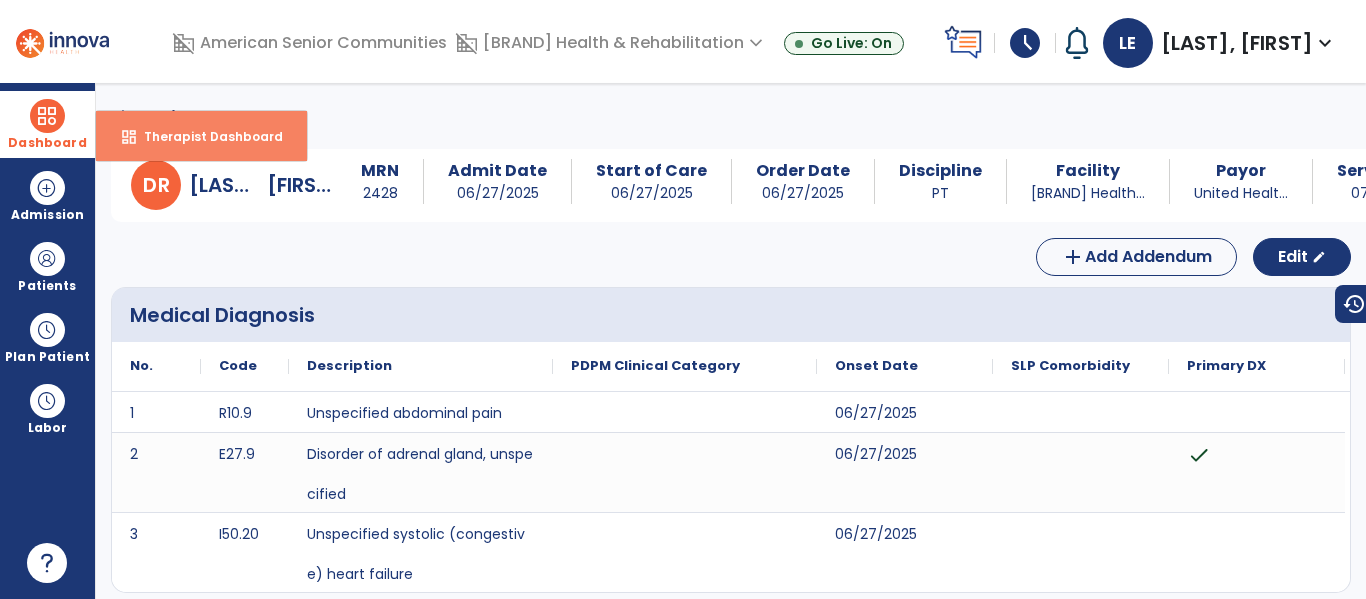 click on "Therapist Dashboard" at bounding box center (205, 136) 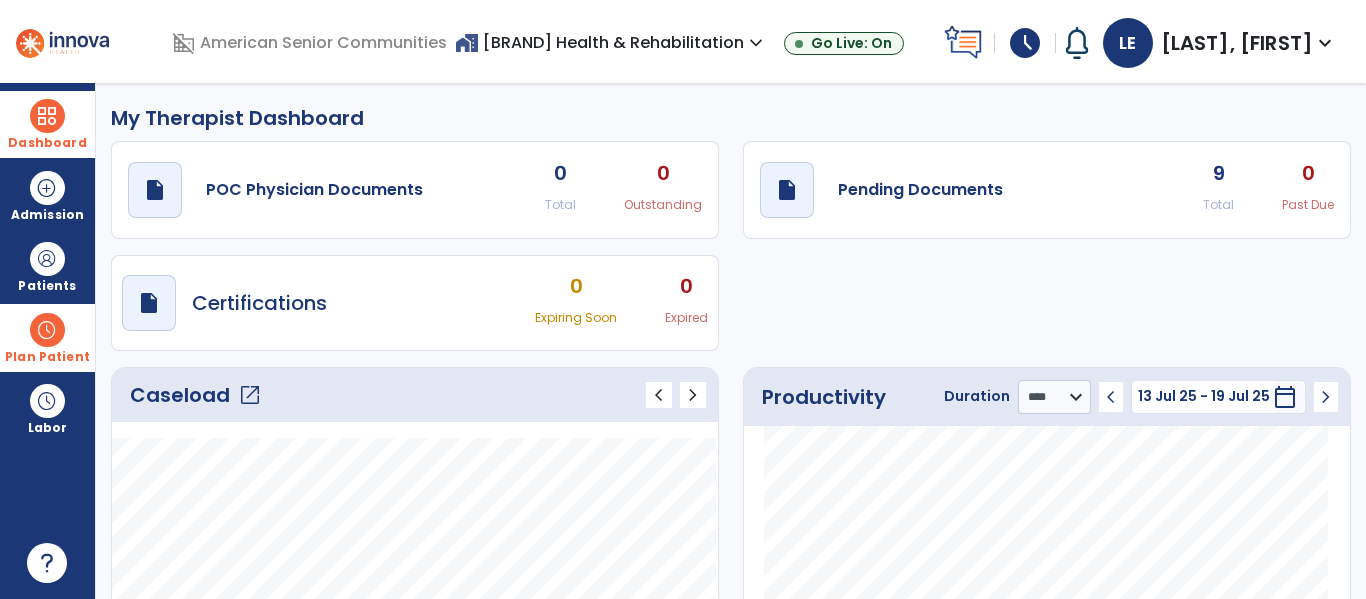 click at bounding box center (47, 330) 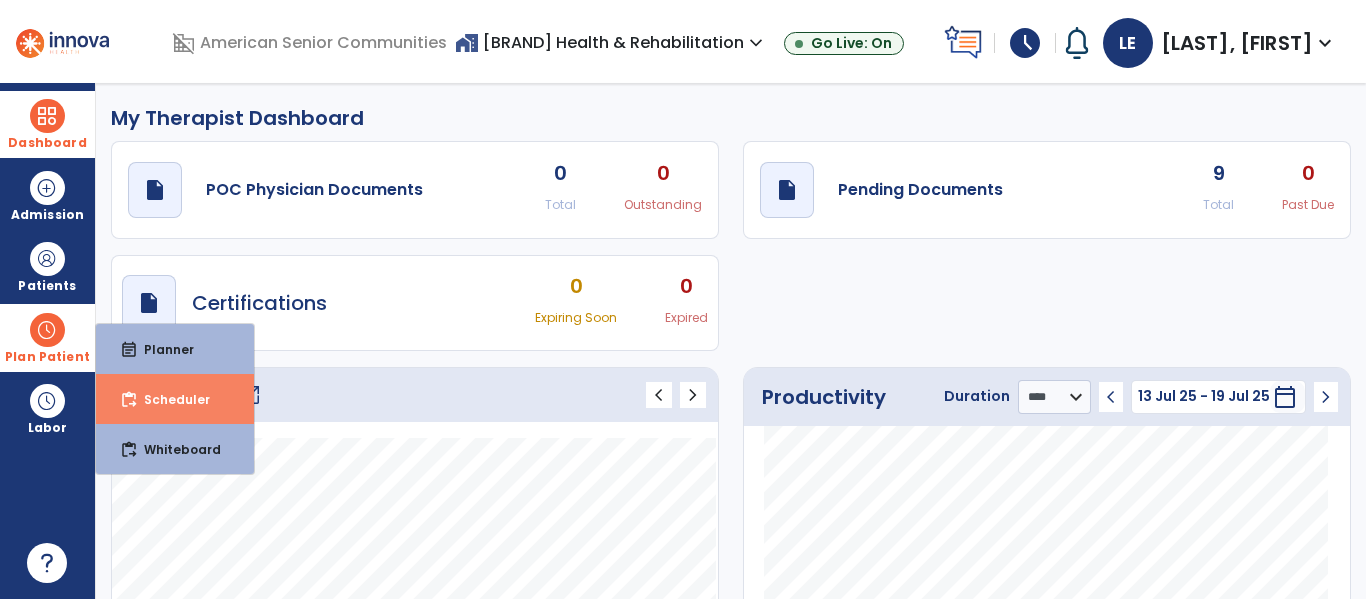 click on "Scheduler" at bounding box center (169, 399) 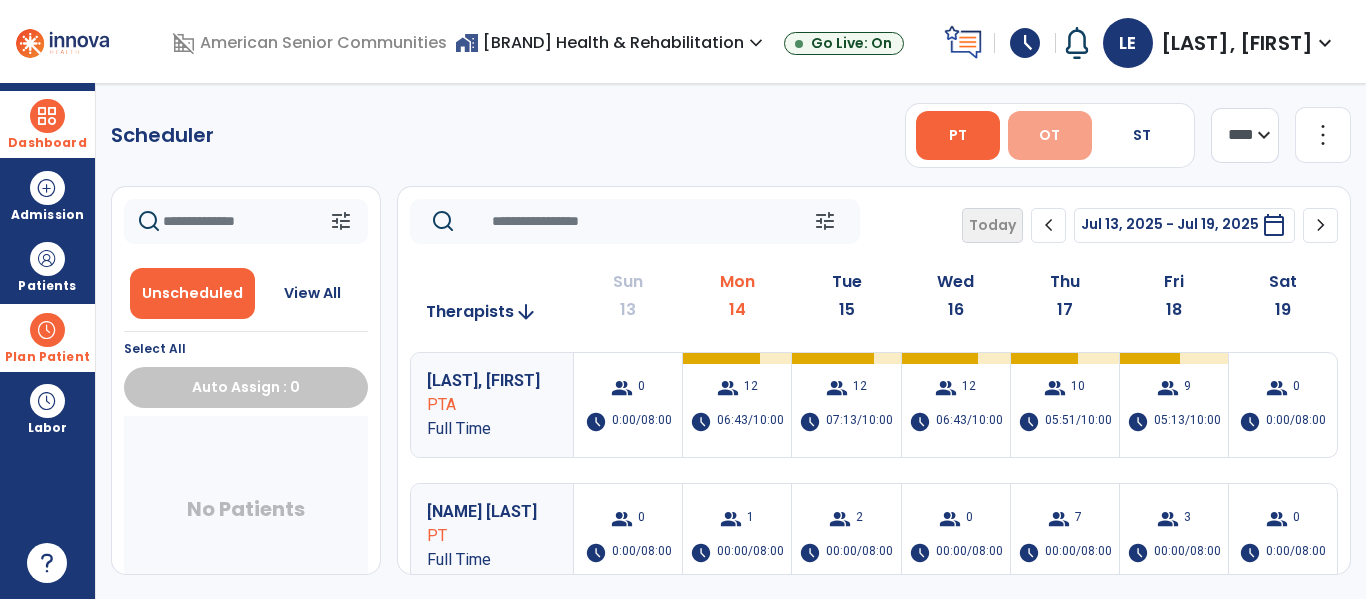 click on "OT" at bounding box center [1049, 135] 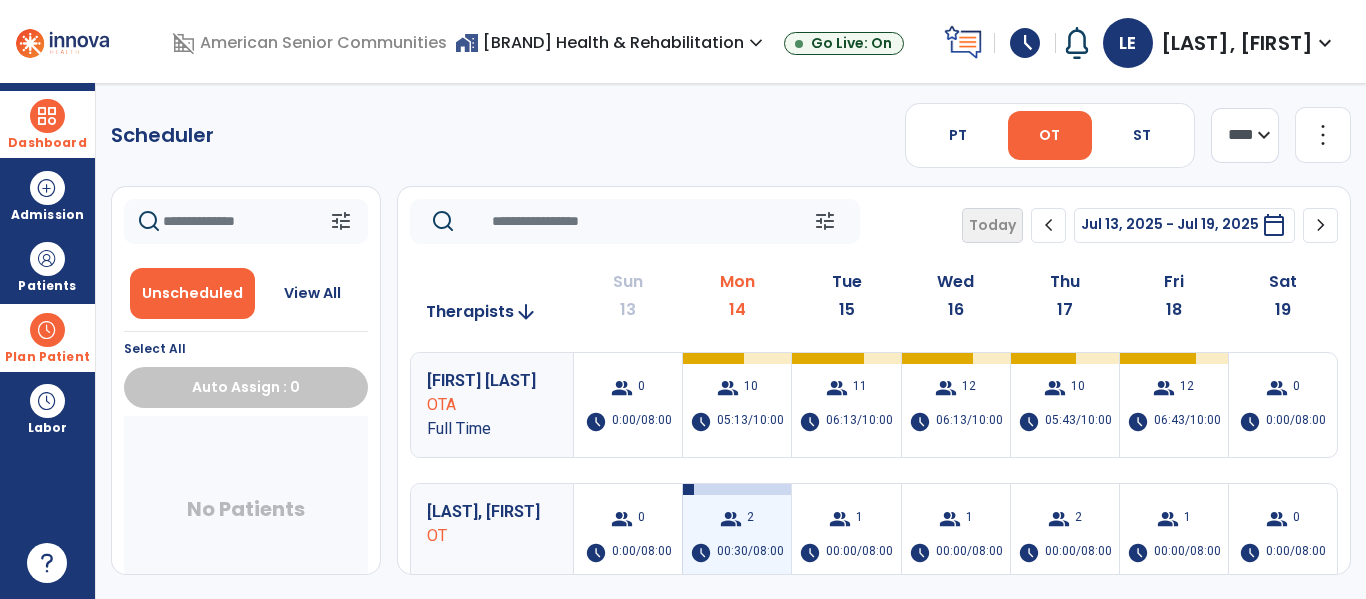 click on "2" at bounding box center (750, 519) 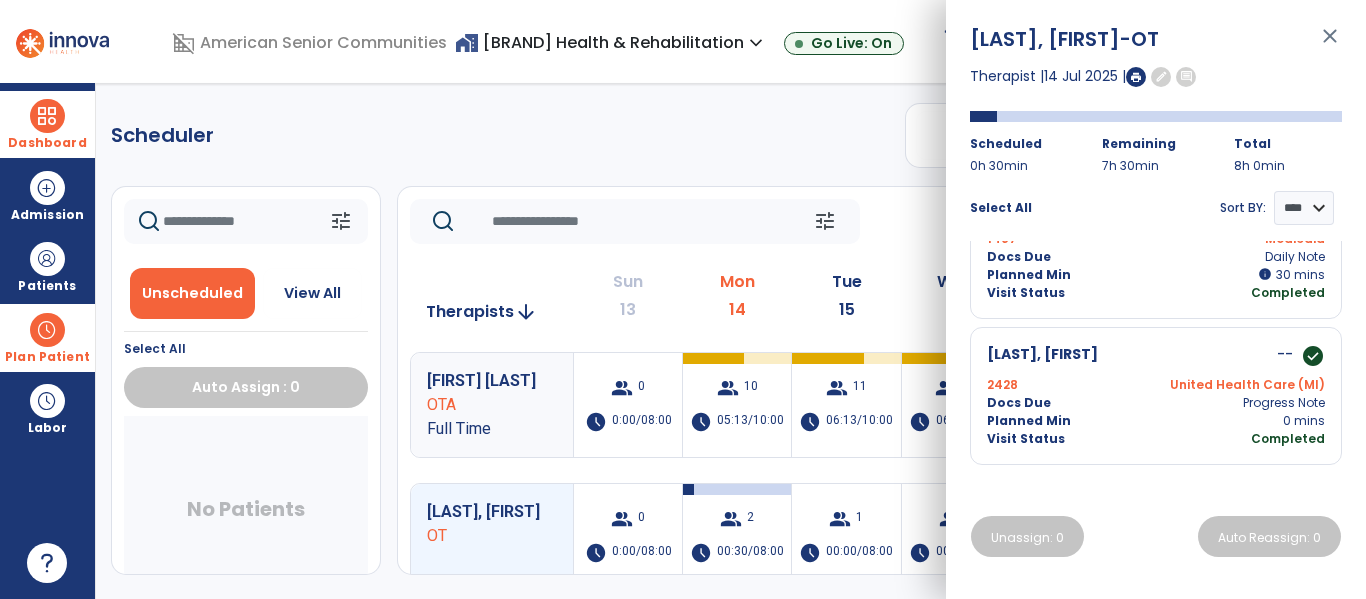 scroll, scrollTop: 0, scrollLeft: 0, axis: both 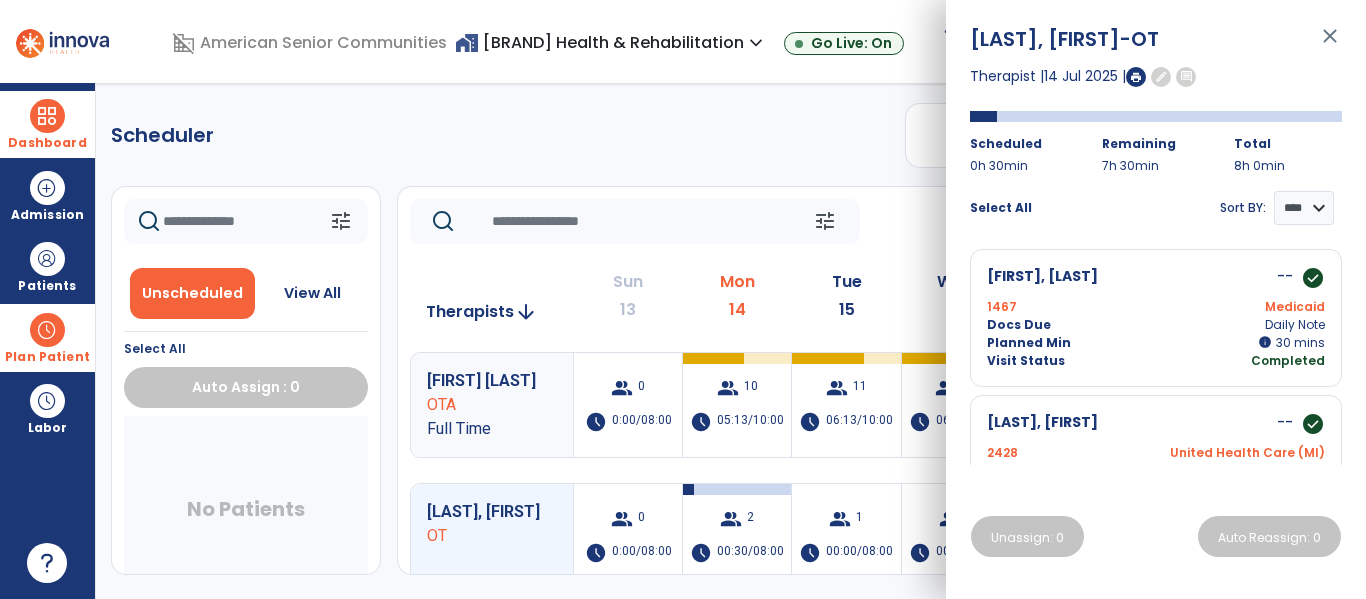 click on "close" at bounding box center (1330, 45) 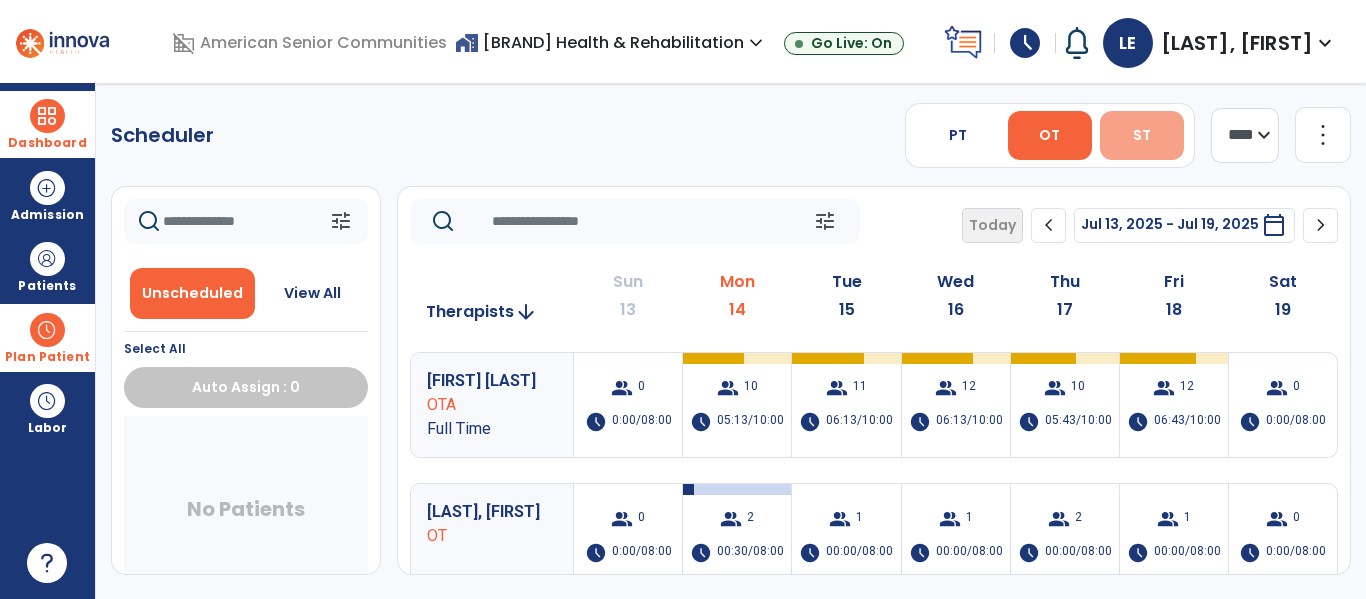 click on "ST" at bounding box center (1142, 135) 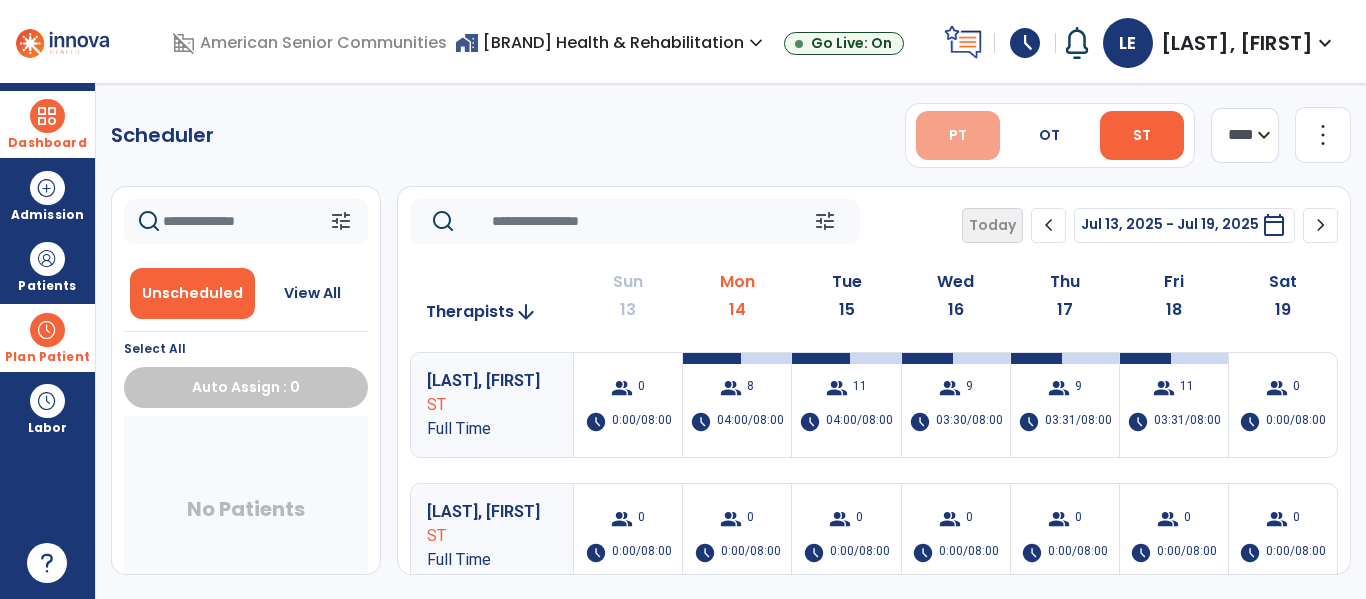 click on "PT" at bounding box center [958, 135] 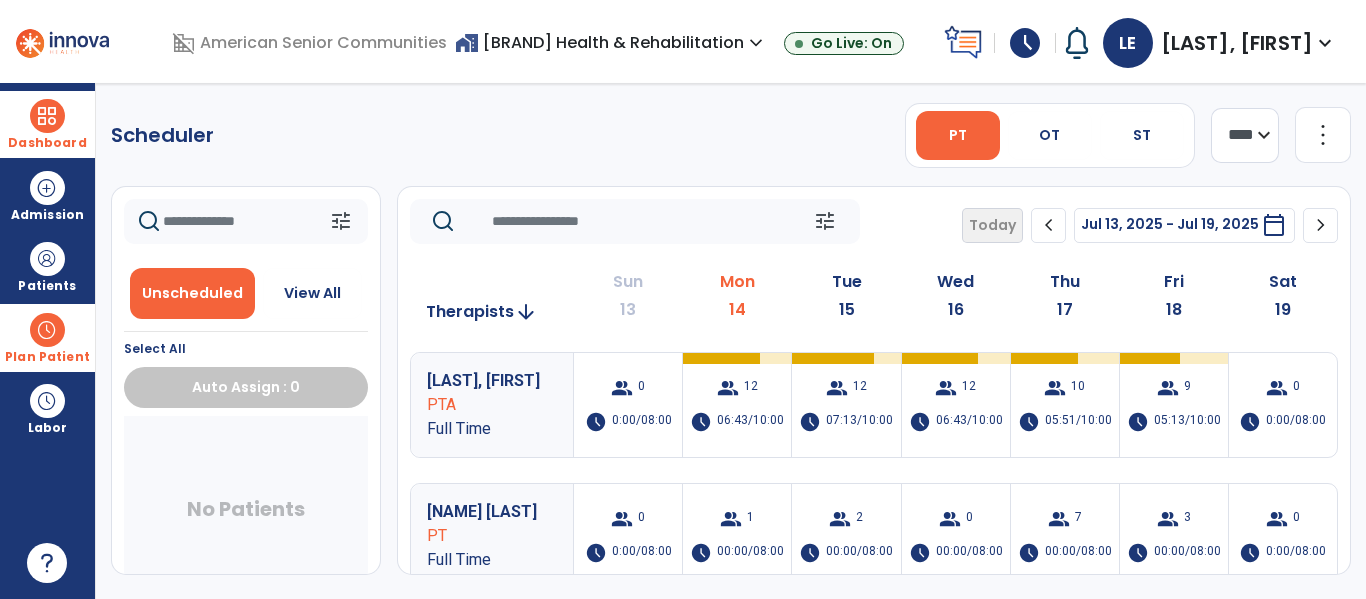 click at bounding box center (47, 116) 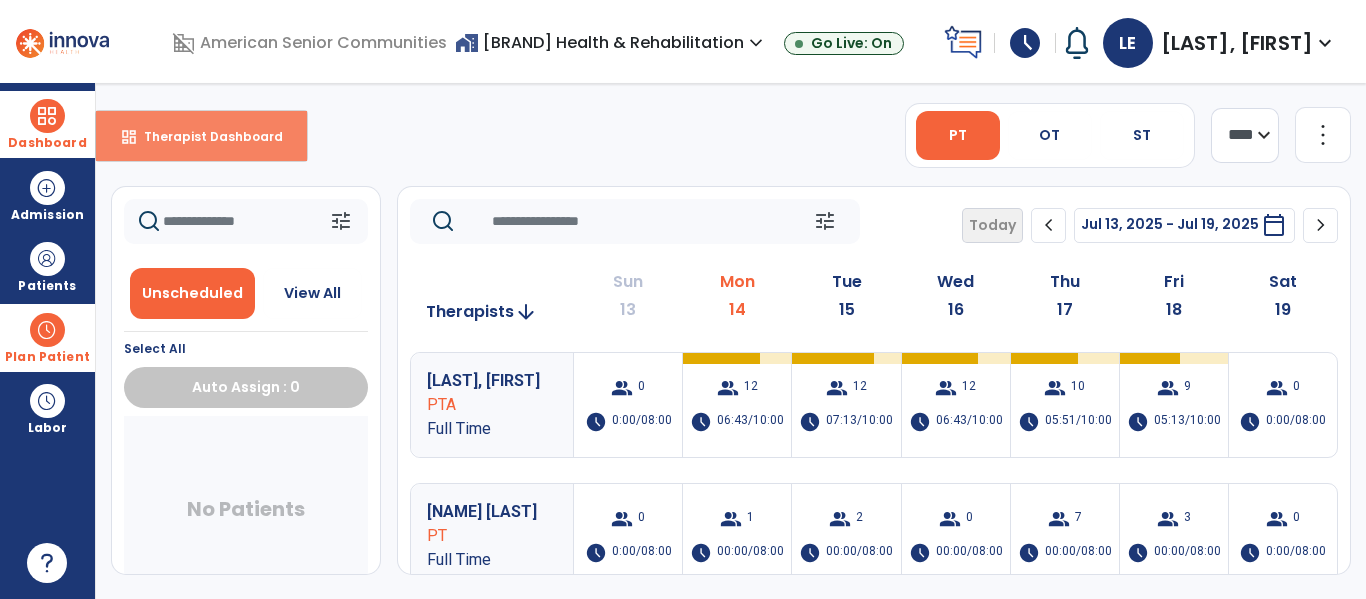 click on "dashboard" at bounding box center [129, 137] 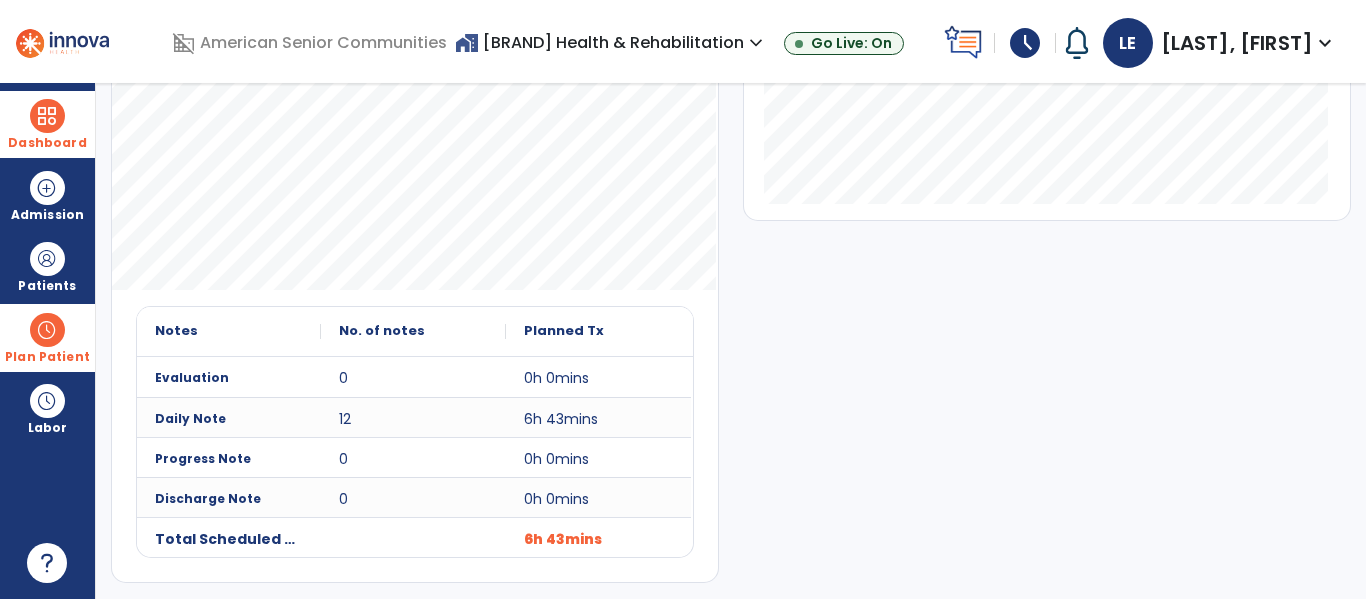 scroll, scrollTop: 0, scrollLeft: 0, axis: both 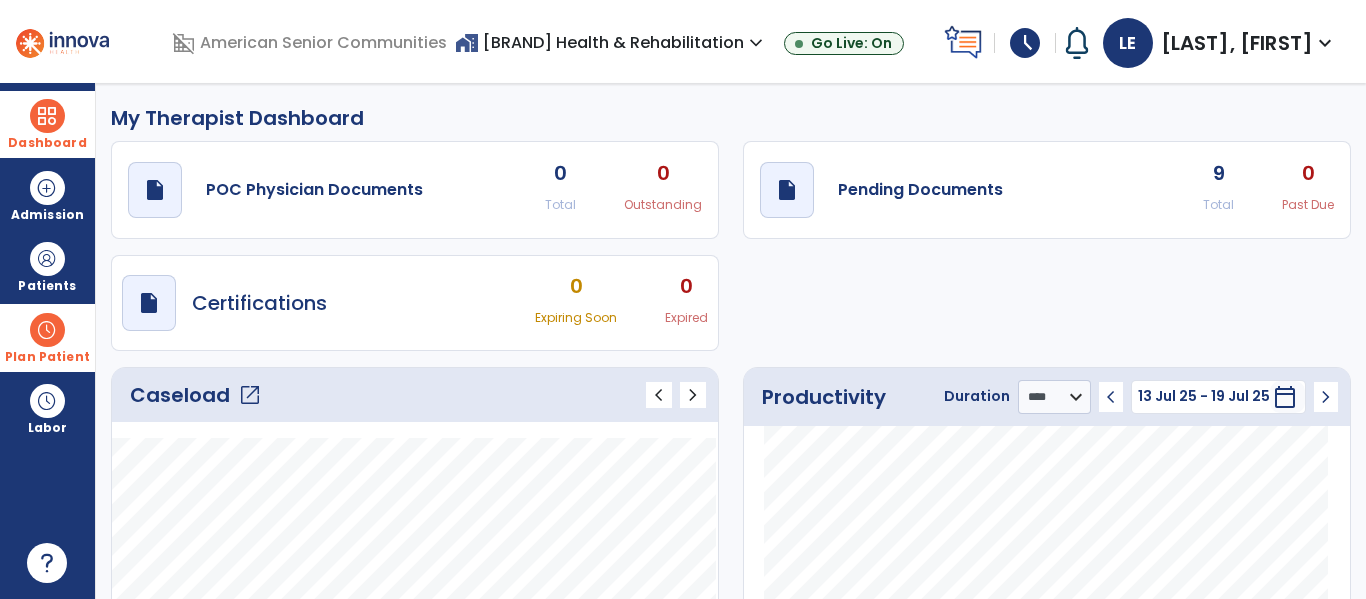 click on "chevron_left" 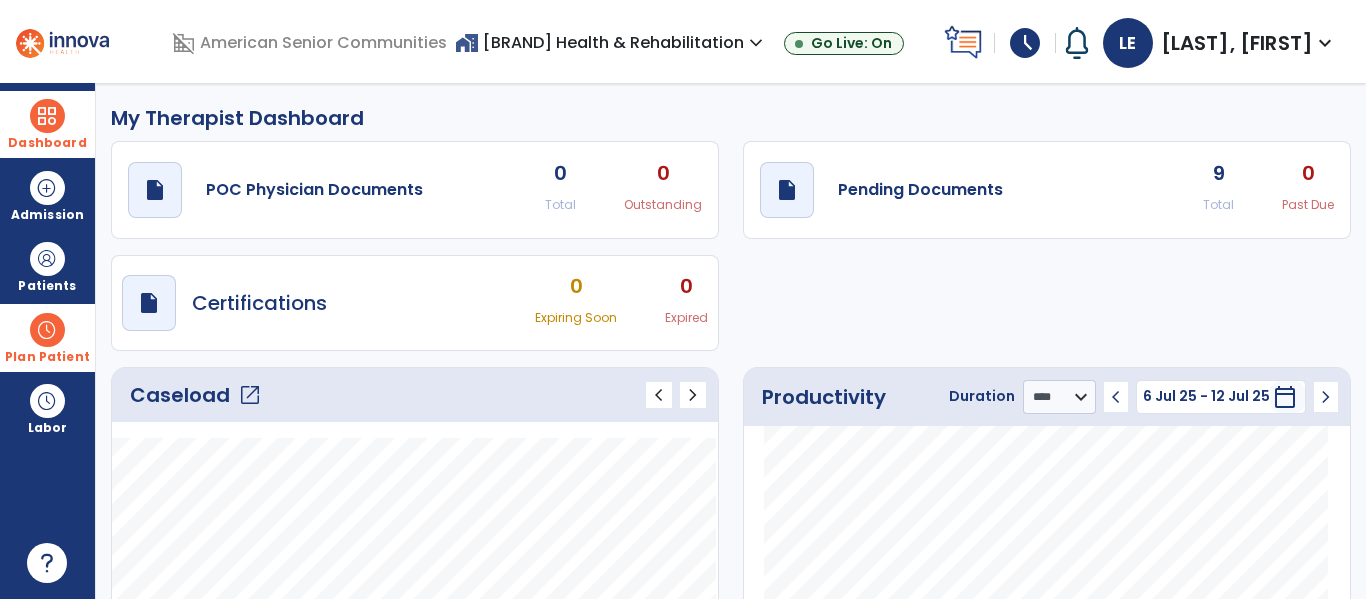 click on "chevron_right" 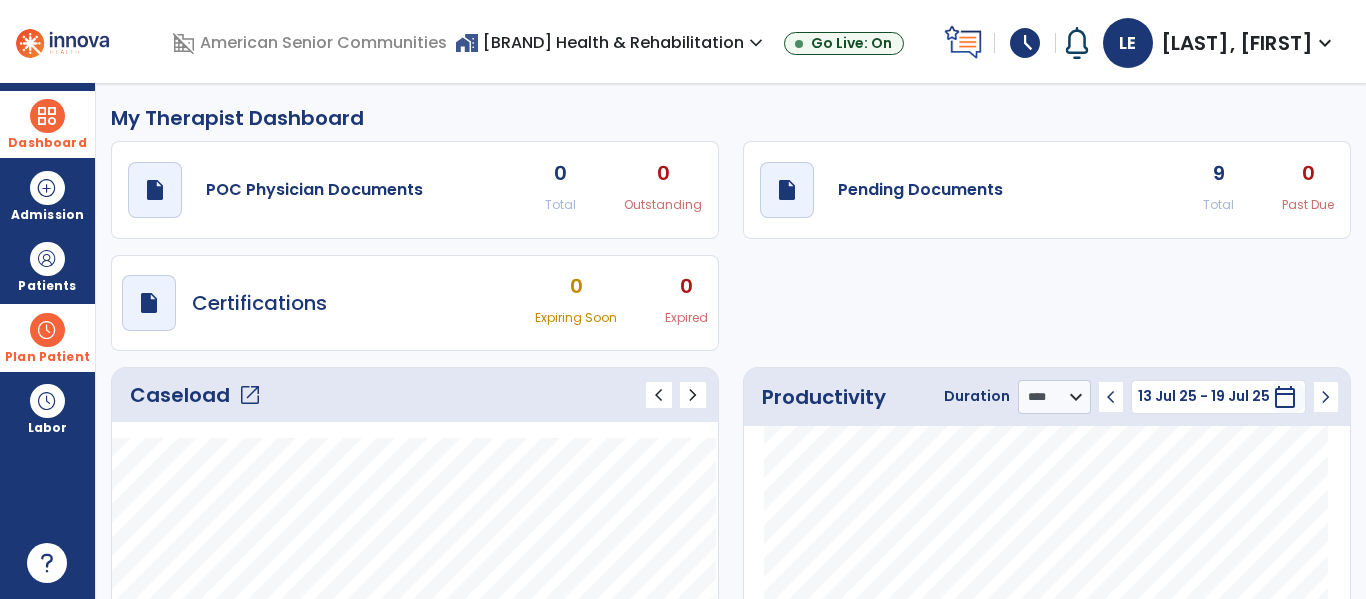 click on "draft   open_in_new  POC Physician Documents 0 Total 0 Outstanding  draft   open_in_new  Pending Documents 9 Total 0 Past Due  draft   open_in_new  Certifications 0 Expiring Soon 0 Expired" 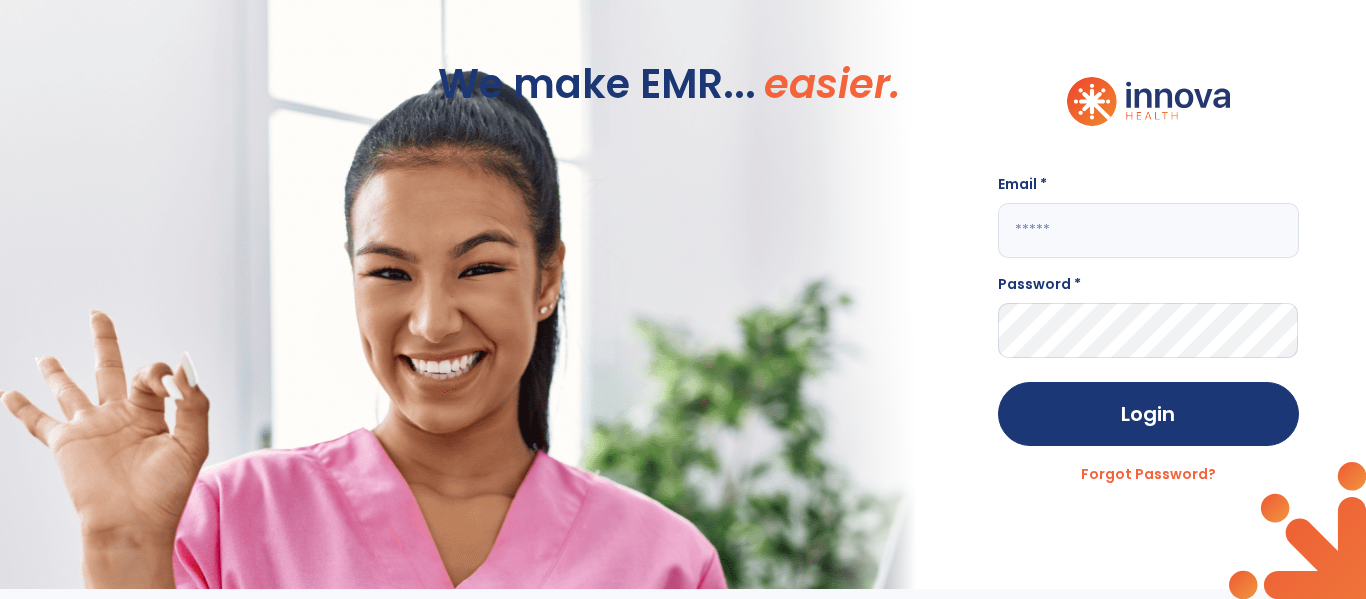 click 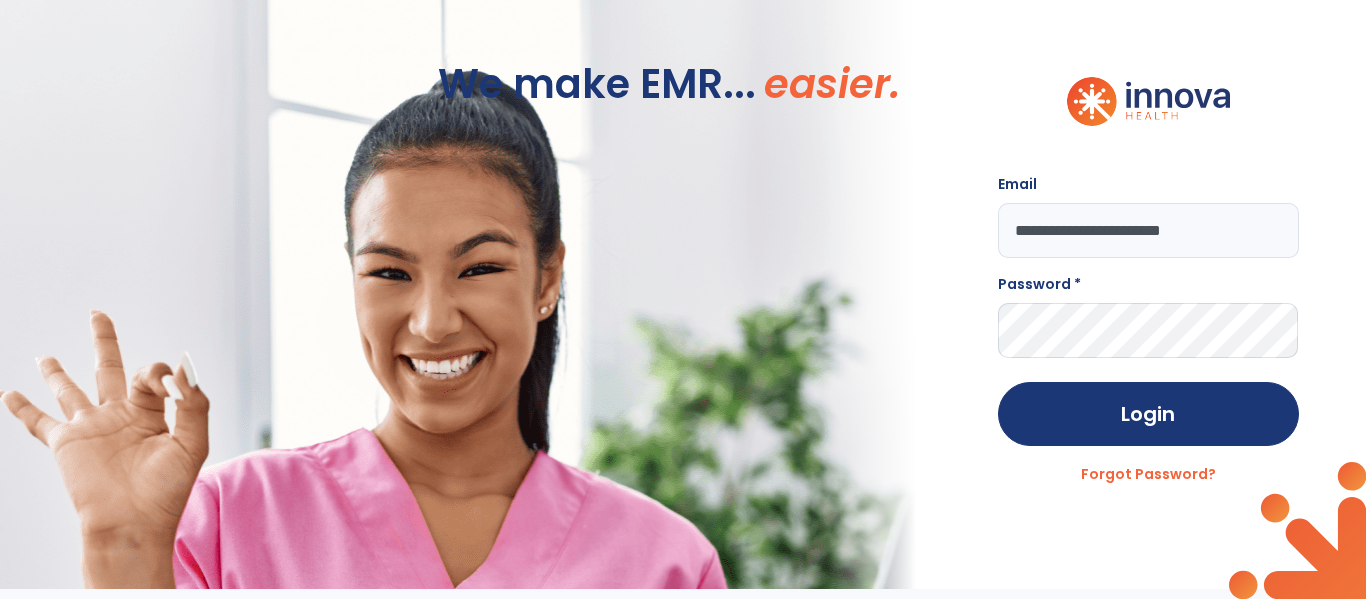 type on "**********" 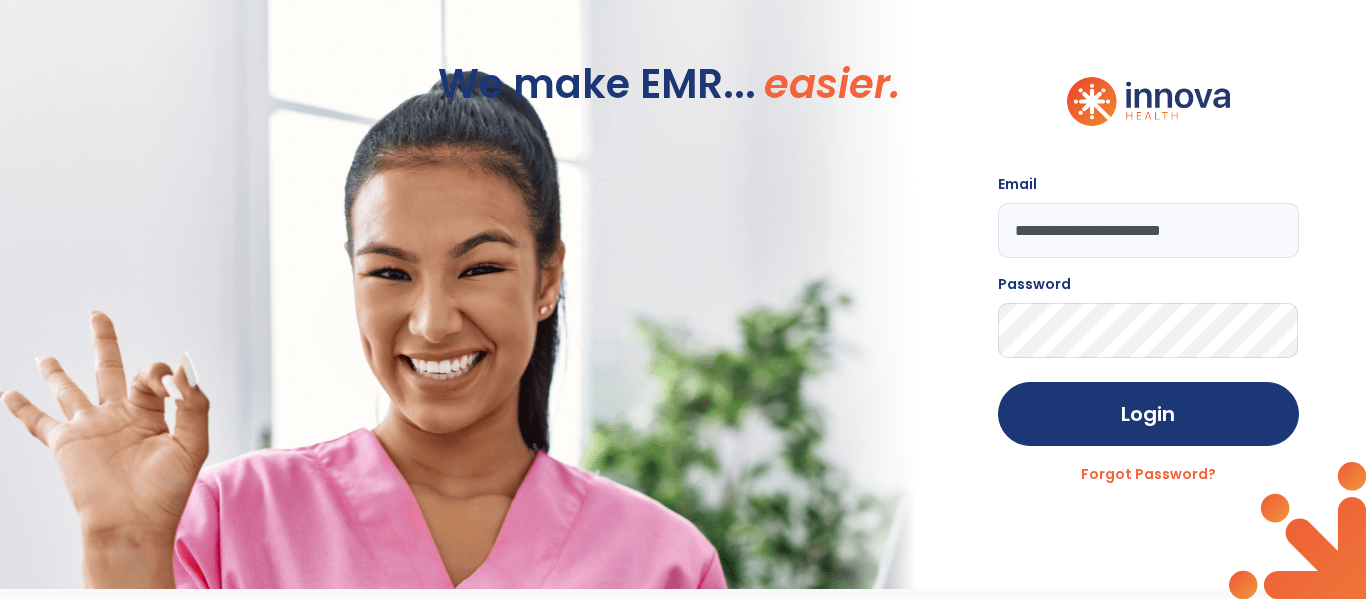 click on "Login" 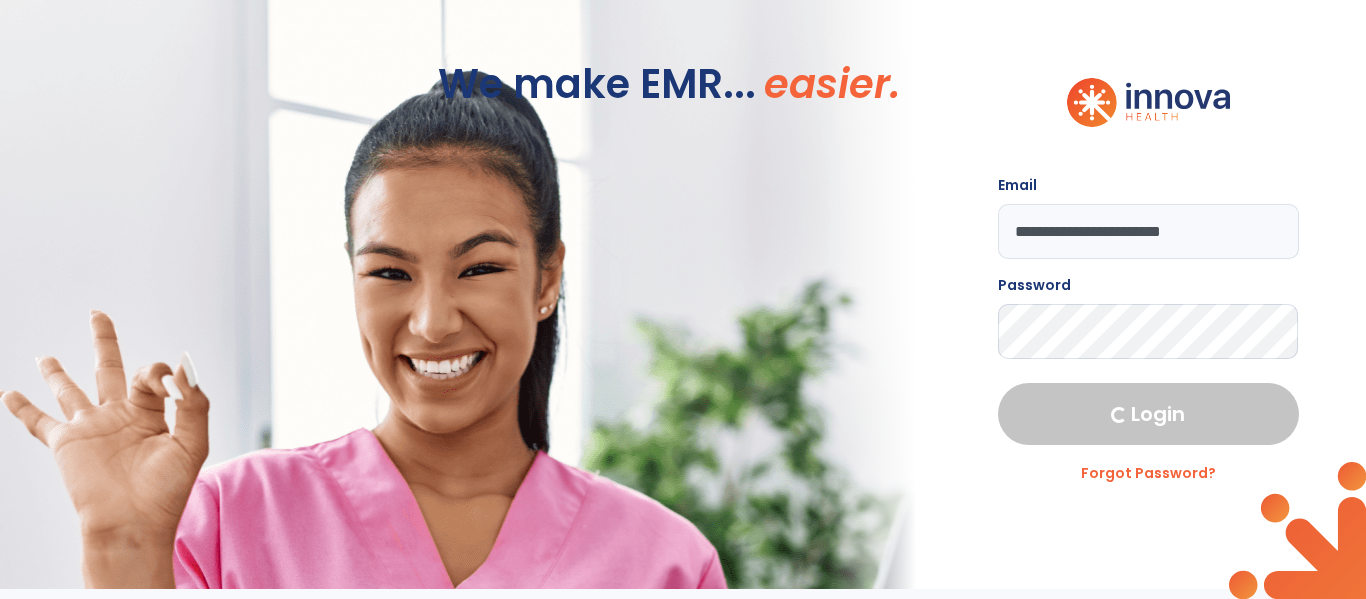 select on "****" 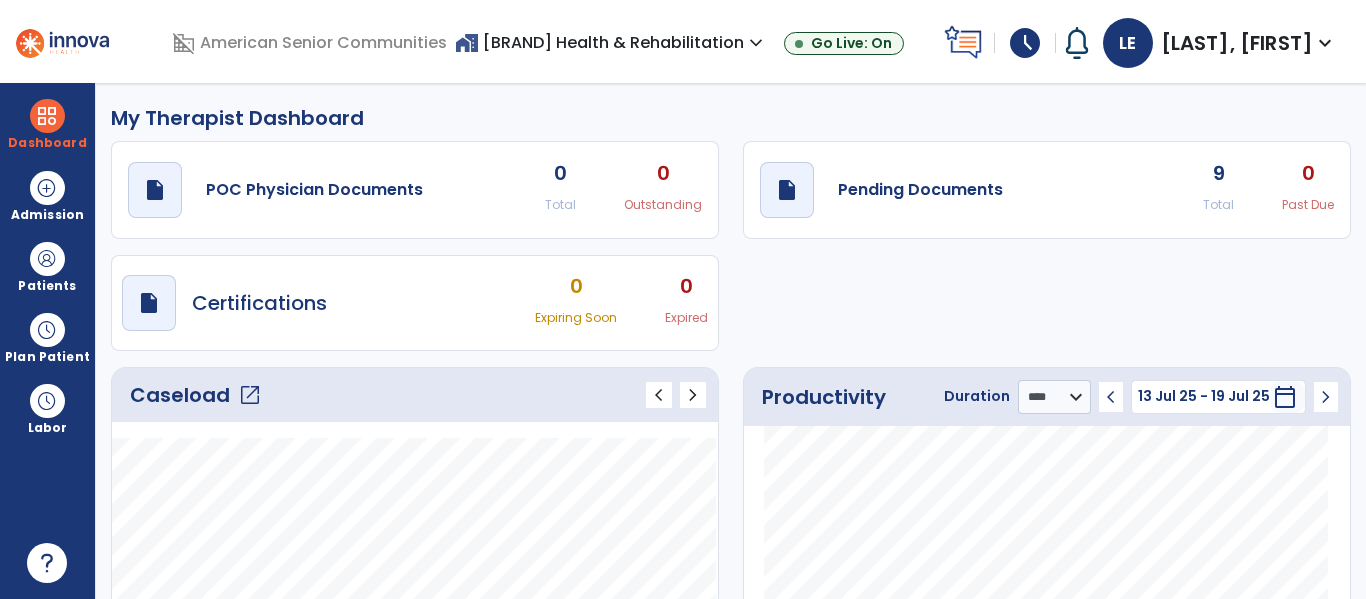 click on "open_in_new" 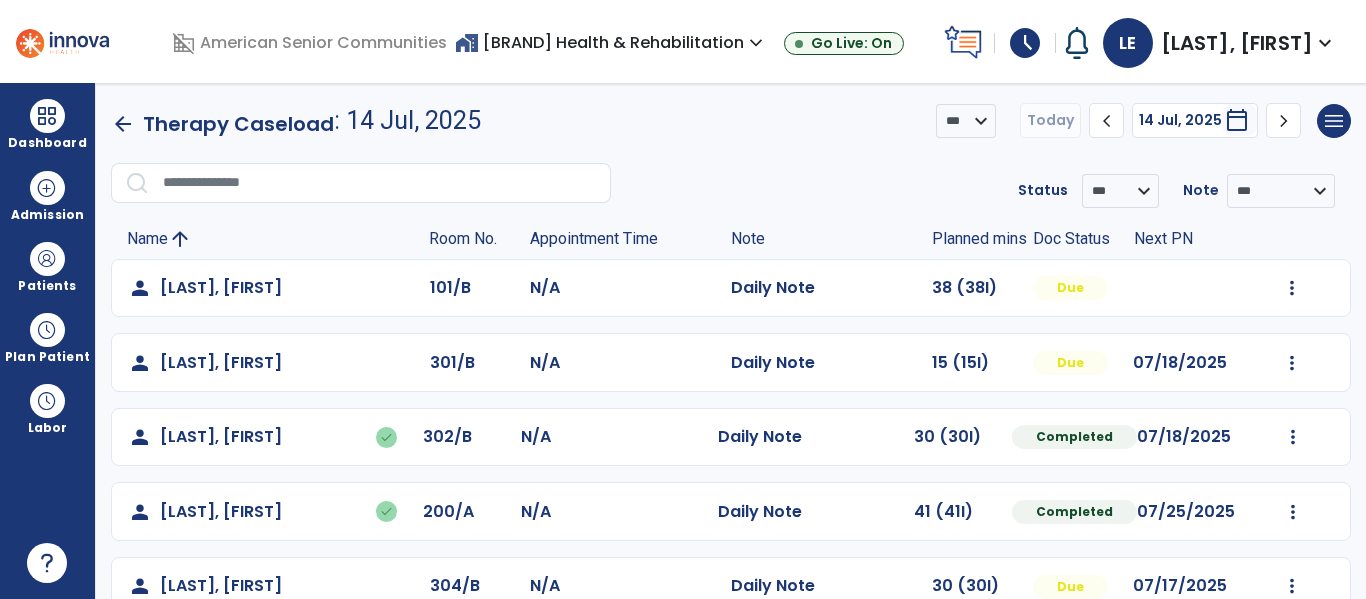 scroll, scrollTop: 70, scrollLeft: 0, axis: vertical 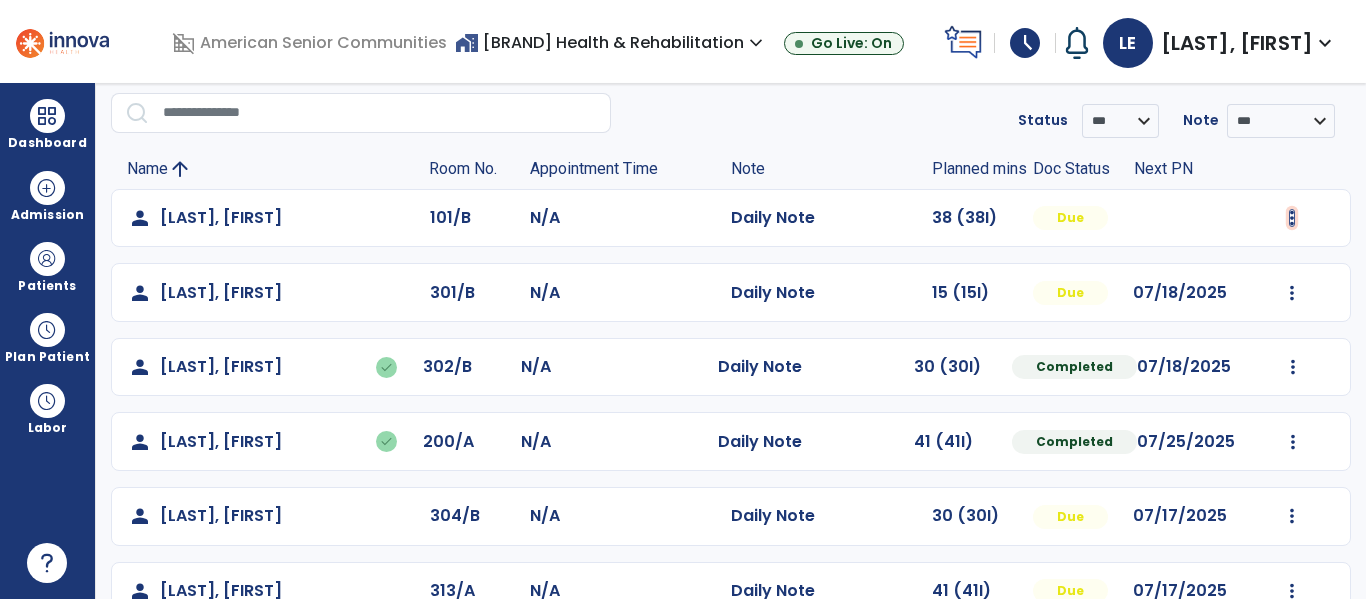 click at bounding box center (1292, 218) 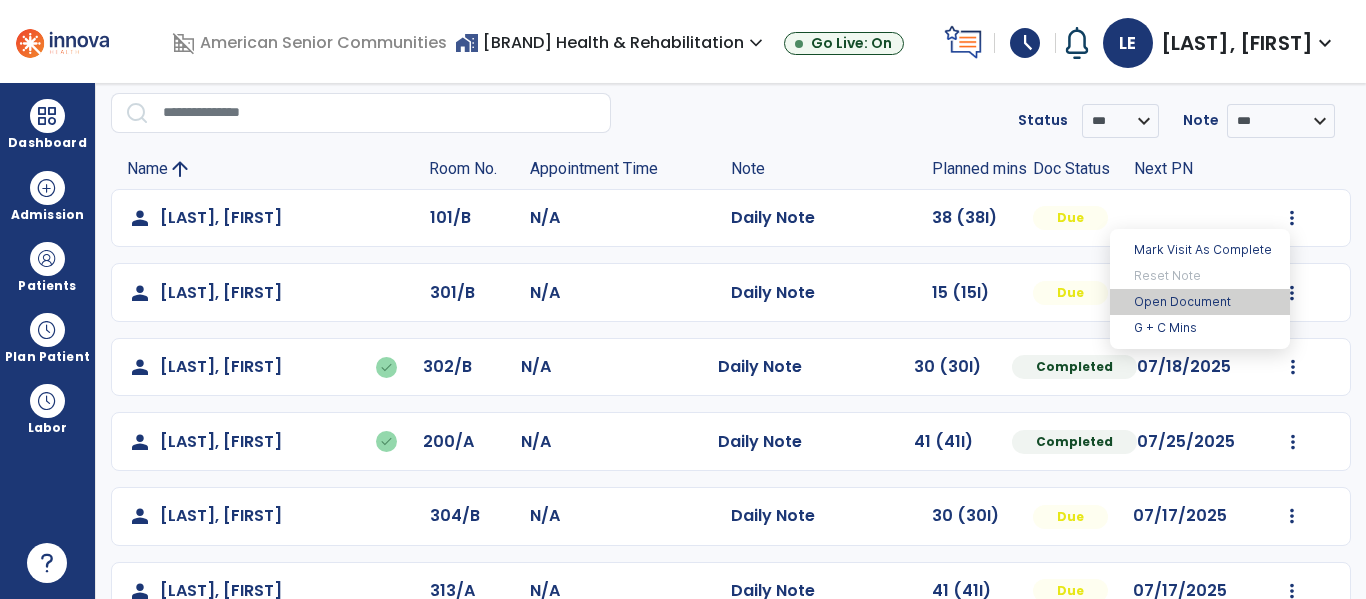 click on "Open Document" at bounding box center [1200, 302] 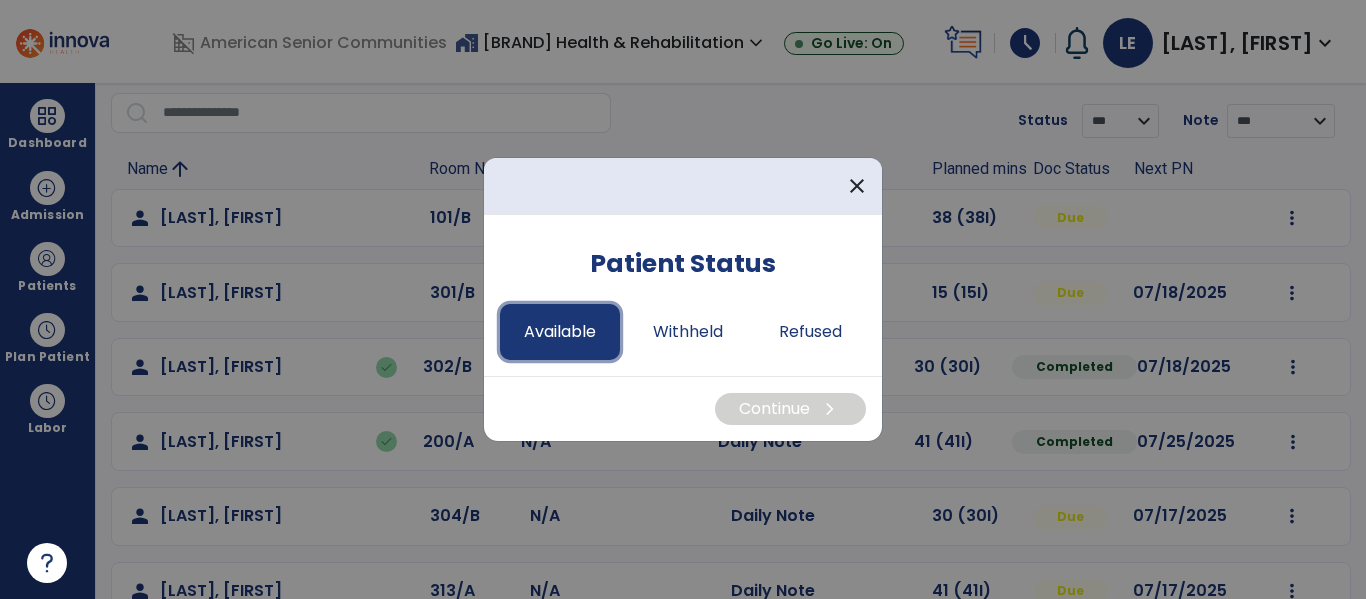 click on "Available" at bounding box center [560, 332] 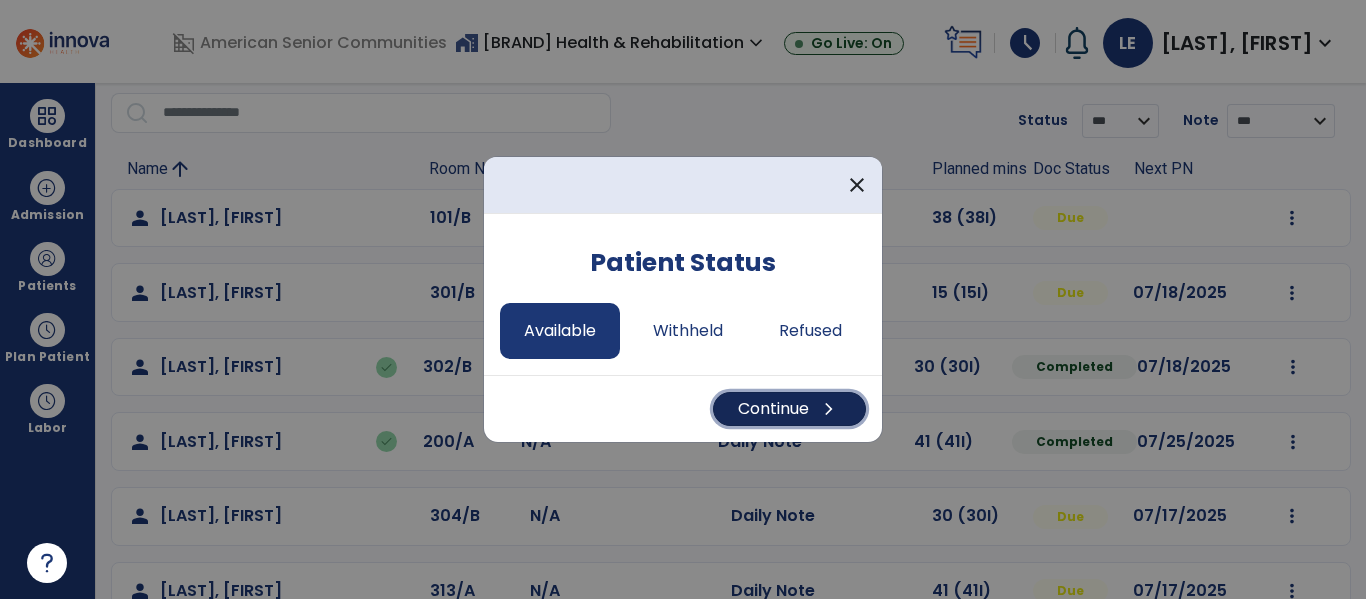 click on "Continue   chevron_right" at bounding box center [789, 409] 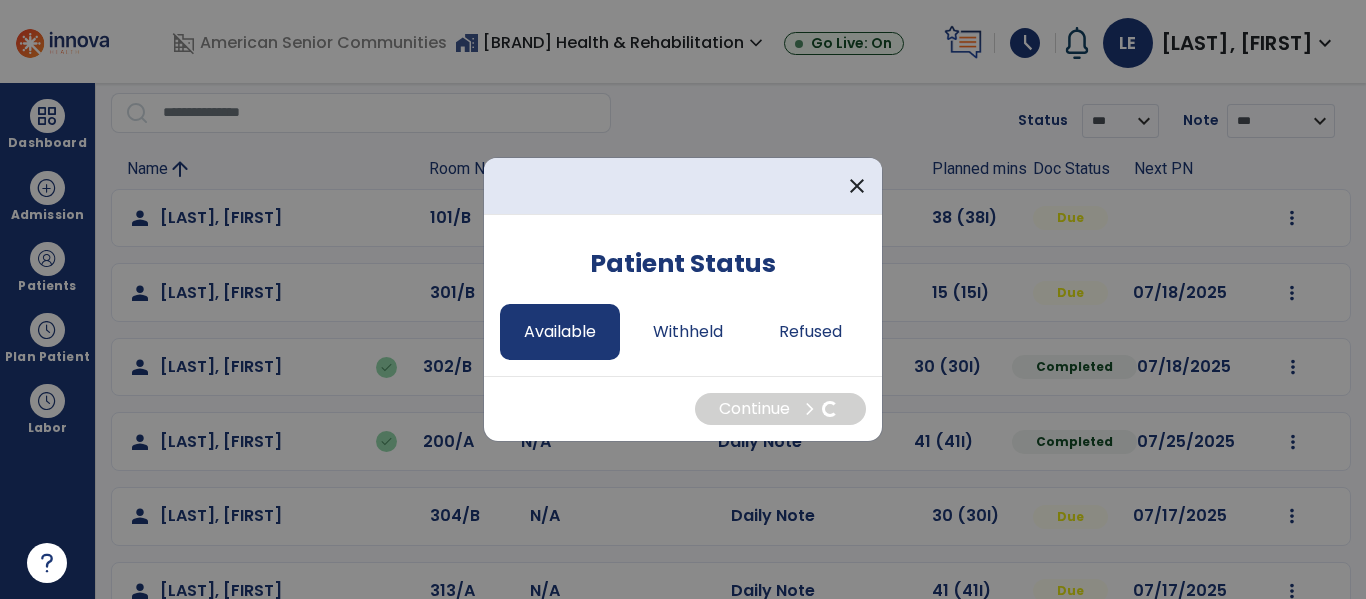 select on "*" 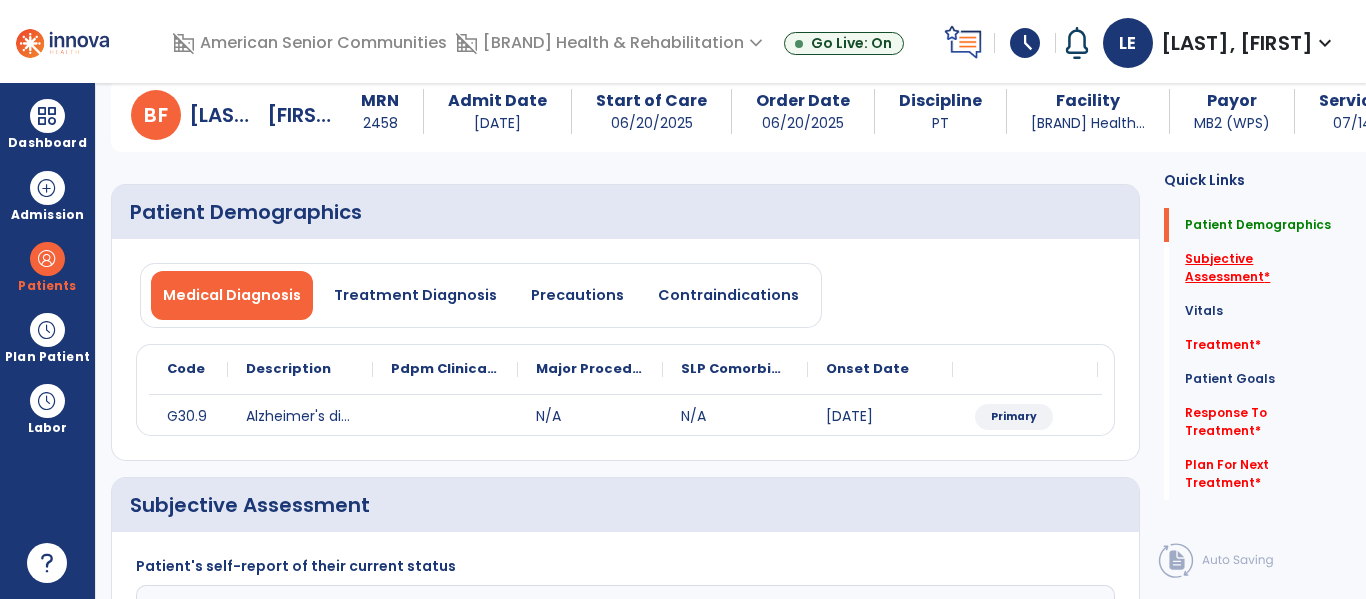 click on "Subjective Assessment   *" 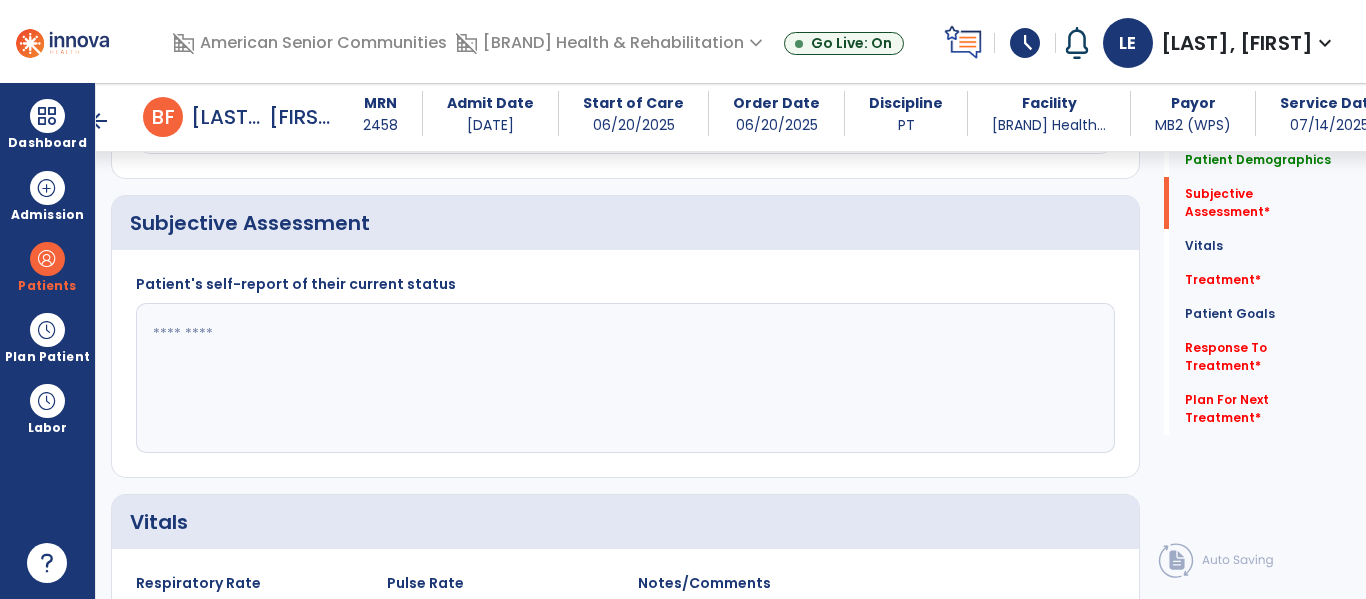 scroll, scrollTop: 347, scrollLeft: 0, axis: vertical 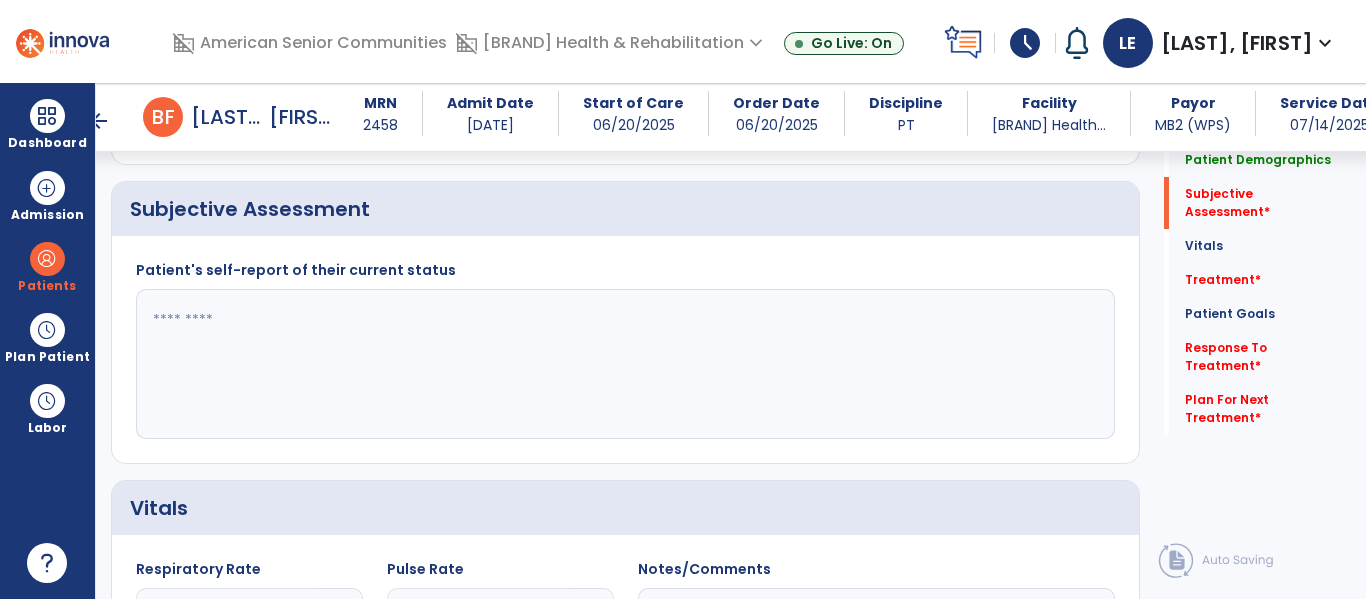 click 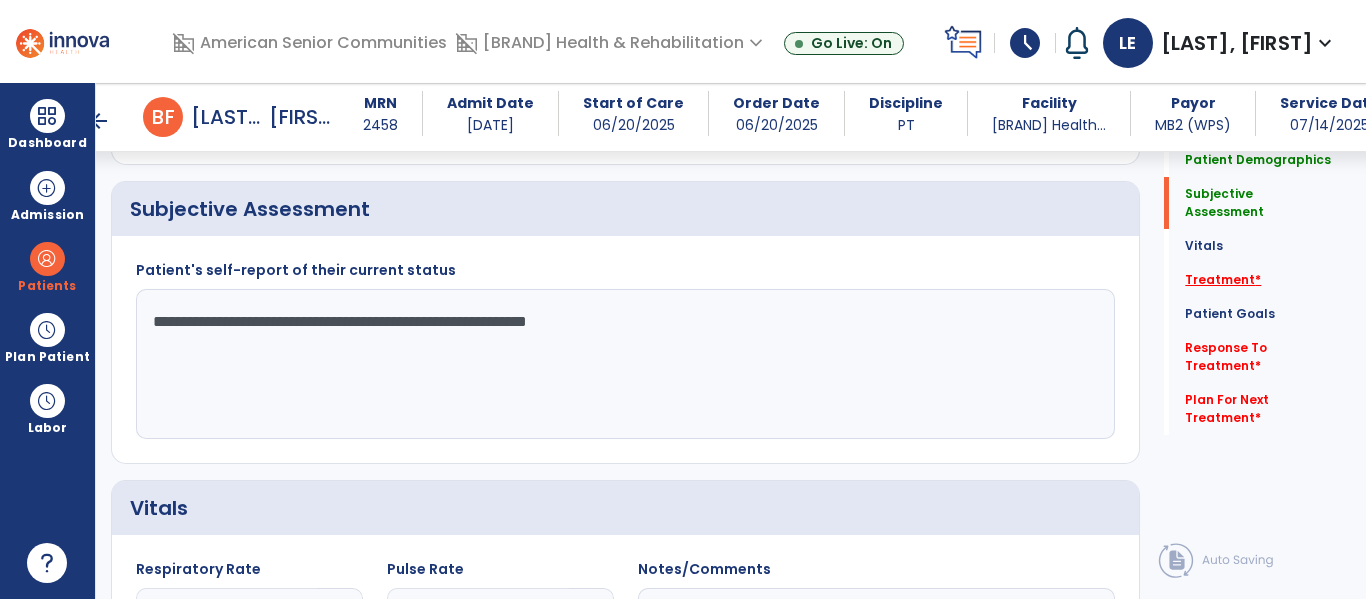 type on "**********" 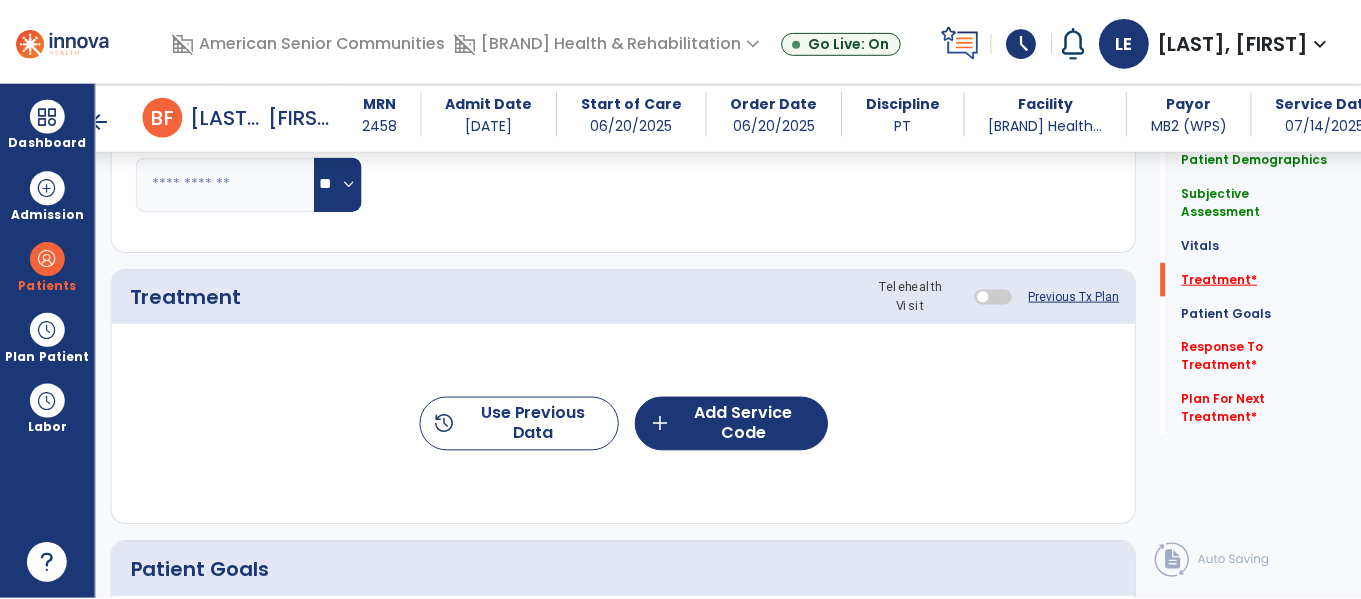 scroll, scrollTop: 1036, scrollLeft: 0, axis: vertical 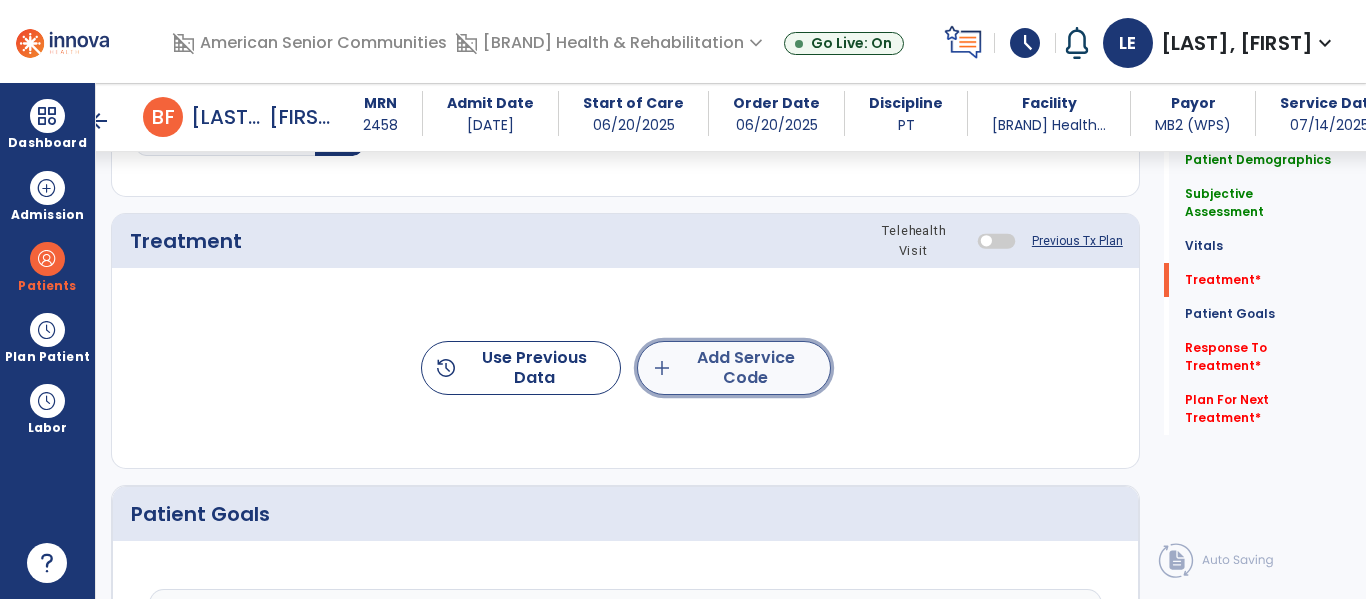 click on "add  Add Service Code" 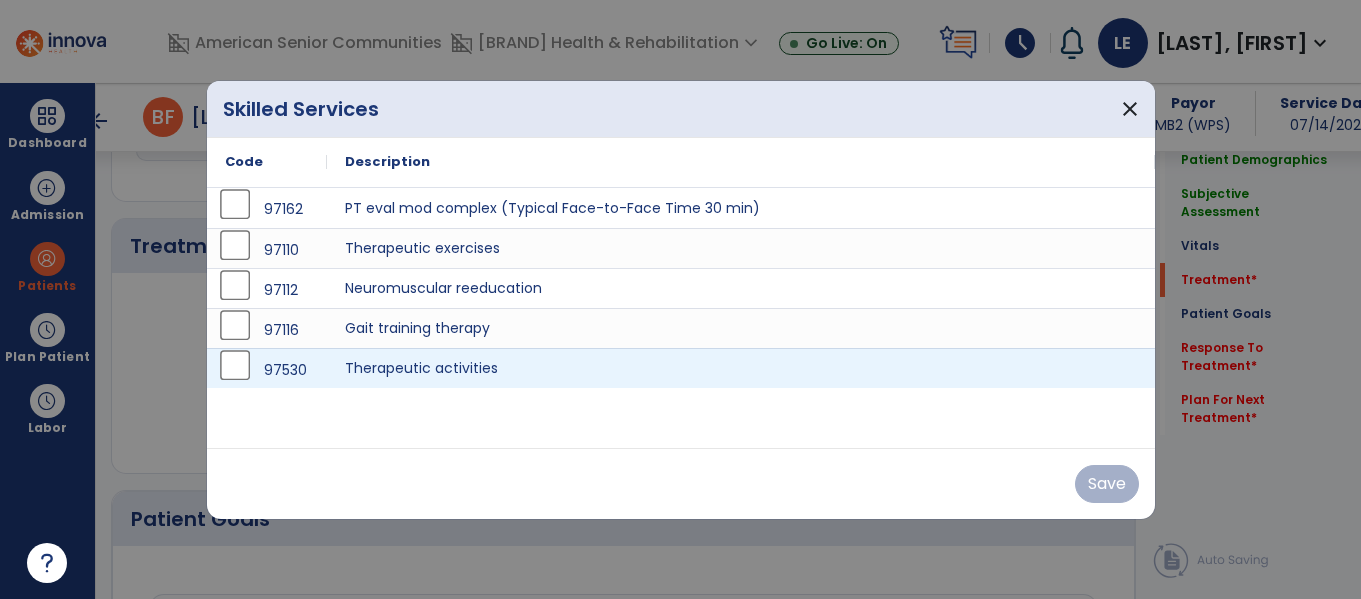 scroll, scrollTop: 1036, scrollLeft: 0, axis: vertical 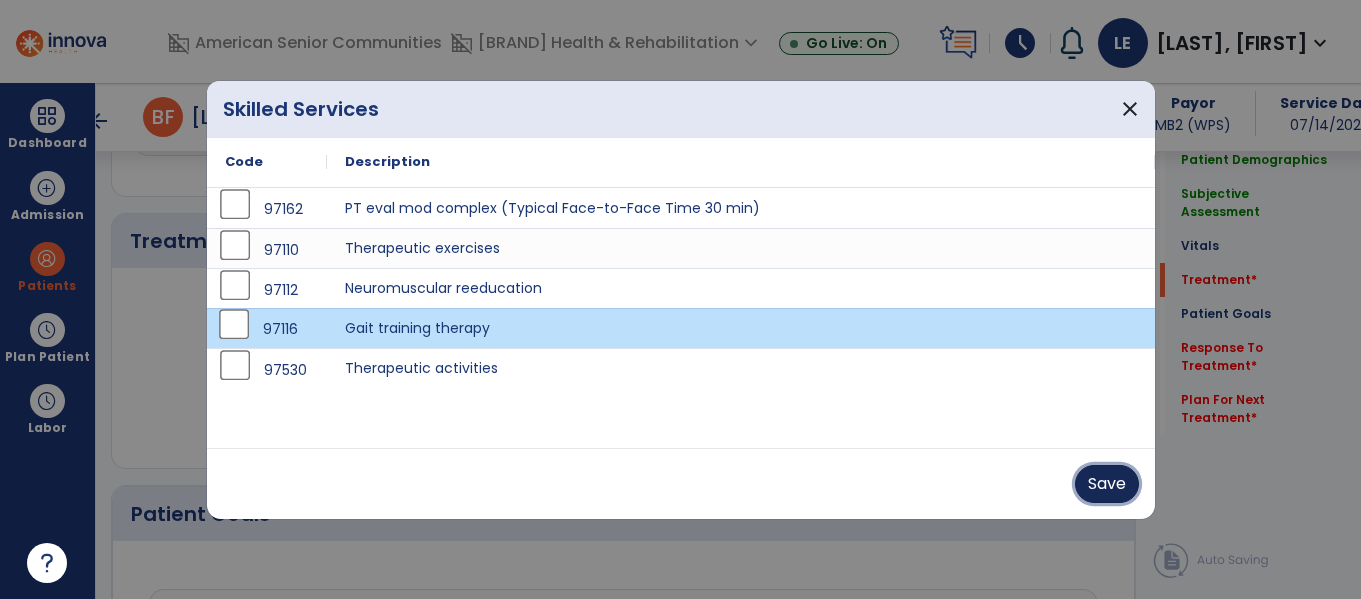 click on "Save" at bounding box center (1107, 484) 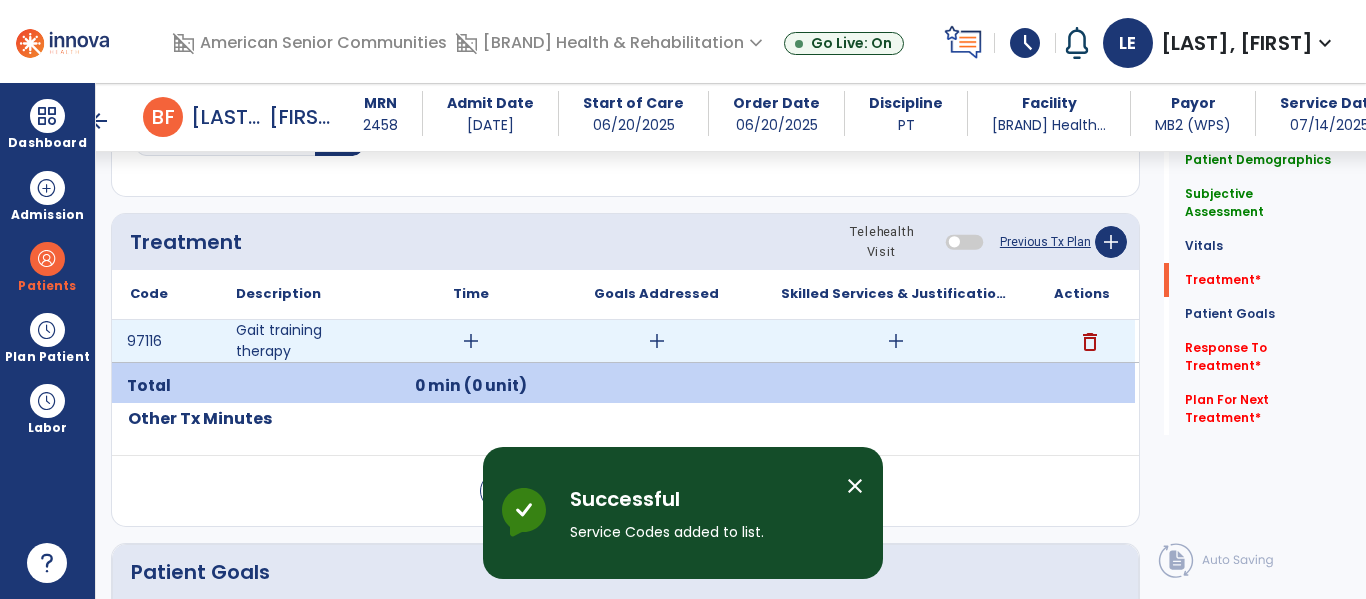 click on "add" at bounding box center [471, 341] 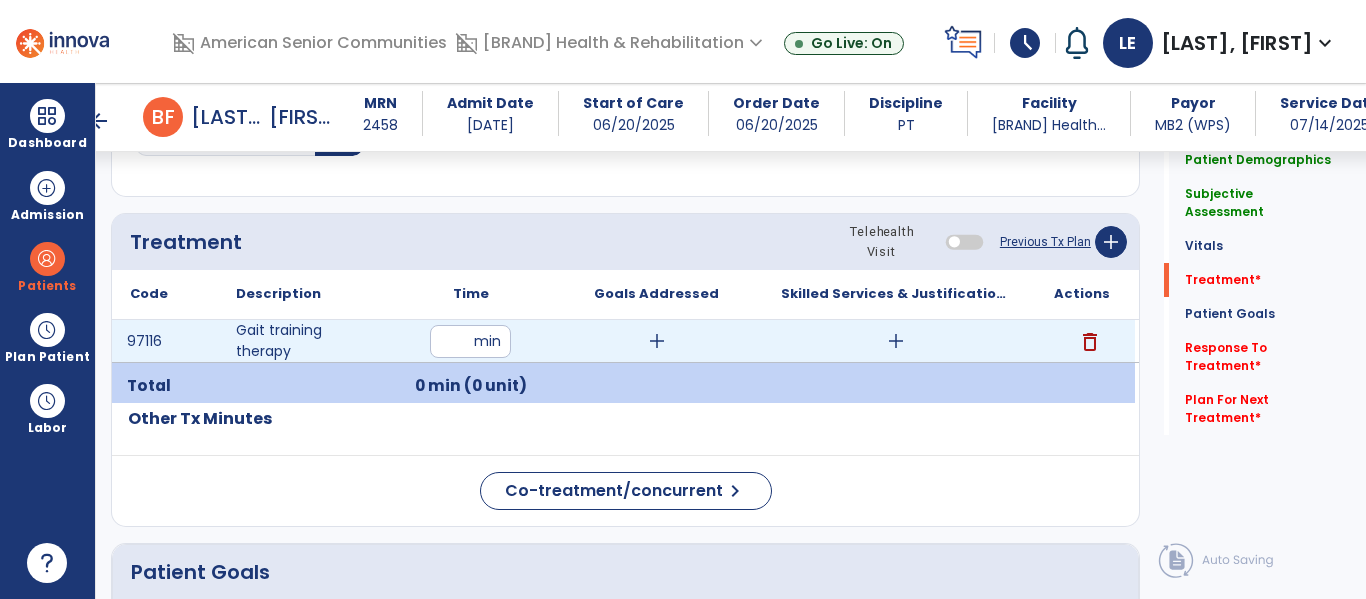type on "**" 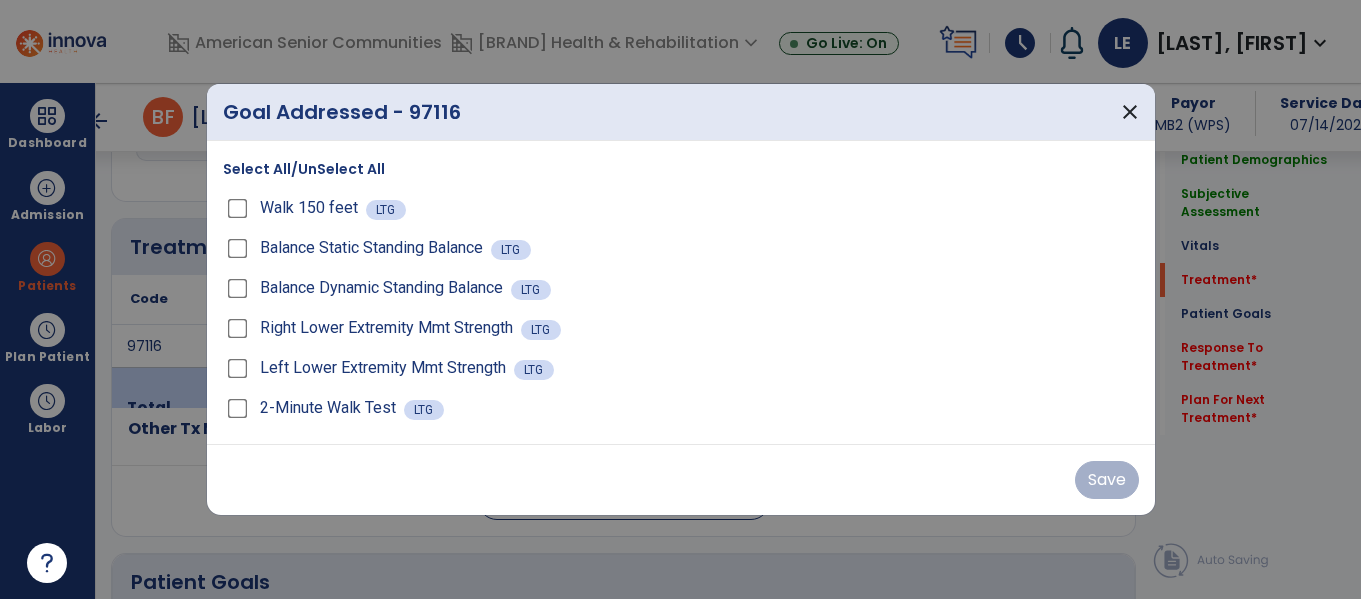 scroll, scrollTop: 1036, scrollLeft: 0, axis: vertical 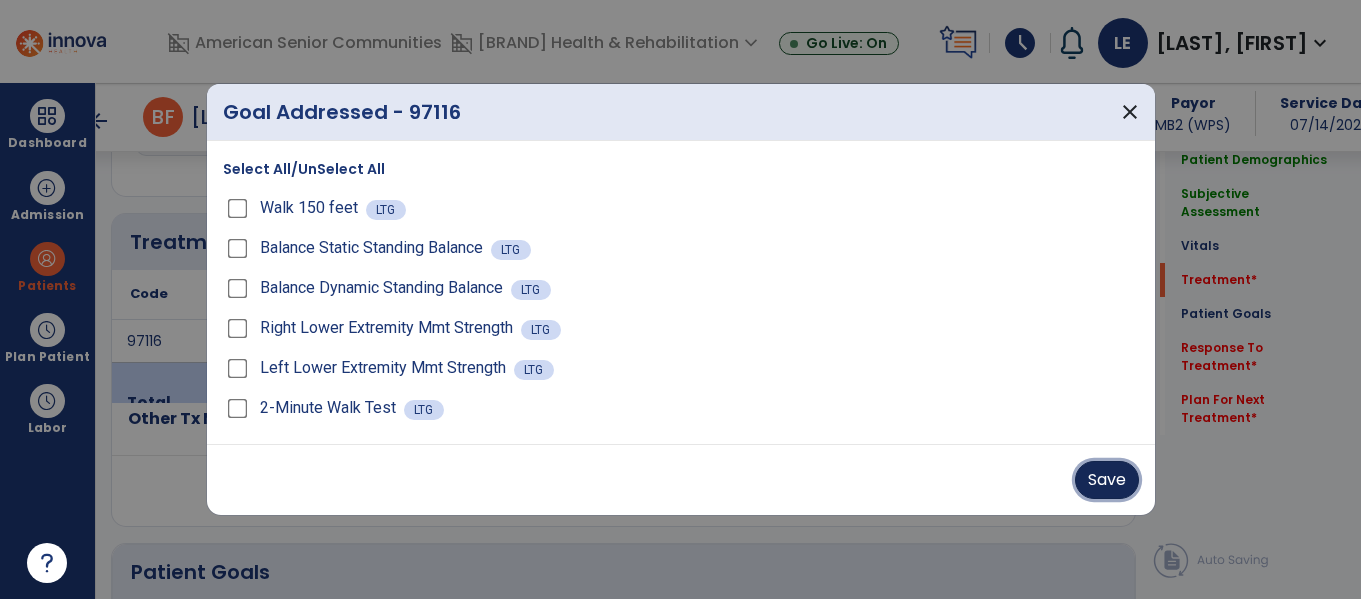 click on "Save" at bounding box center [1107, 480] 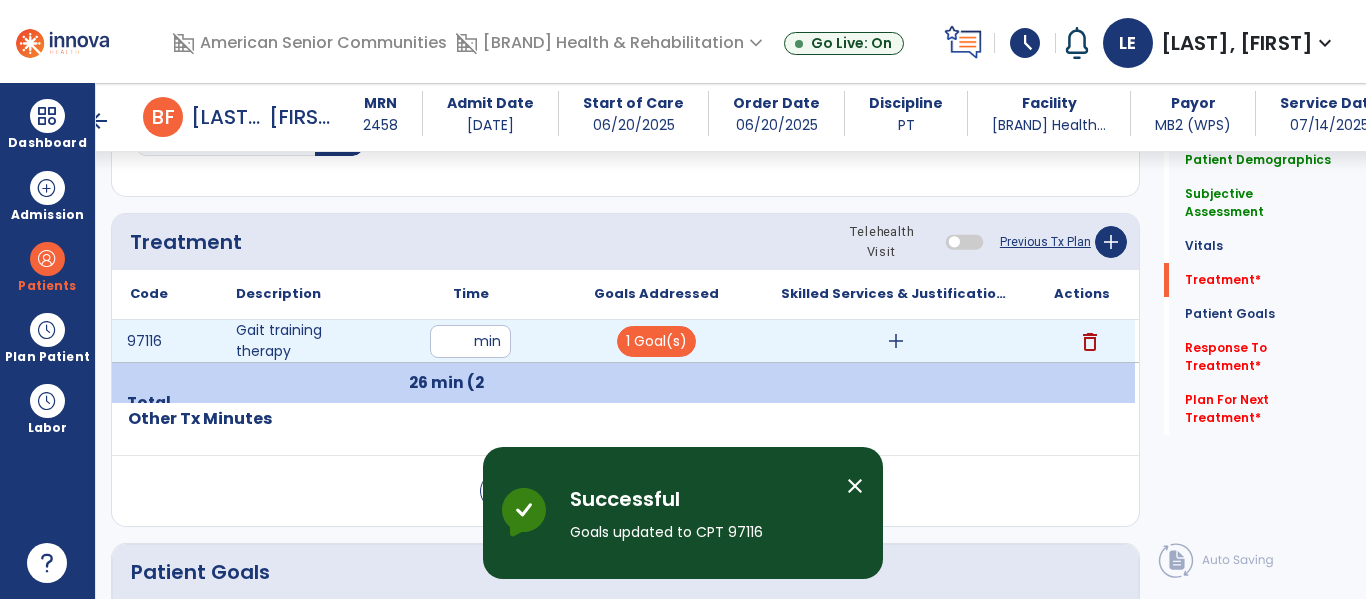 click on "add" at bounding box center (896, 341) 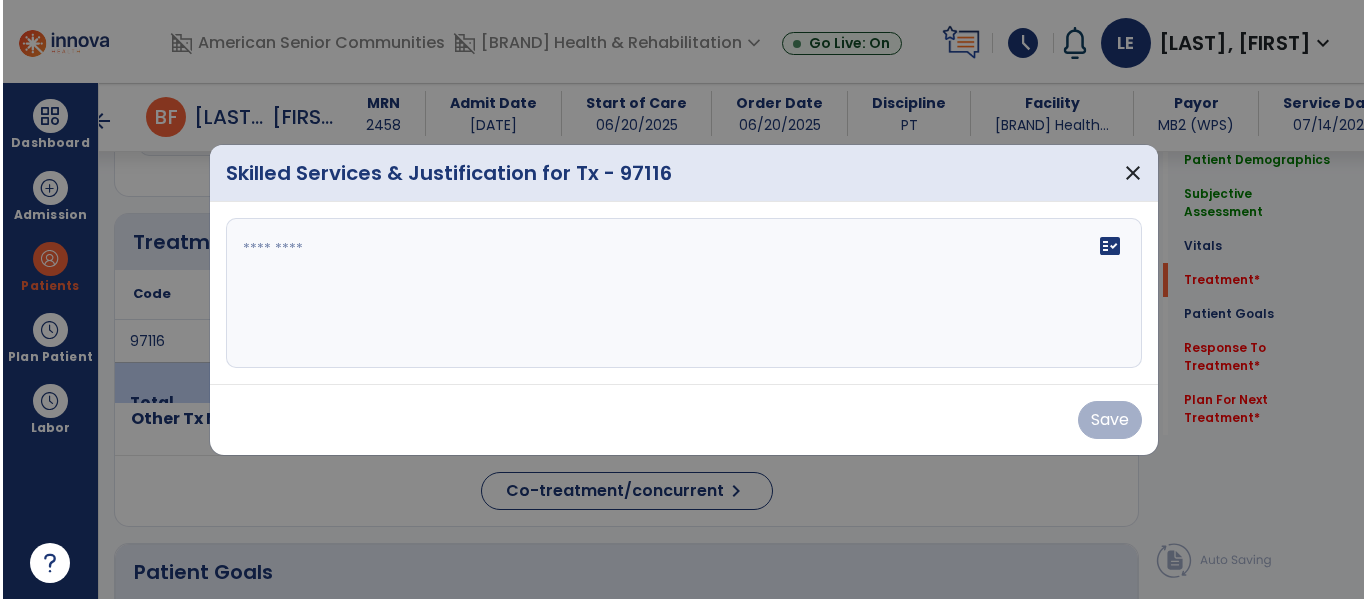 scroll, scrollTop: 1036, scrollLeft: 0, axis: vertical 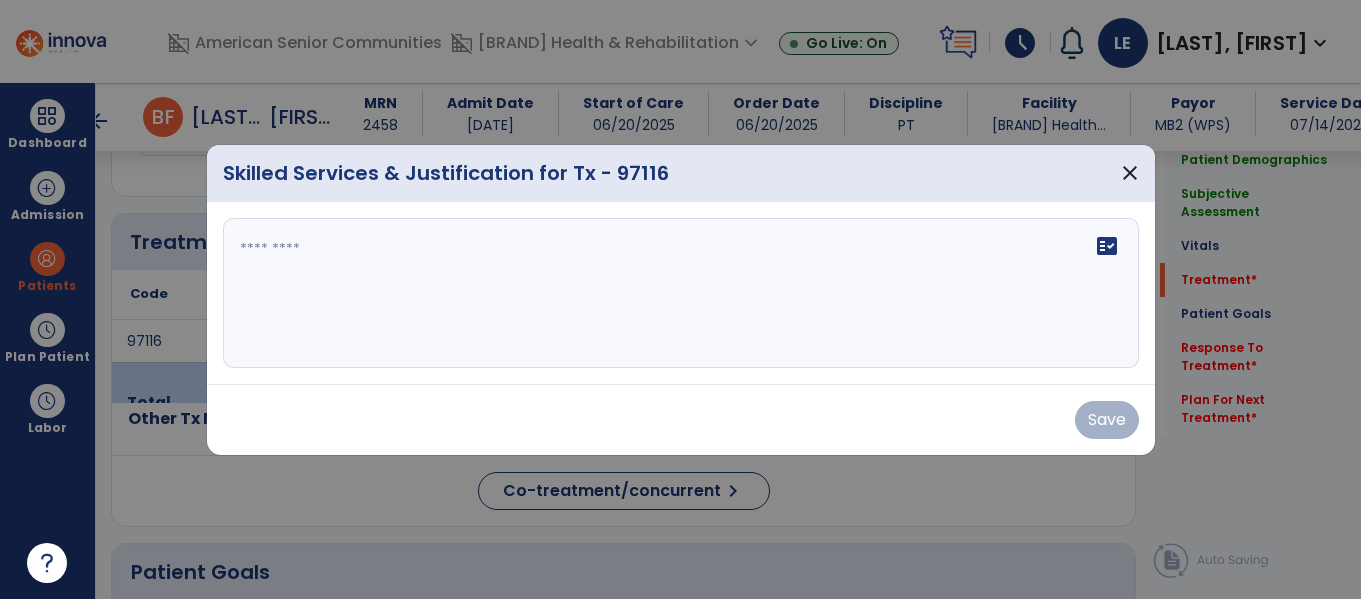 click on "fact_check" at bounding box center [681, 293] 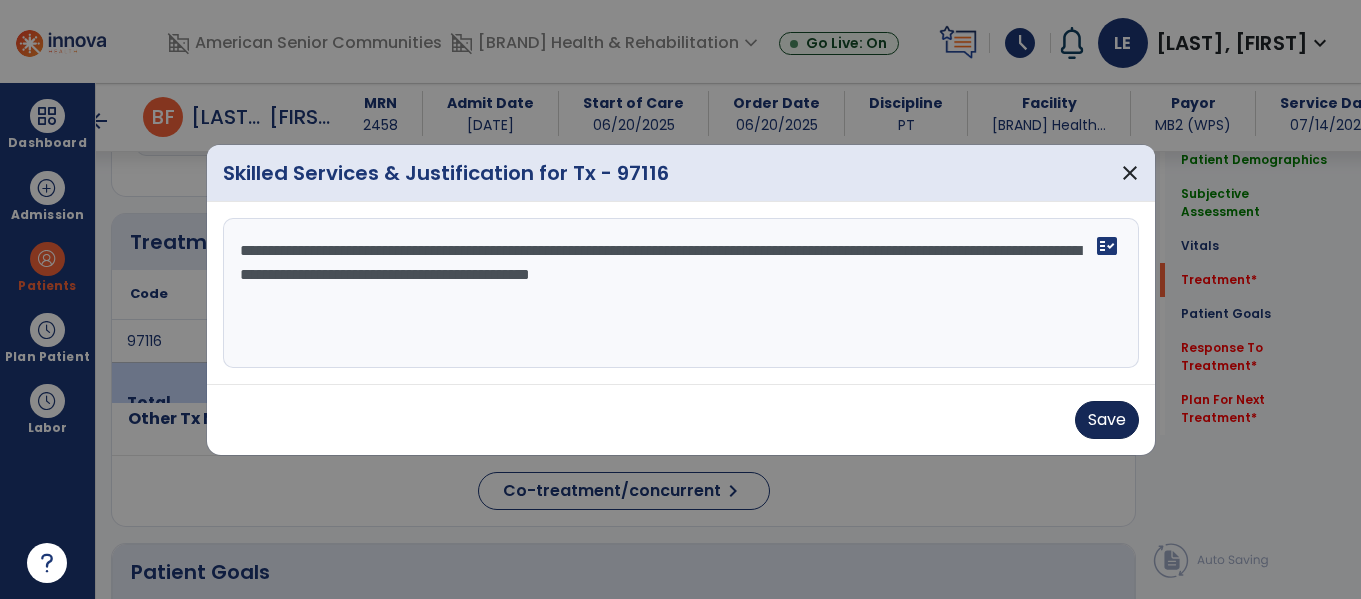 type on "**********" 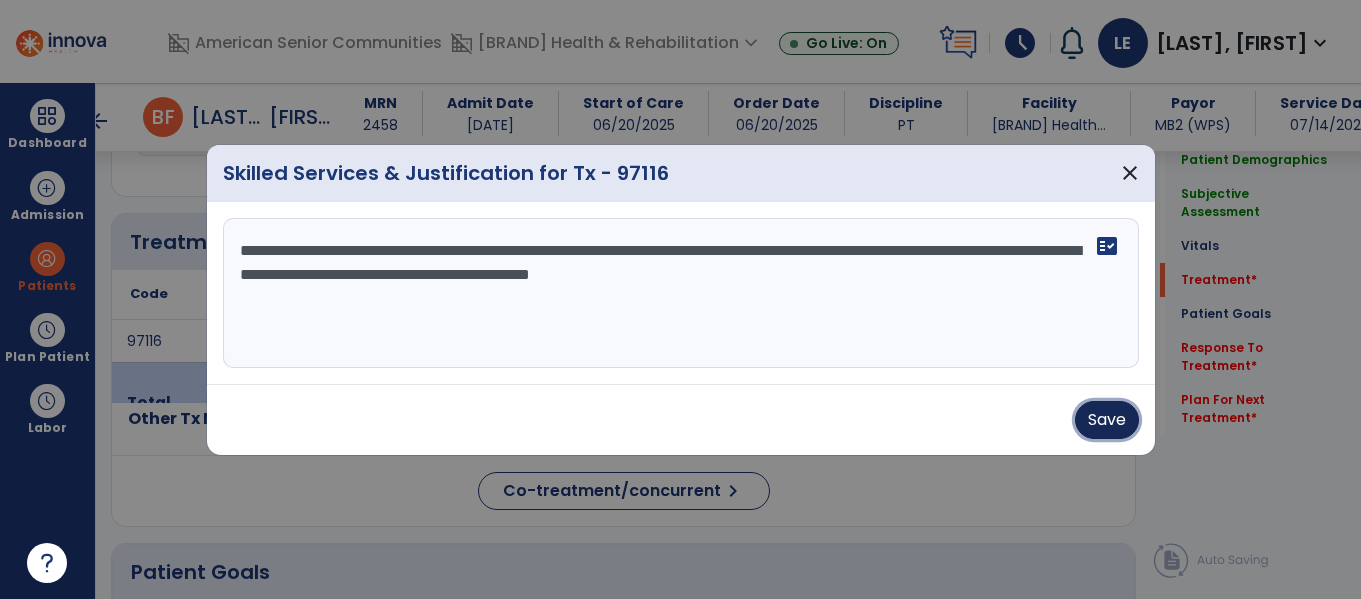click on "Save" at bounding box center [1107, 420] 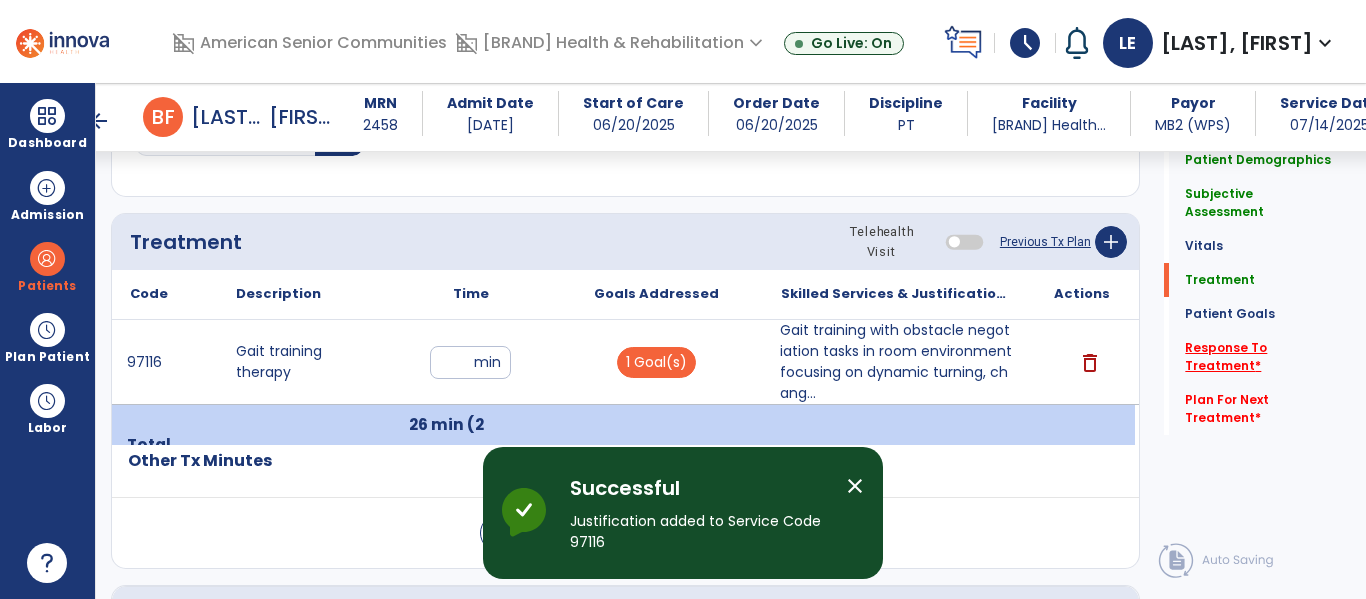 click on "Response To Treatment   *" 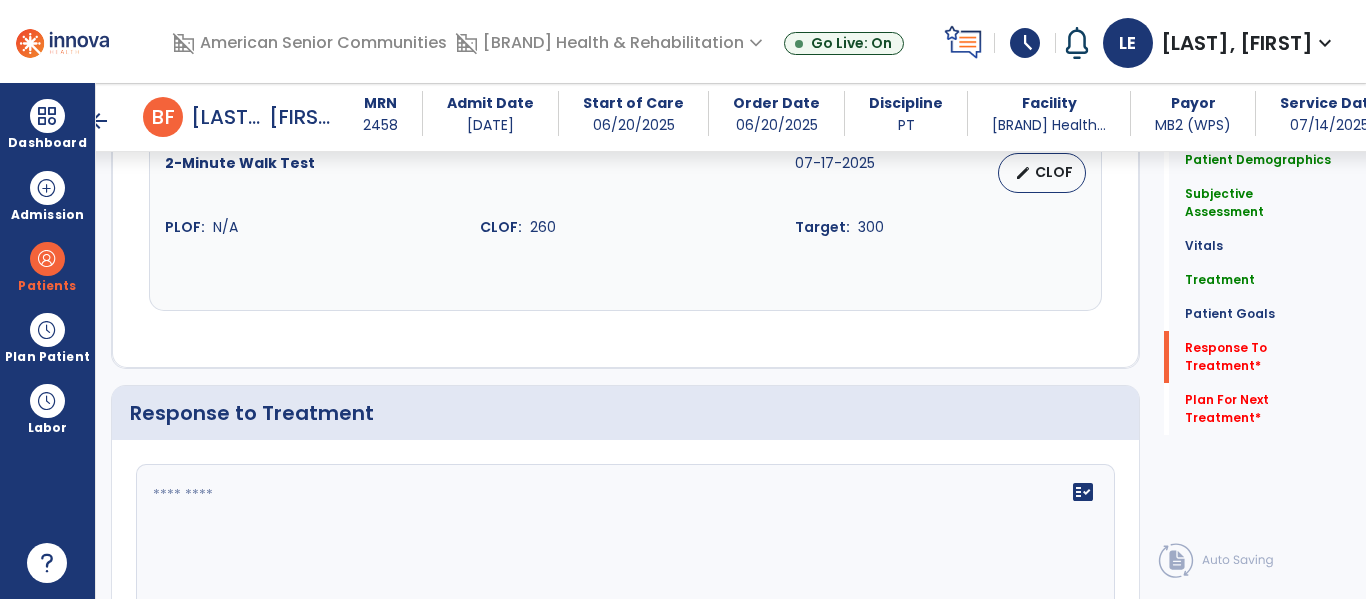 scroll, scrollTop: 2851, scrollLeft: 0, axis: vertical 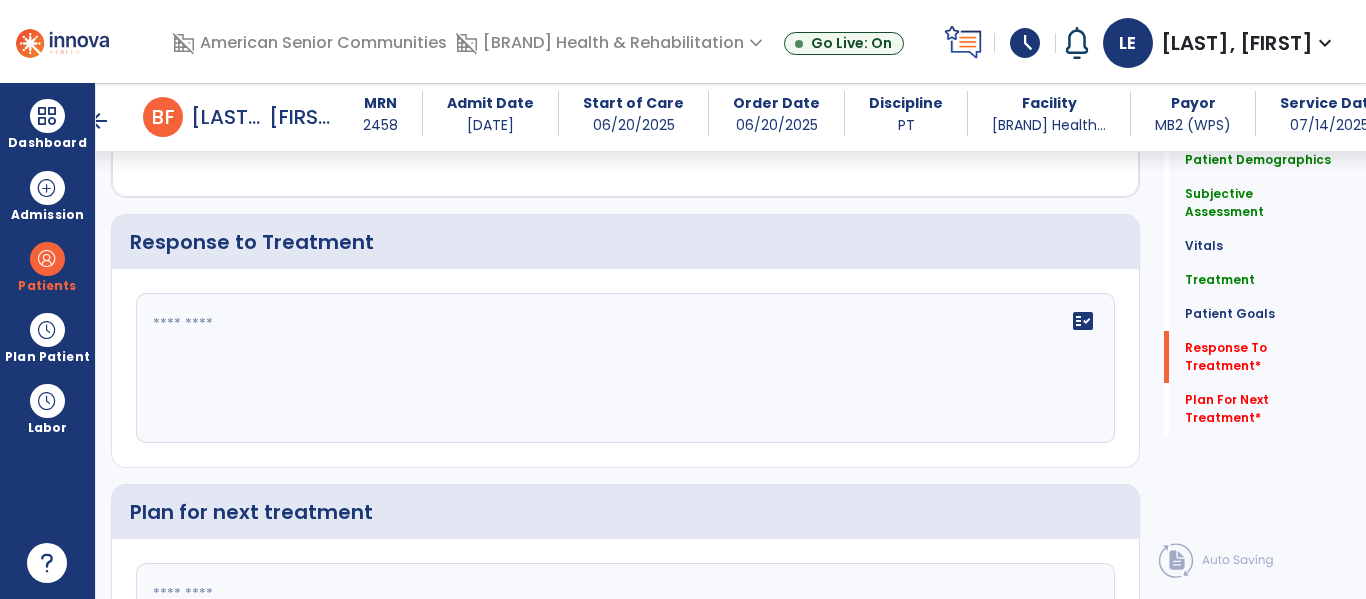 click on "fact_check" 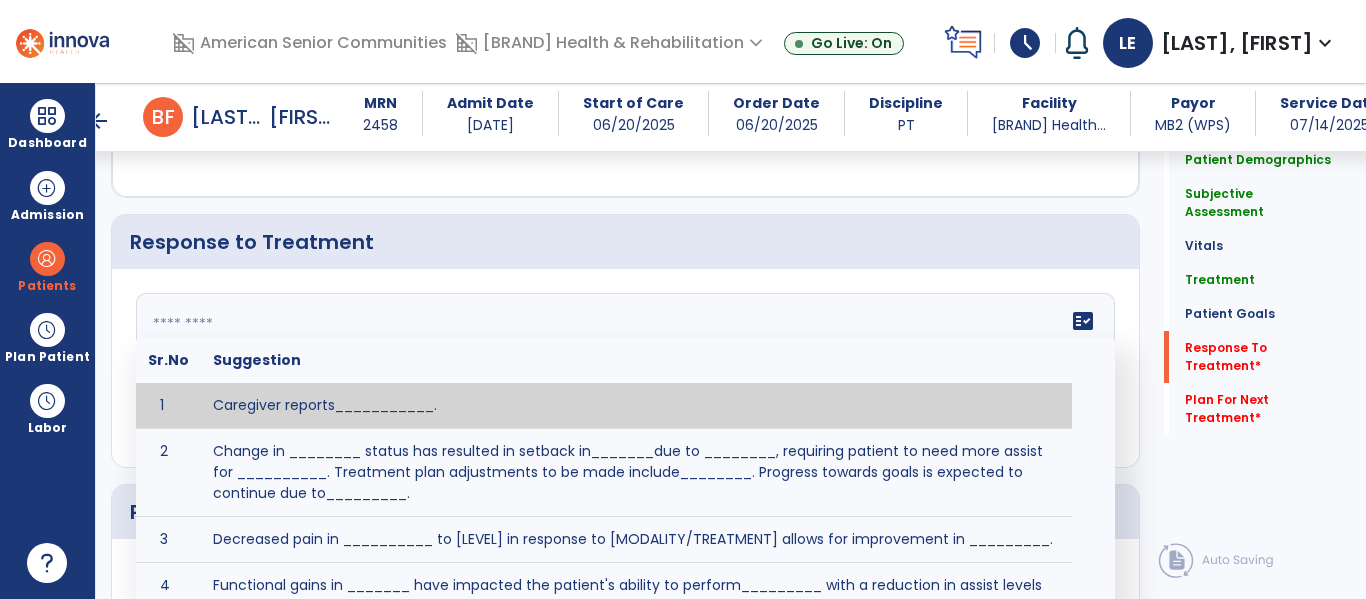 type on "*" 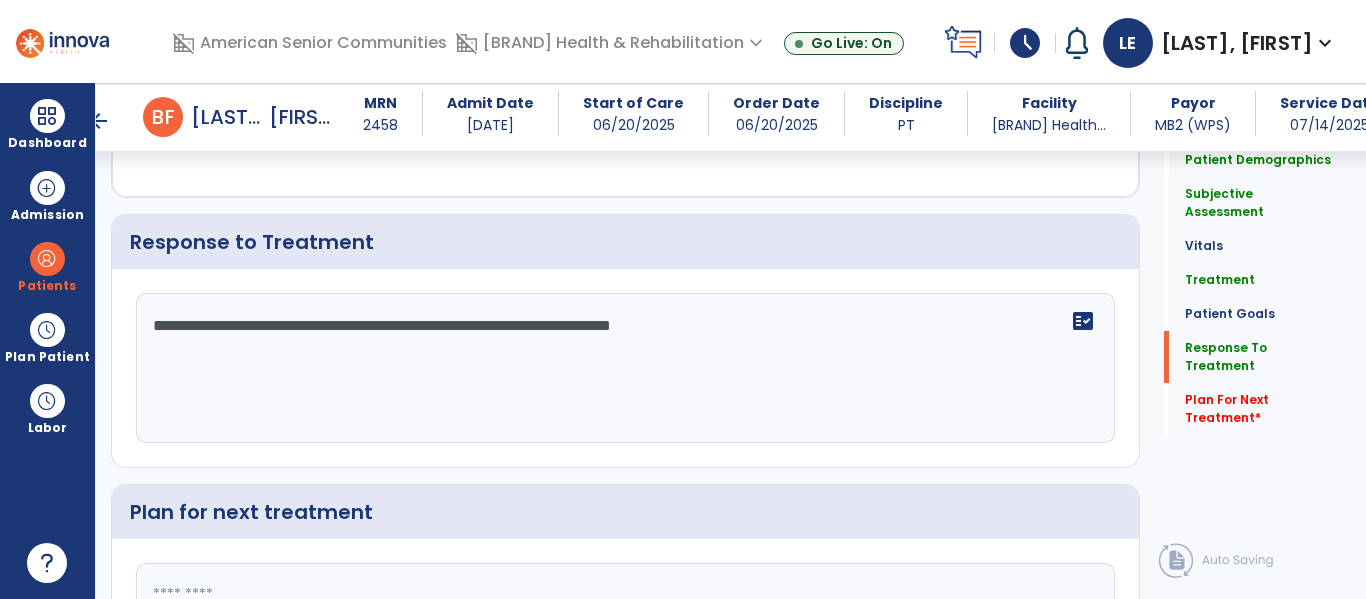 scroll, scrollTop: 3056, scrollLeft: 0, axis: vertical 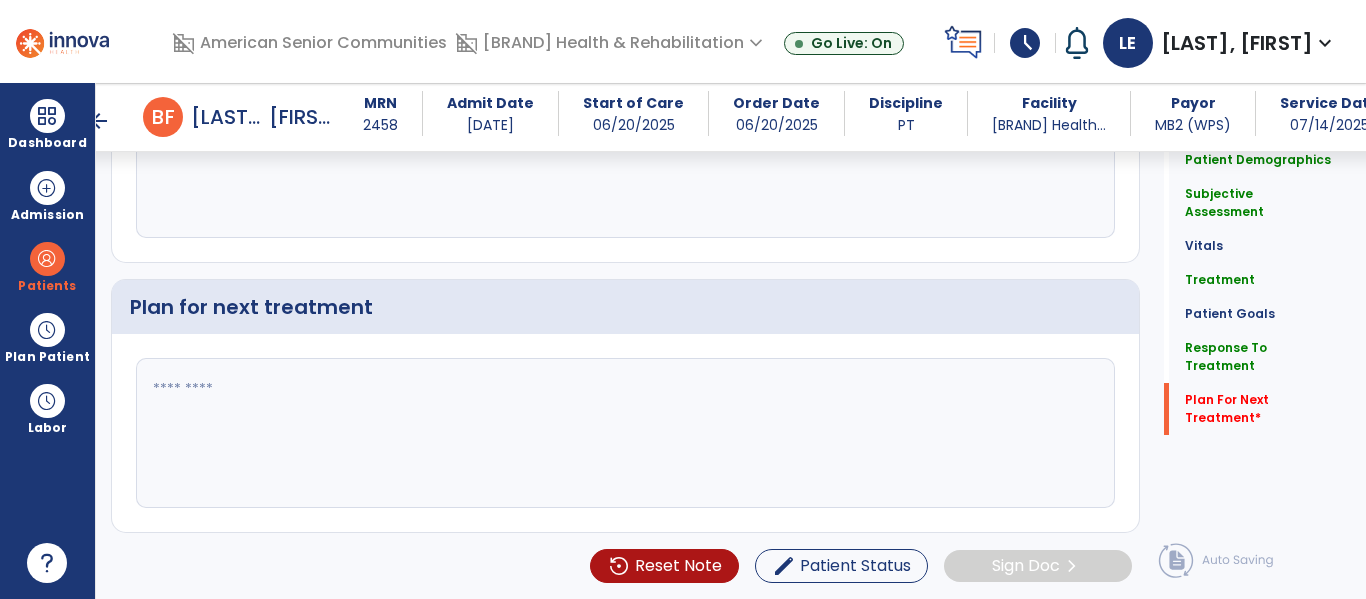 type on "**********" 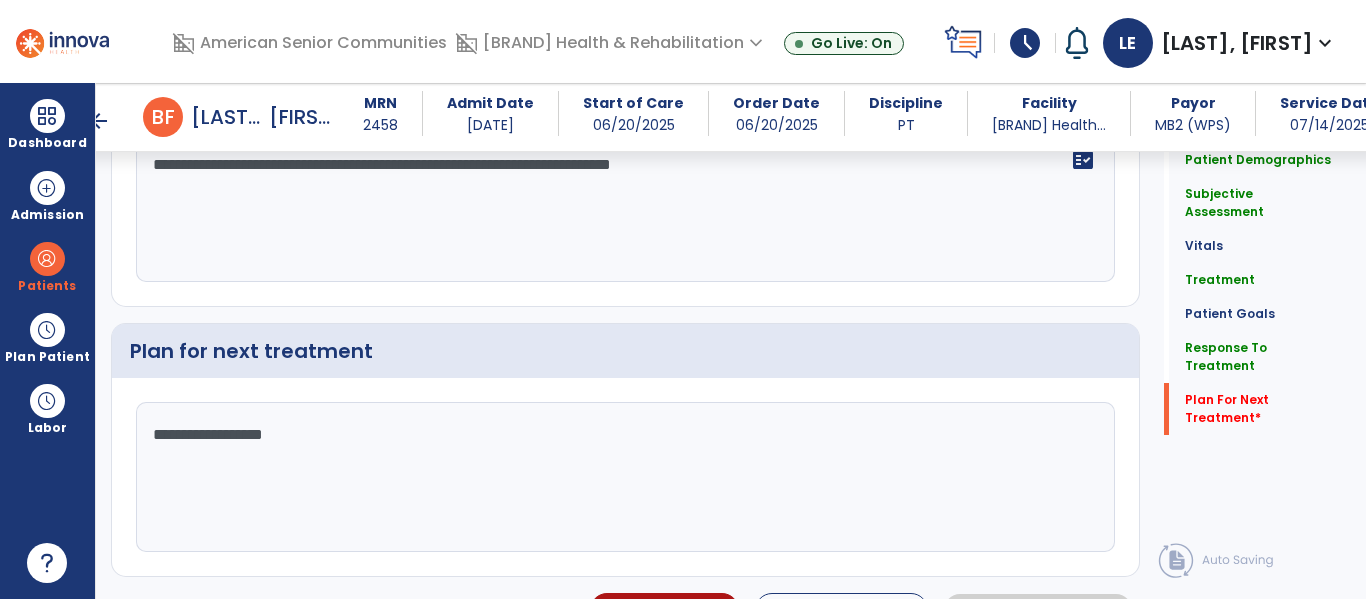 scroll, scrollTop: 3056, scrollLeft: 0, axis: vertical 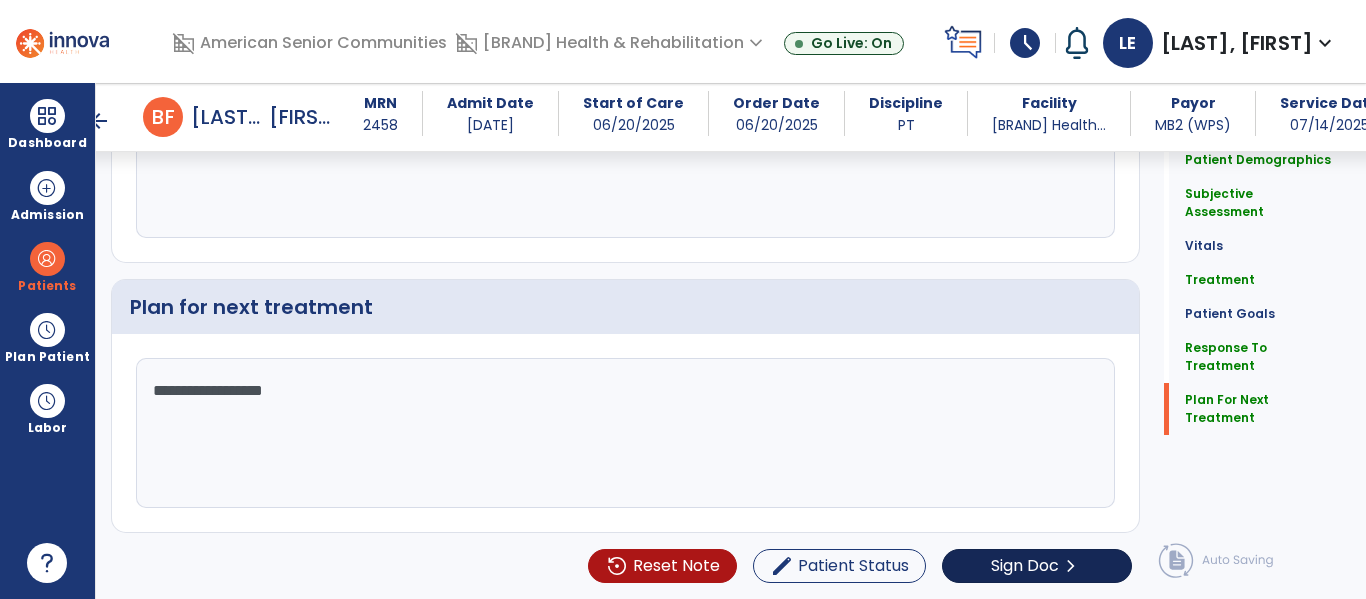 type on "**********" 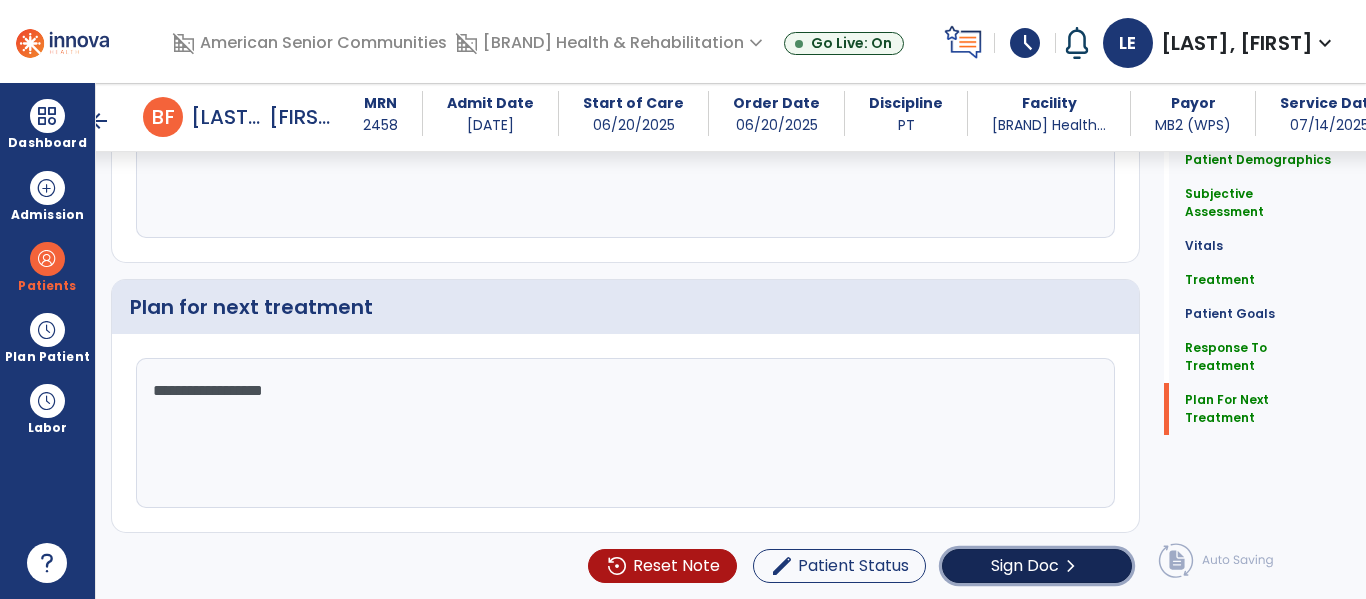 click on "Sign Doc" 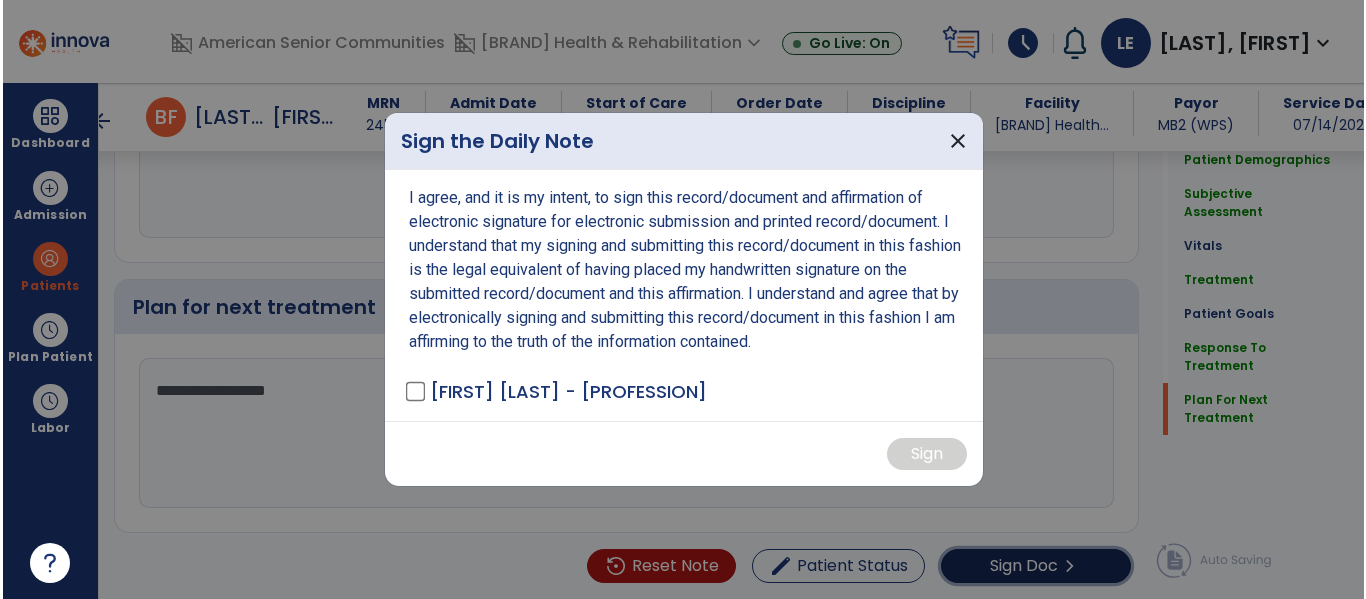 scroll, scrollTop: 3056, scrollLeft: 0, axis: vertical 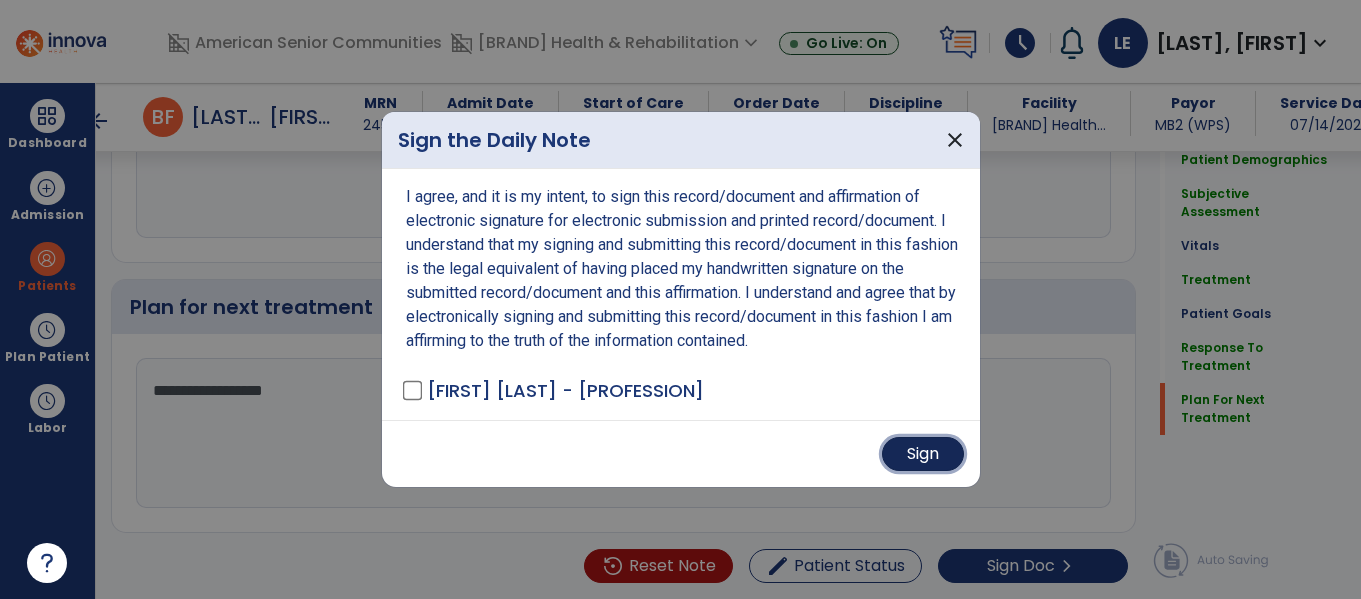 click on "Sign" at bounding box center [923, 454] 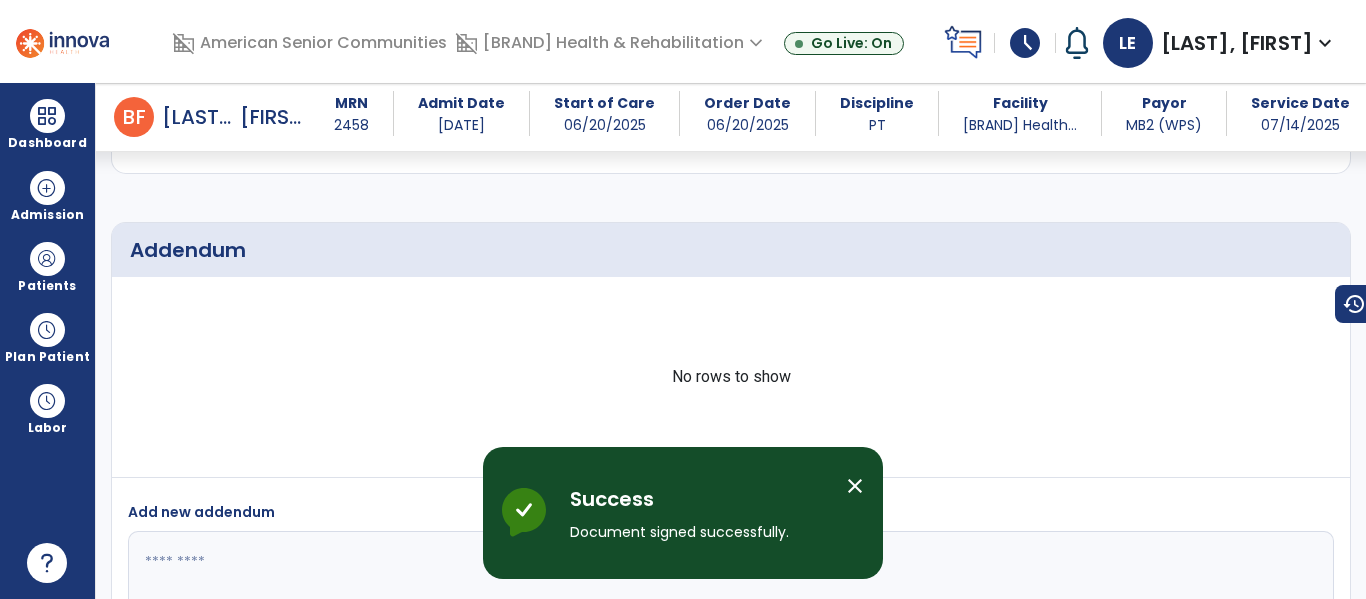scroll, scrollTop: 3681, scrollLeft: 0, axis: vertical 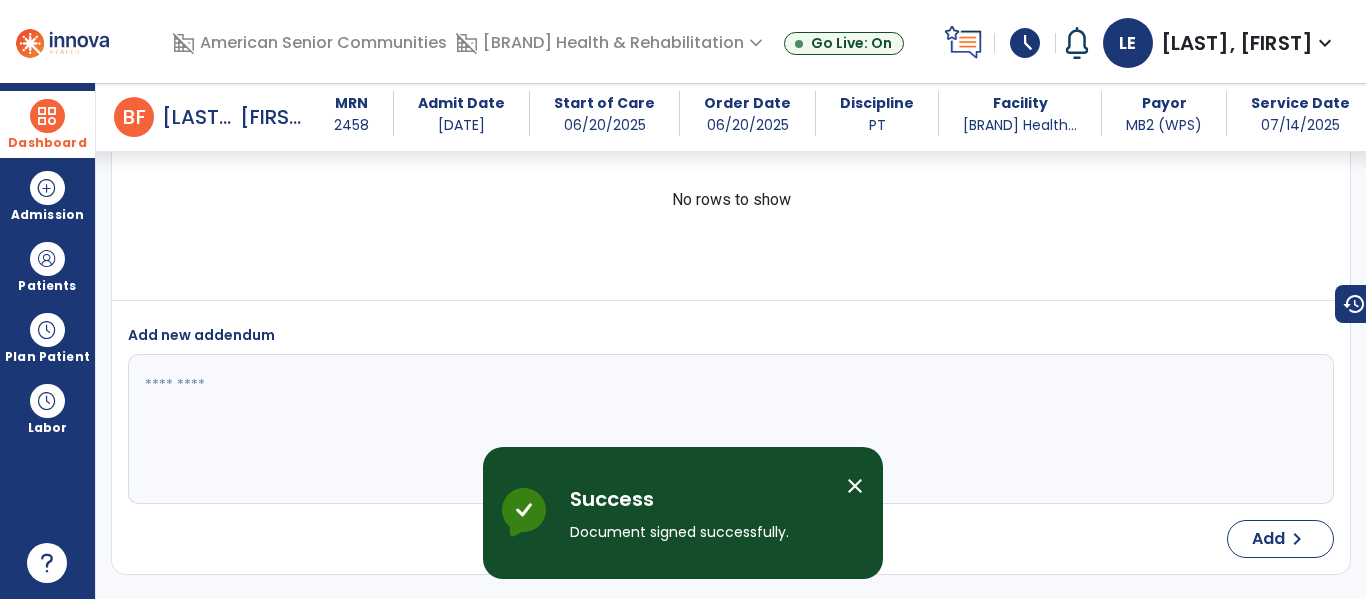 click at bounding box center [47, 116] 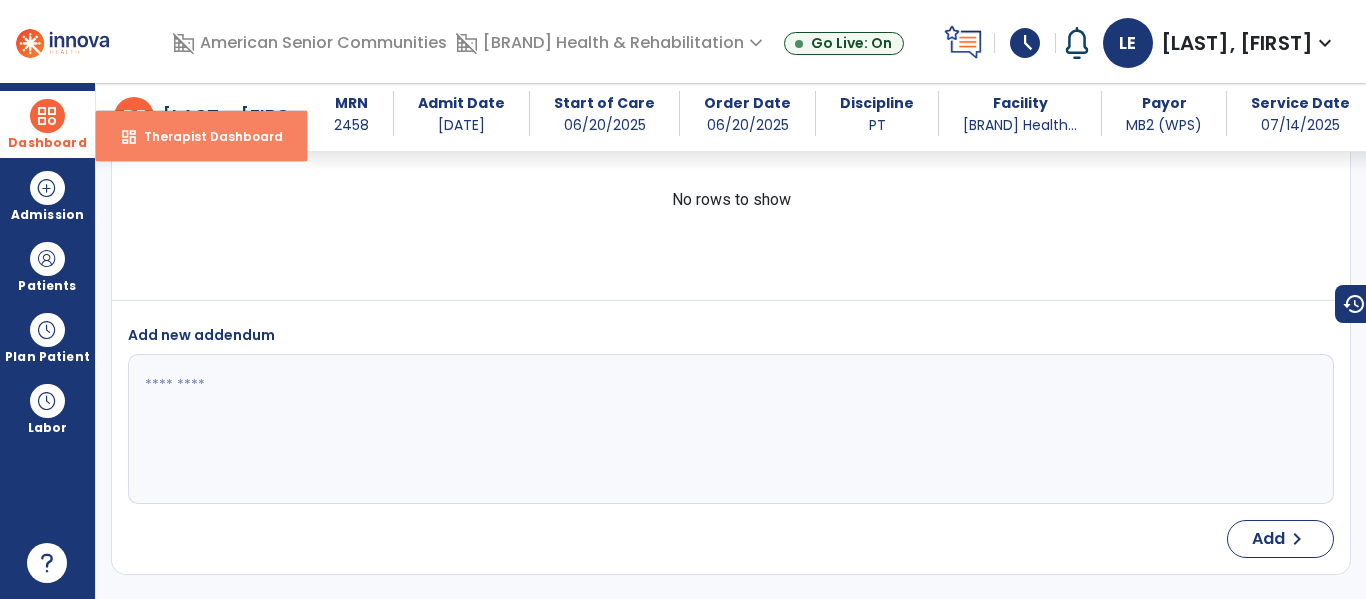 click on "dashboard  Therapist Dashboard" at bounding box center [201, 136] 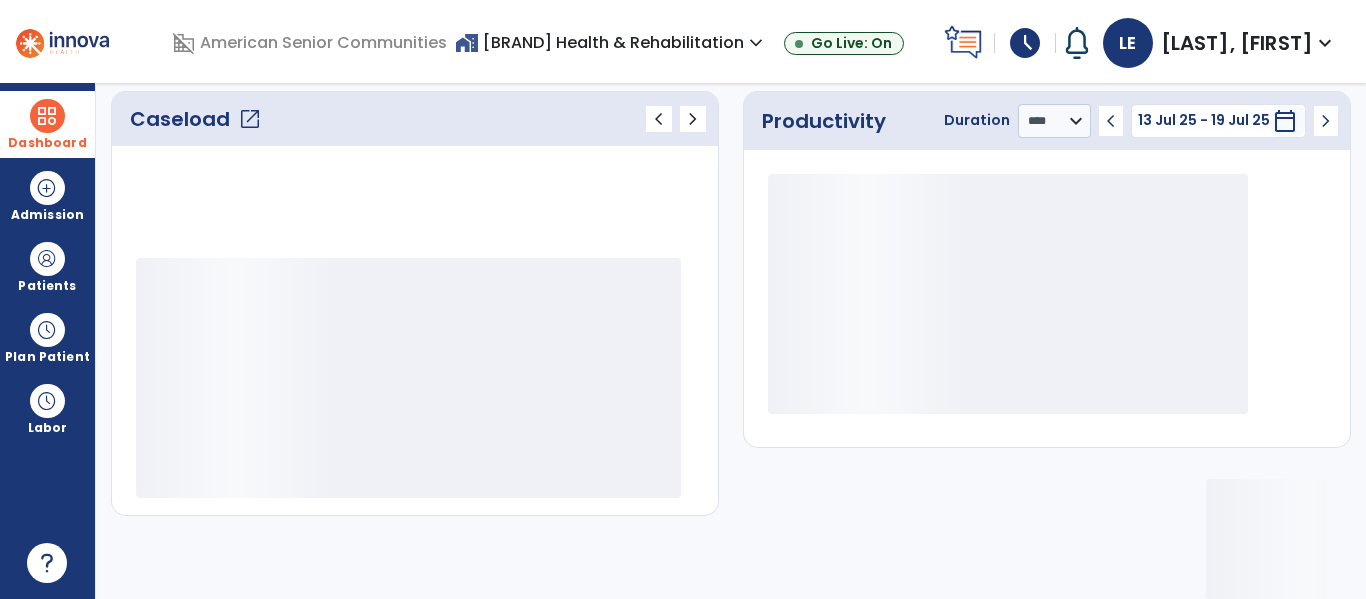 scroll, scrollTop: 276, scrollLeft: 0, axis: vertical 